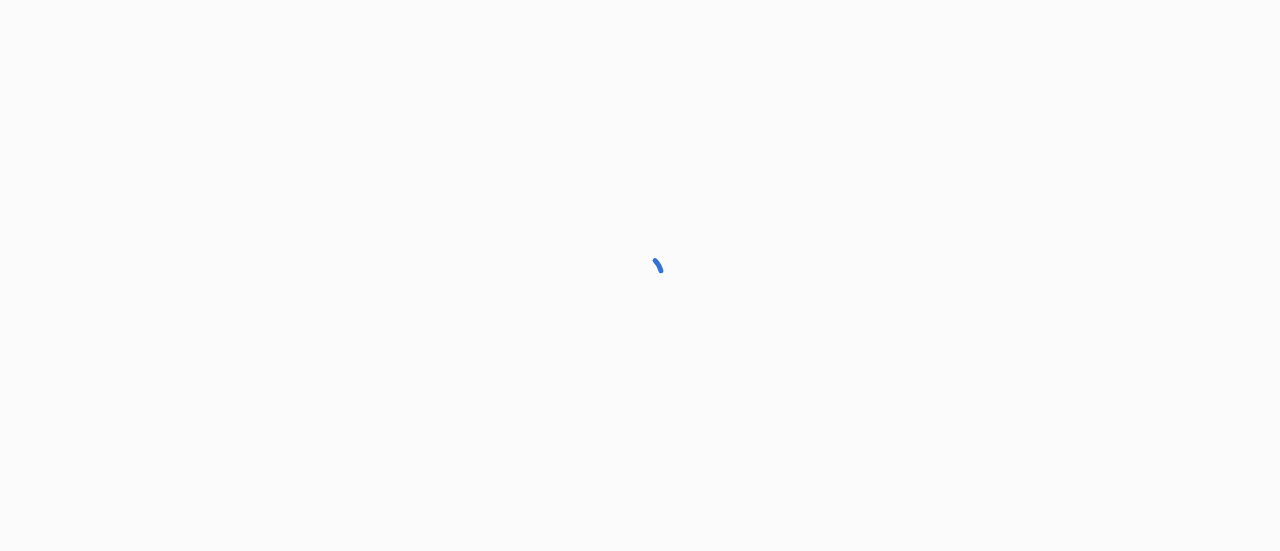 scroll, scrollTop: 0, scrollLeft: 0, axis: both 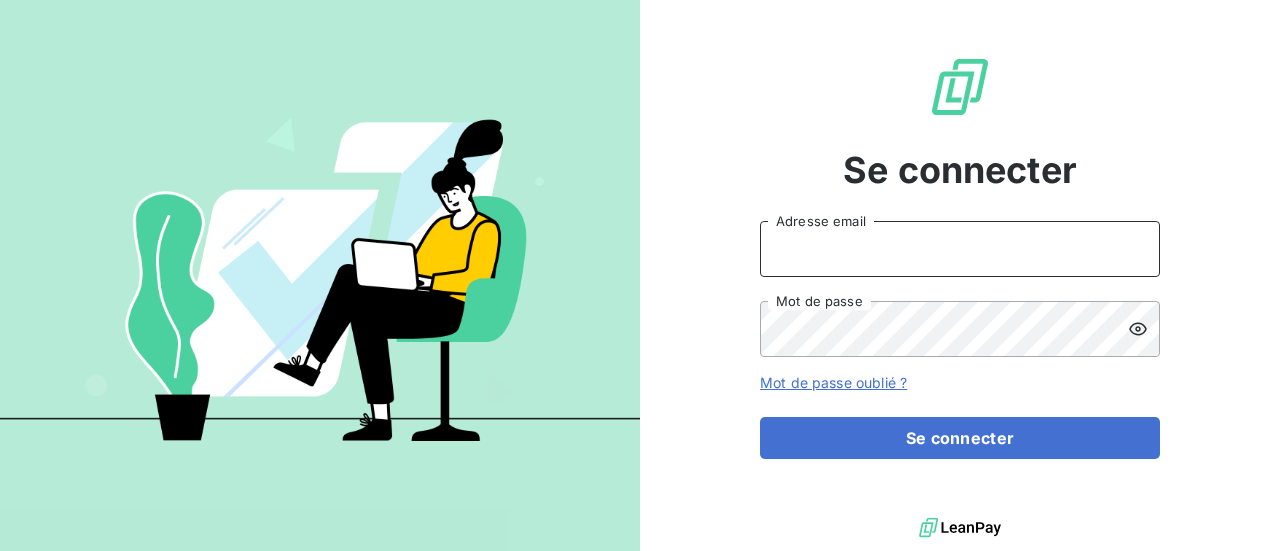 click on "Adresse email" at bounding box center [960, 249] 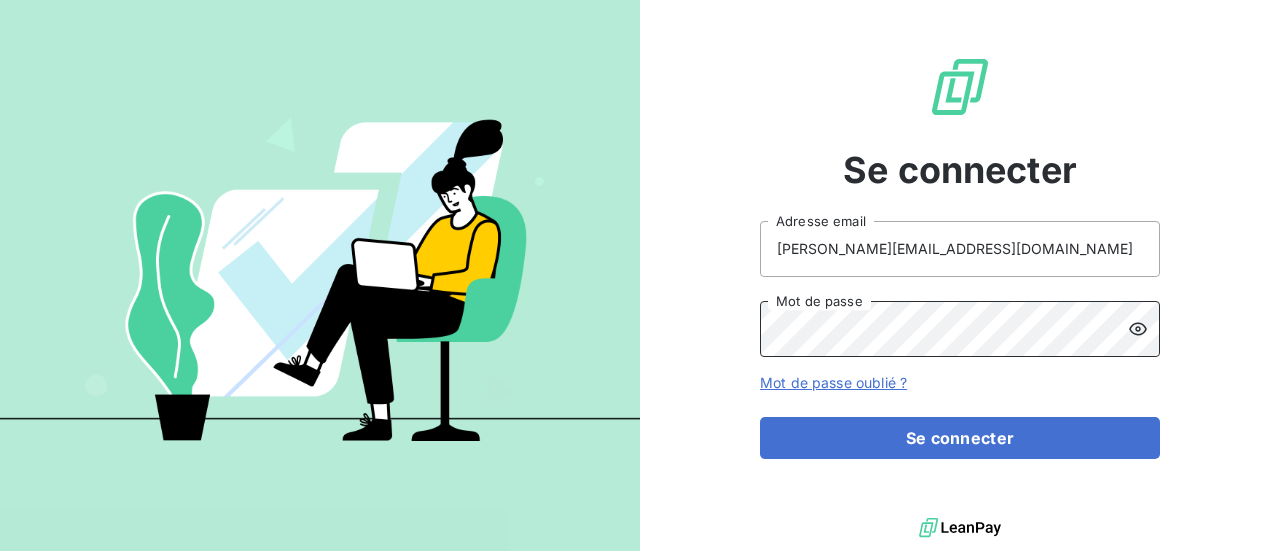 click on "Se connecter" at bounding box center [960, 438] 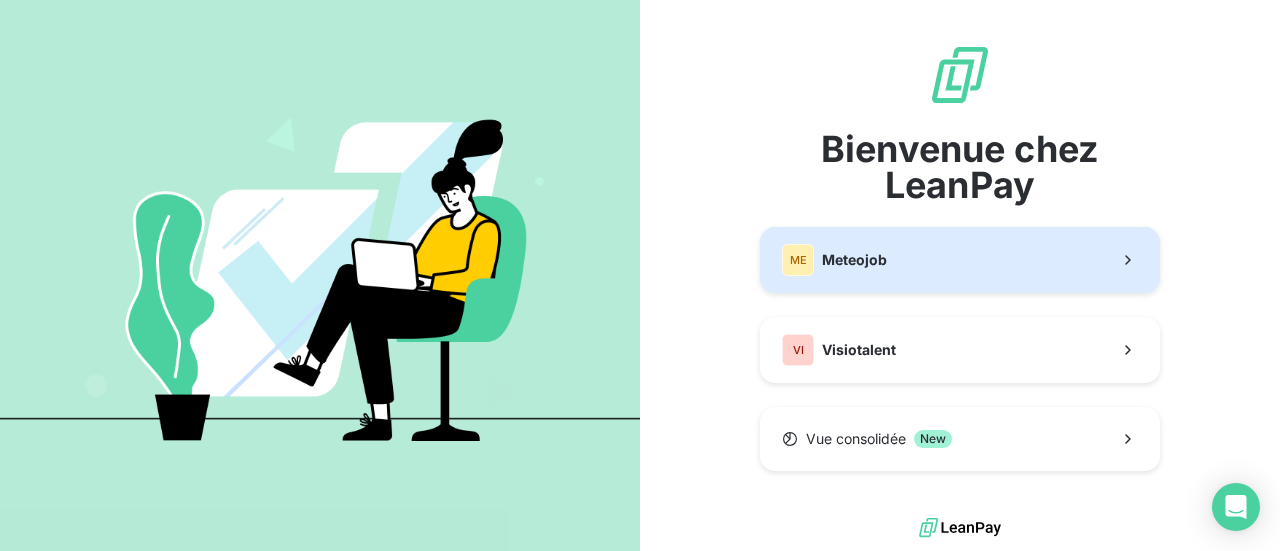 click on "ME Meteojob" at bounding box center [960, 260] 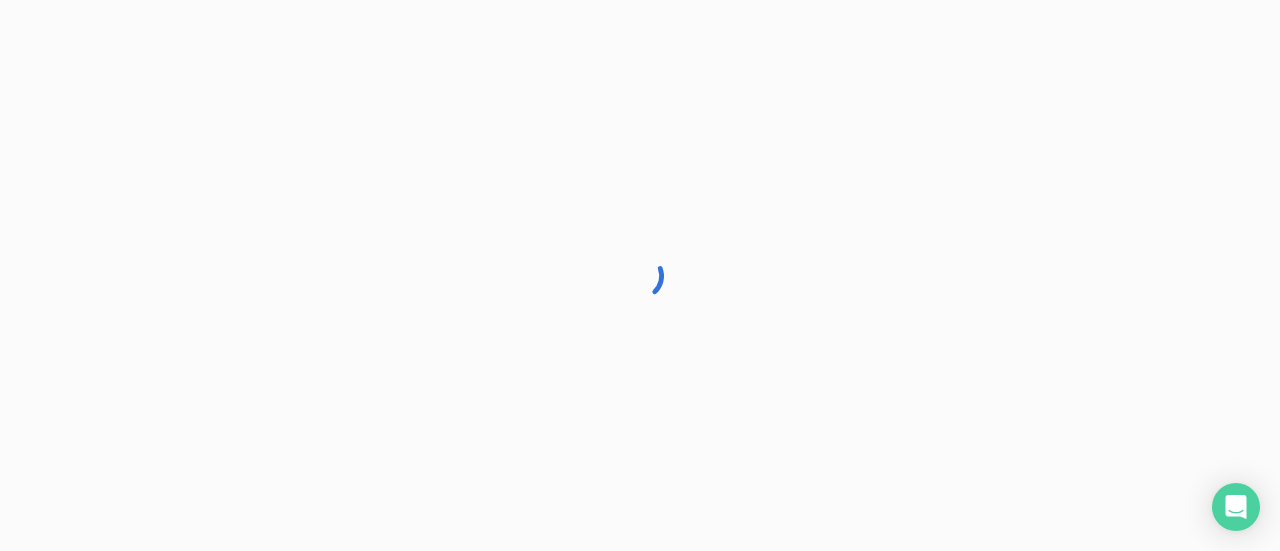 scroll, scrollTop: 0, scrollLeft: 0, axis: both 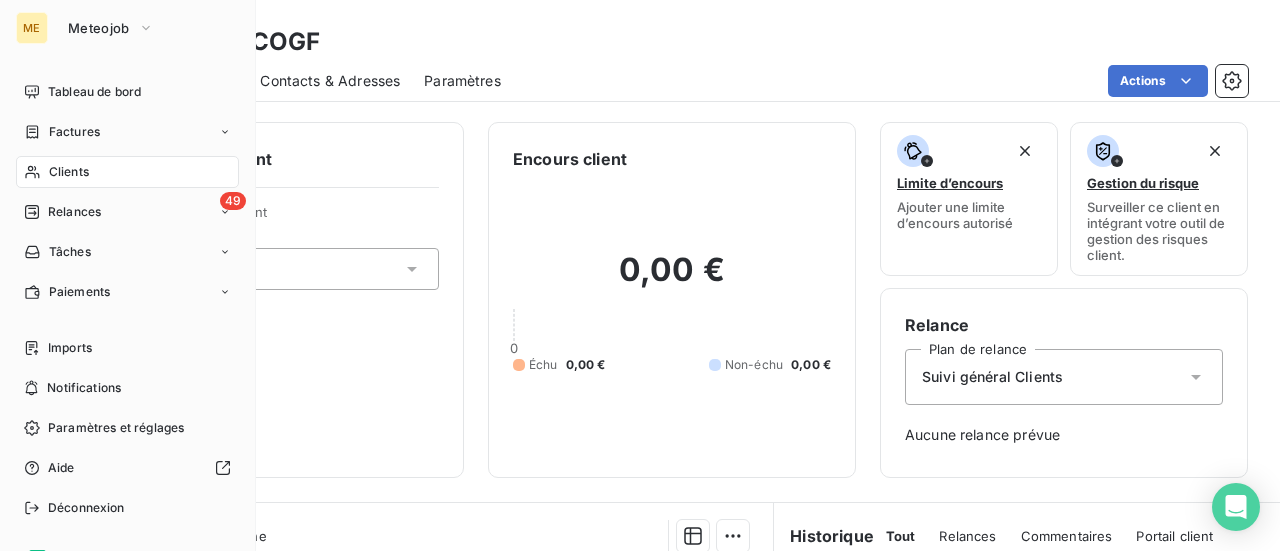 click on "Clients" at bounding box center [69, 172] 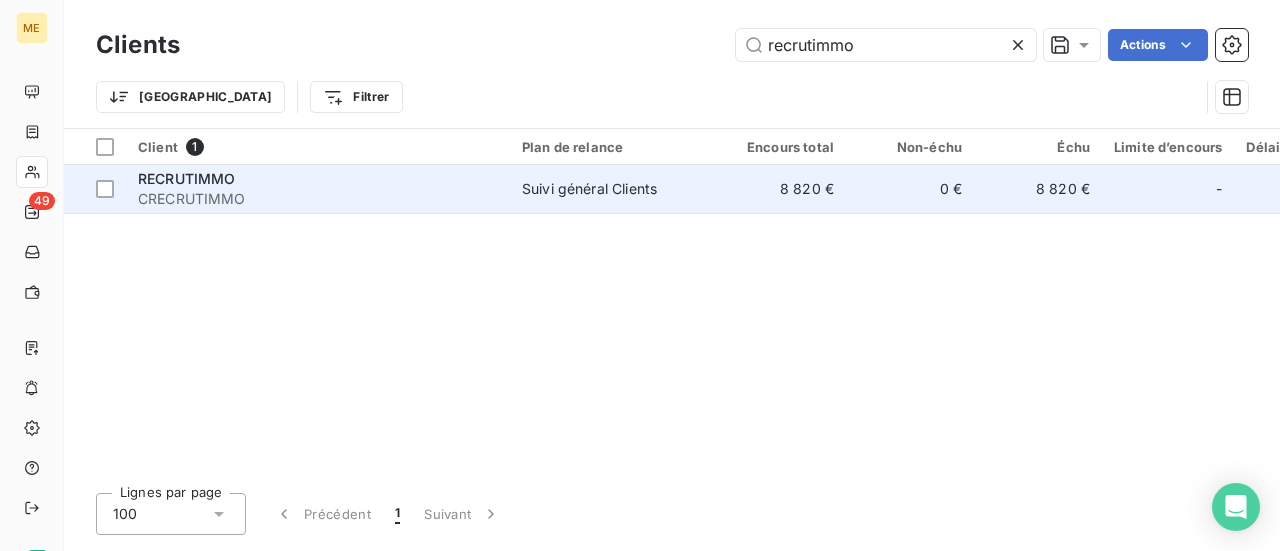 type on "recrutimmo" 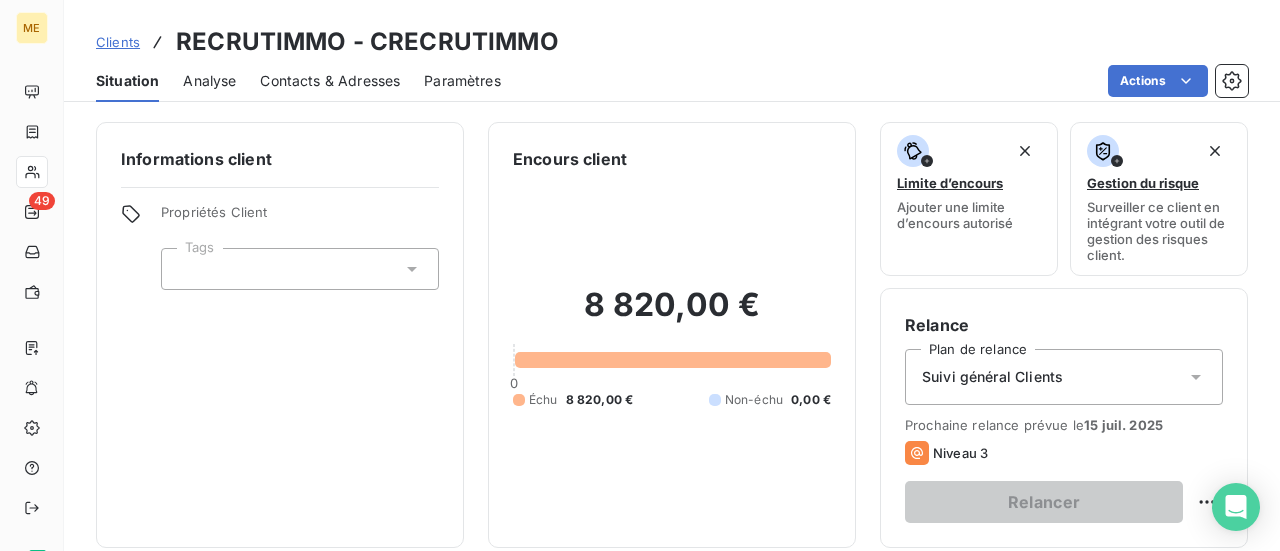 click on "Suivi général Clients" at bounding box center [1064, 377] 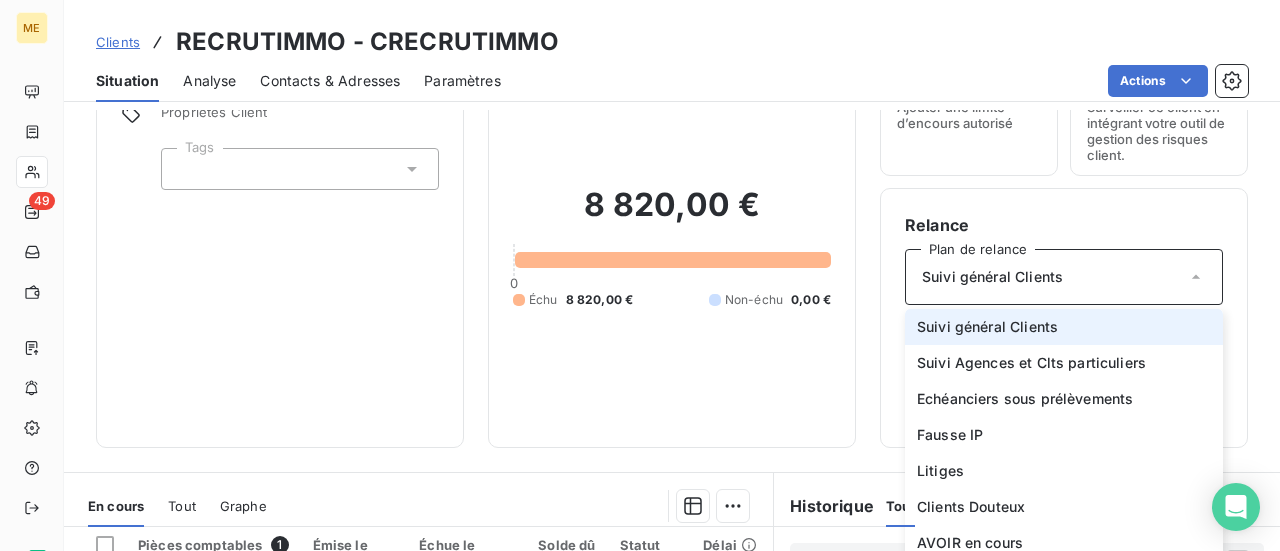 scroll, scrollTop: 200, scrollLeft: 0, axis: vertical 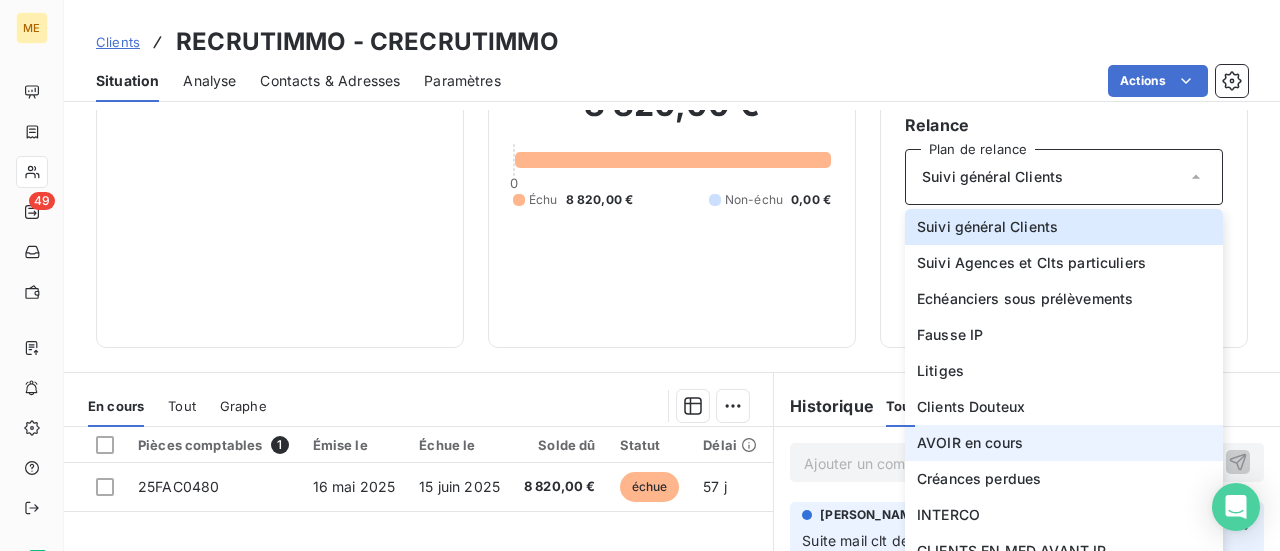 click on "AVOIR en cours" at bounding box center (1064, 443) 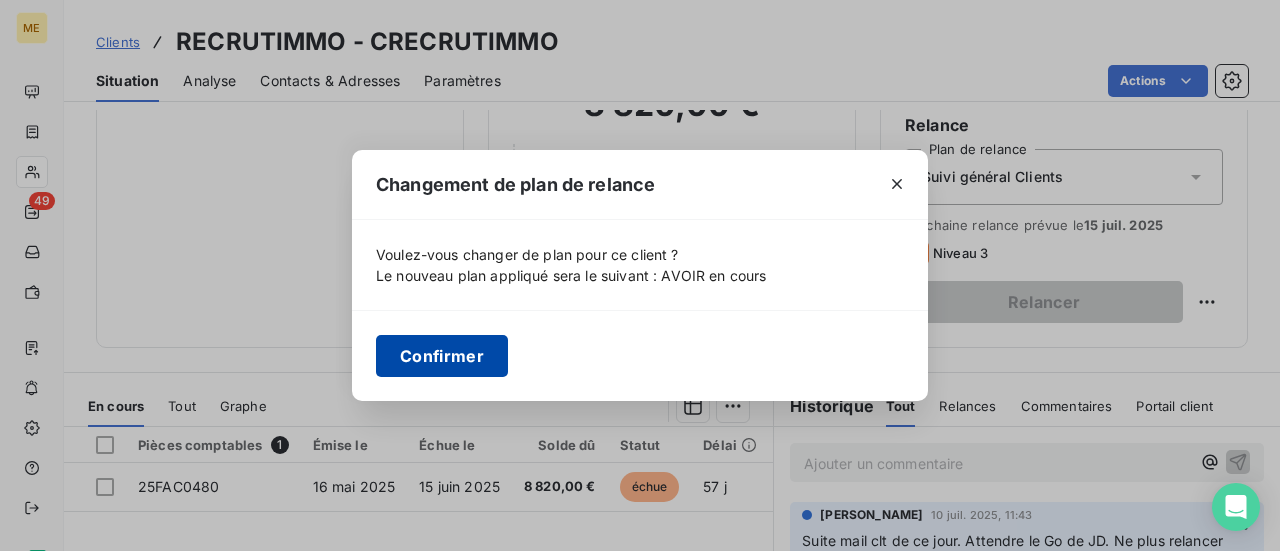 click on "Confirmer" at bounding box center (442, 356) 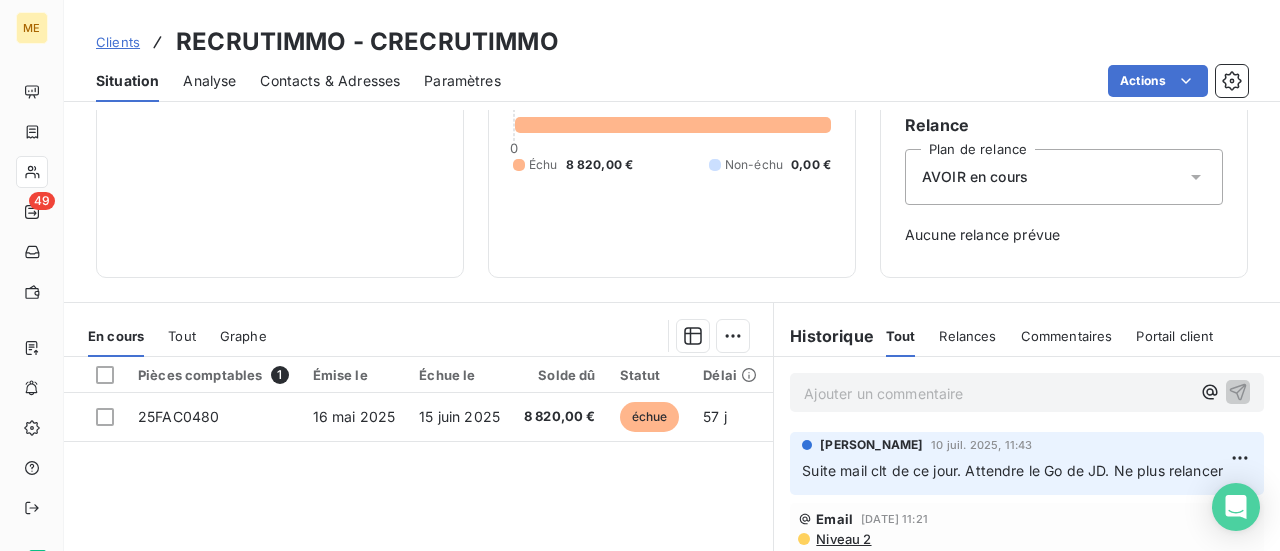 click on "Ajouter un commentaire ﻿" at bounding box center [997, 393] 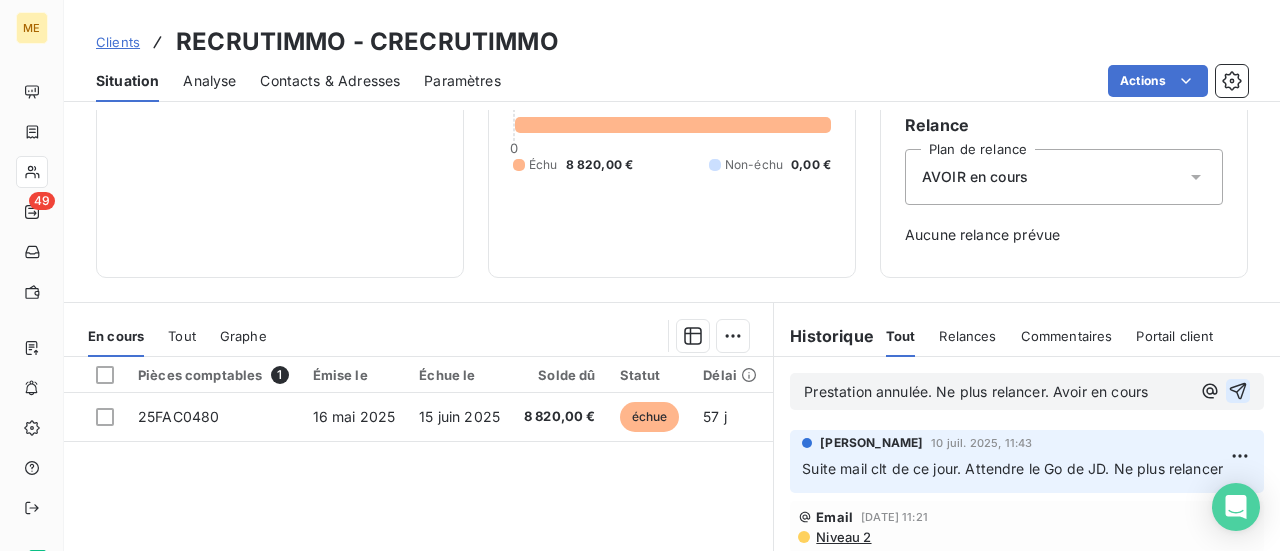 click 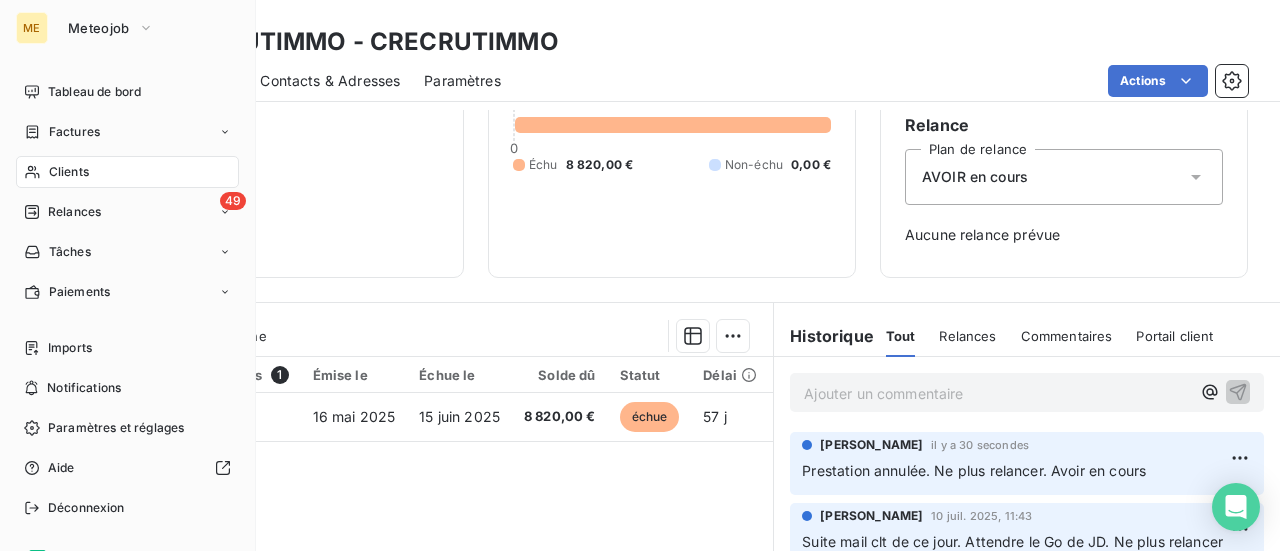 click on "Clients" at bounding box center (127, 172) 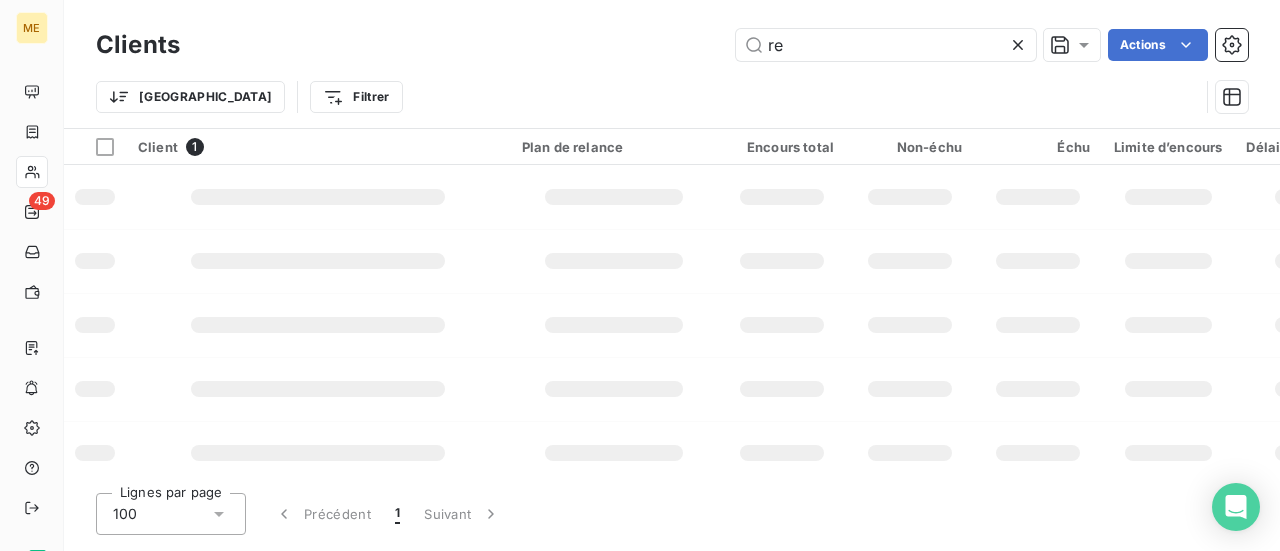 type on "r" 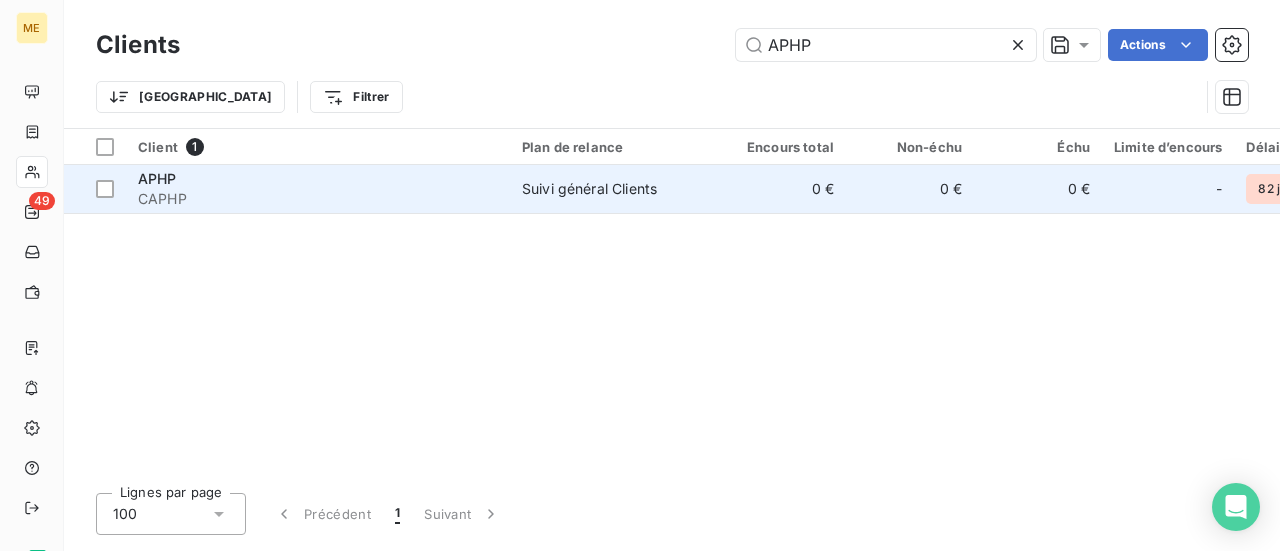 type on "APHP" 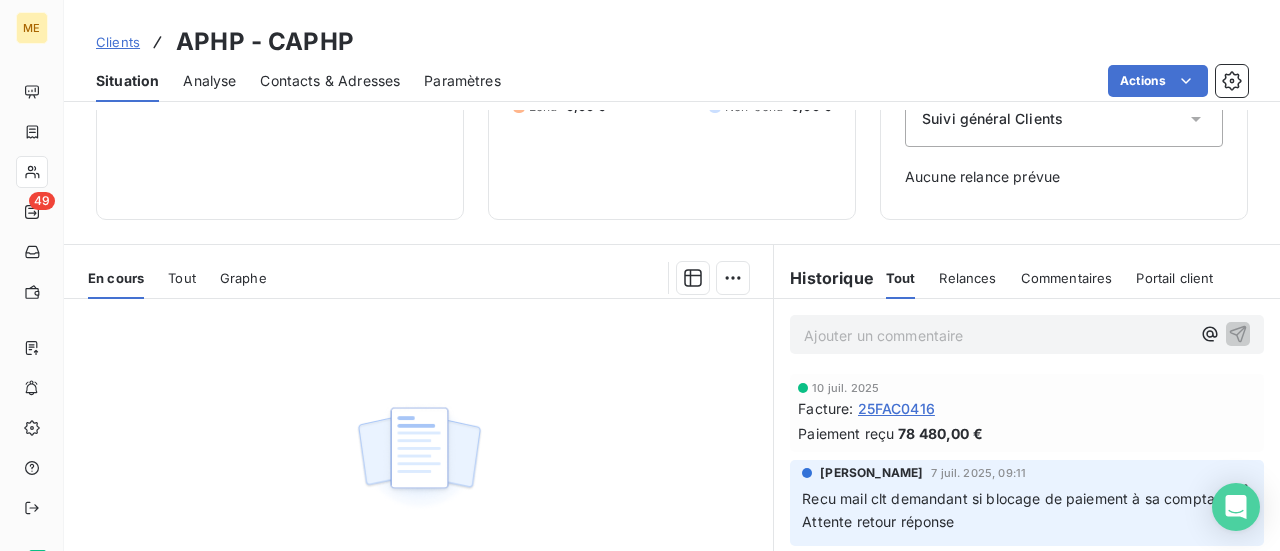 scroll, scrollTop: 300, scrollLeft: 0, axis: vertical 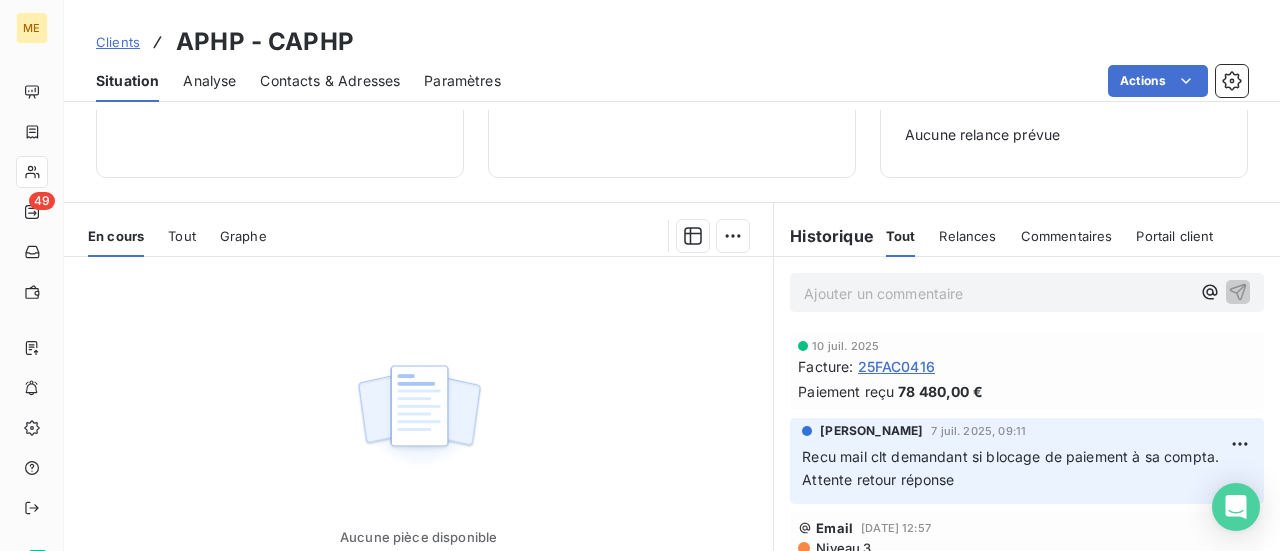 click on "25FAC0416" at bounding box center [896, 366] 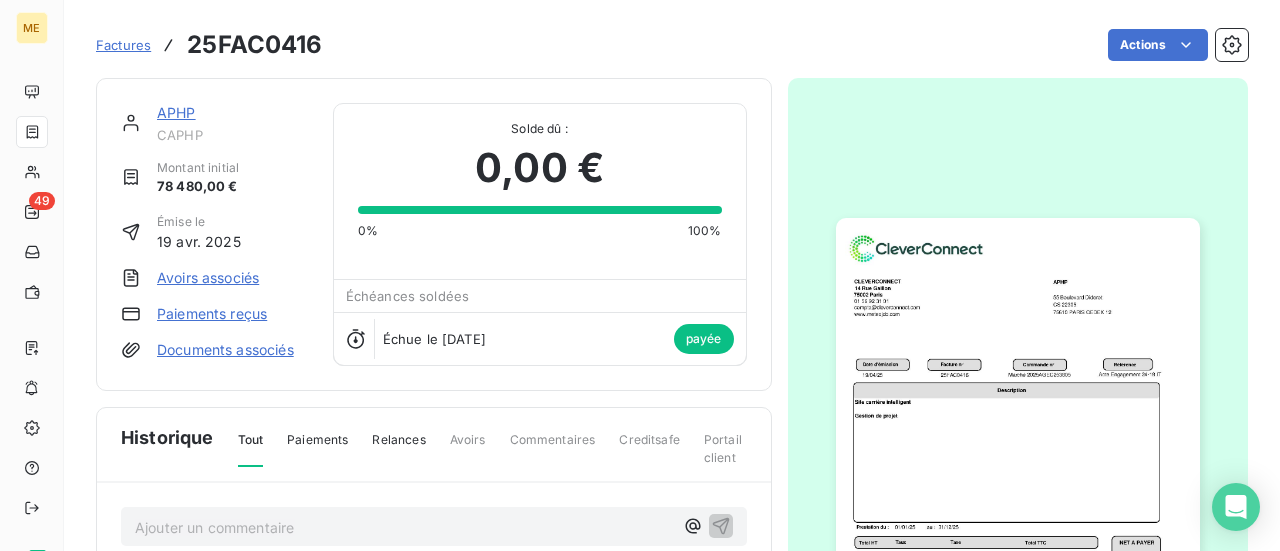 click on "Paiements reçus" at bounding box center [212, 314] 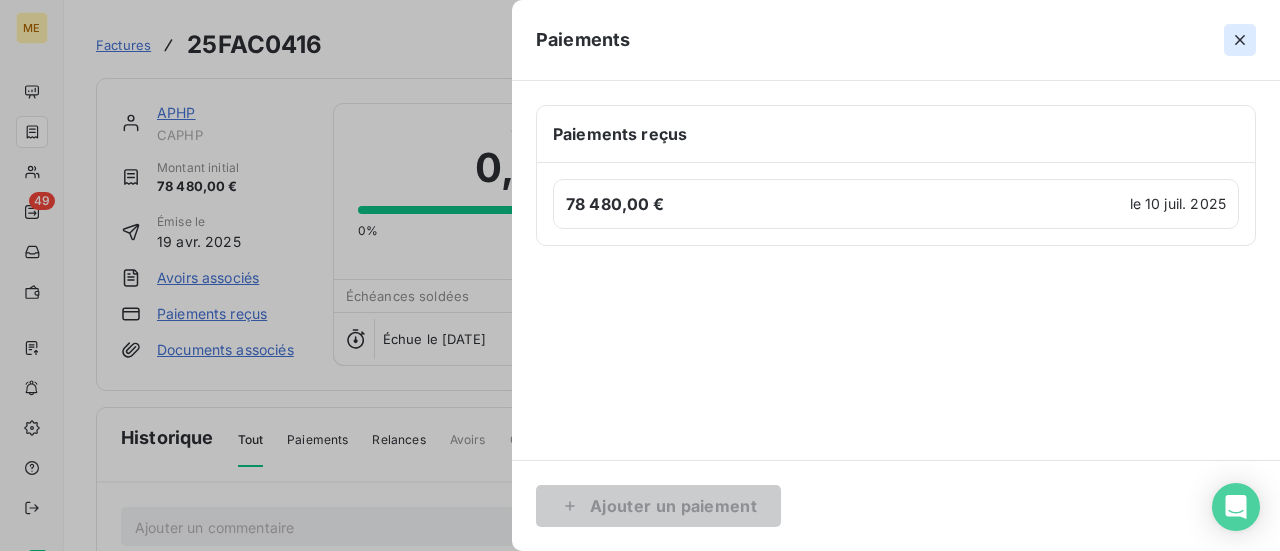 click 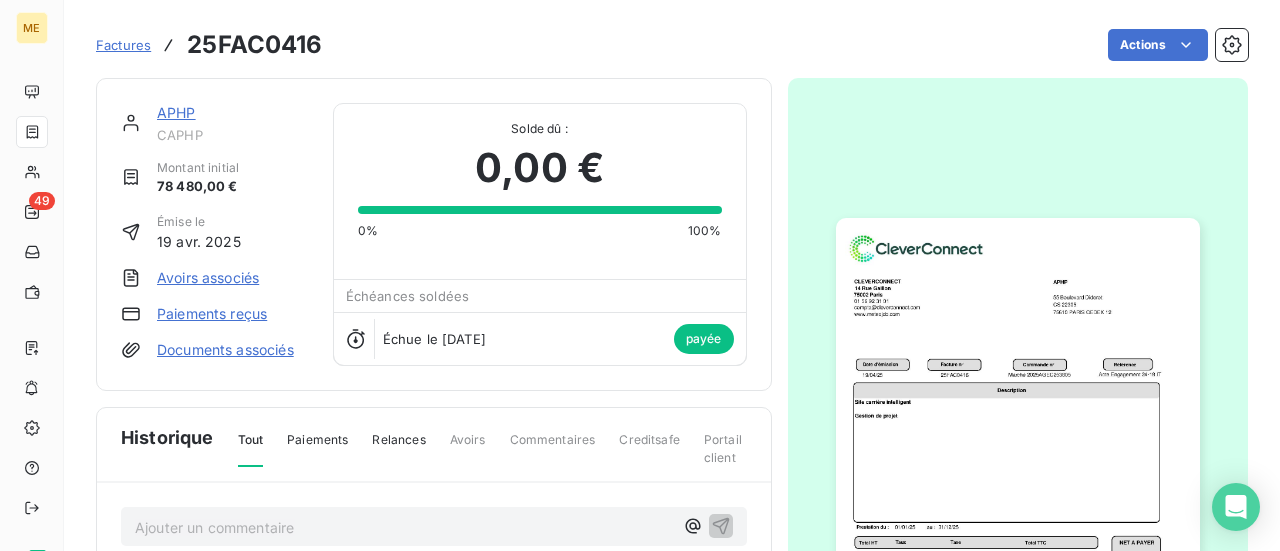 click on "Paiements reçus" at bounding box center (212, 314) 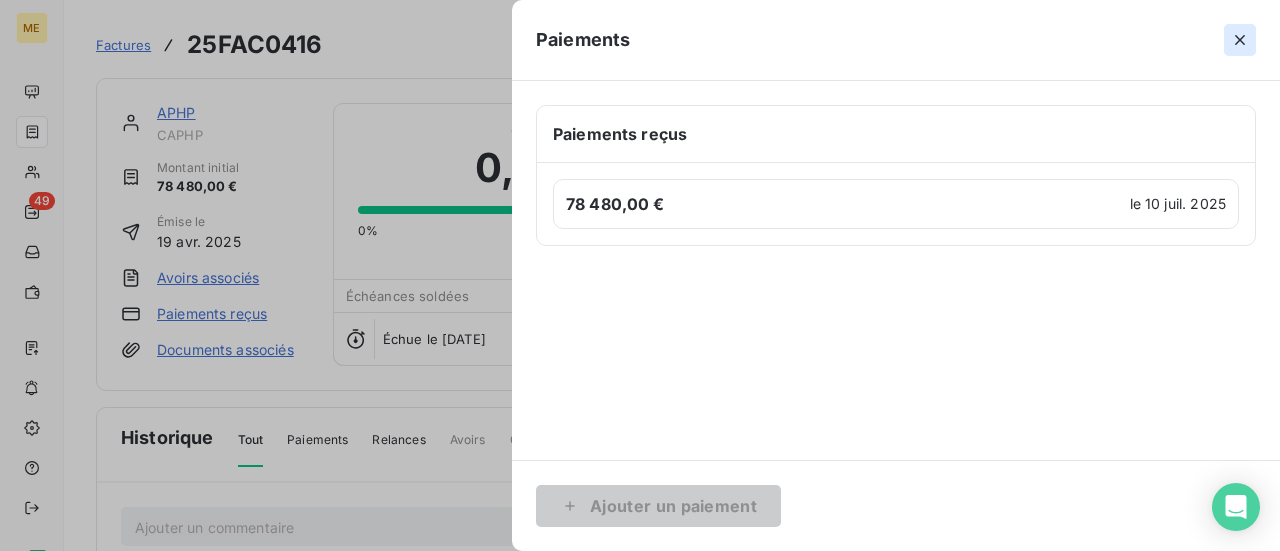 click 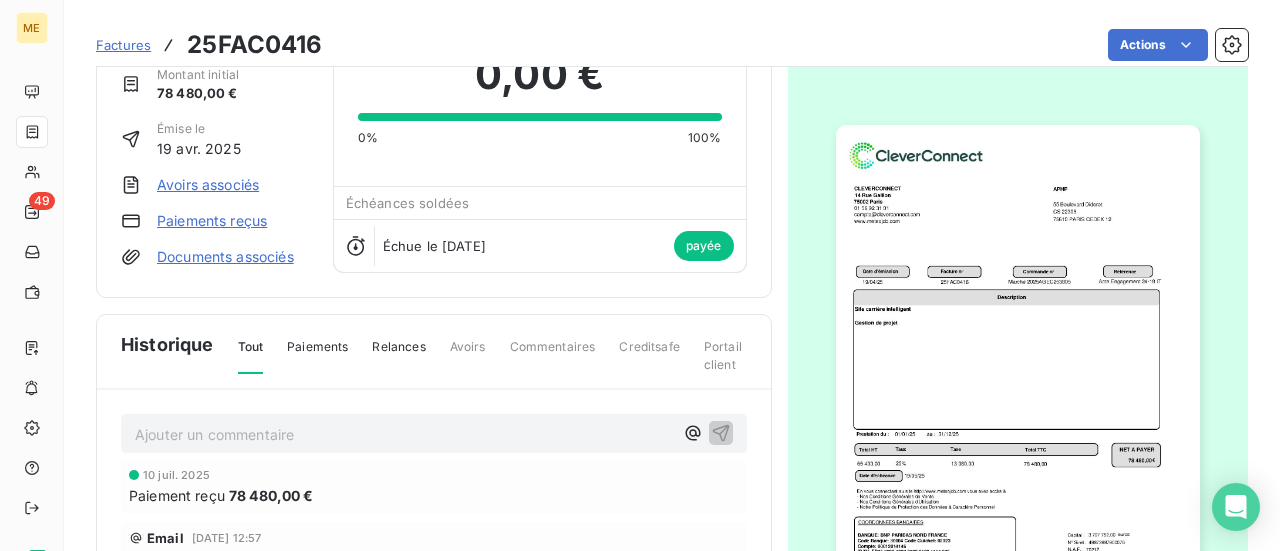 scroll, scrollTop: 0, scrollLeft: 0, axis: both 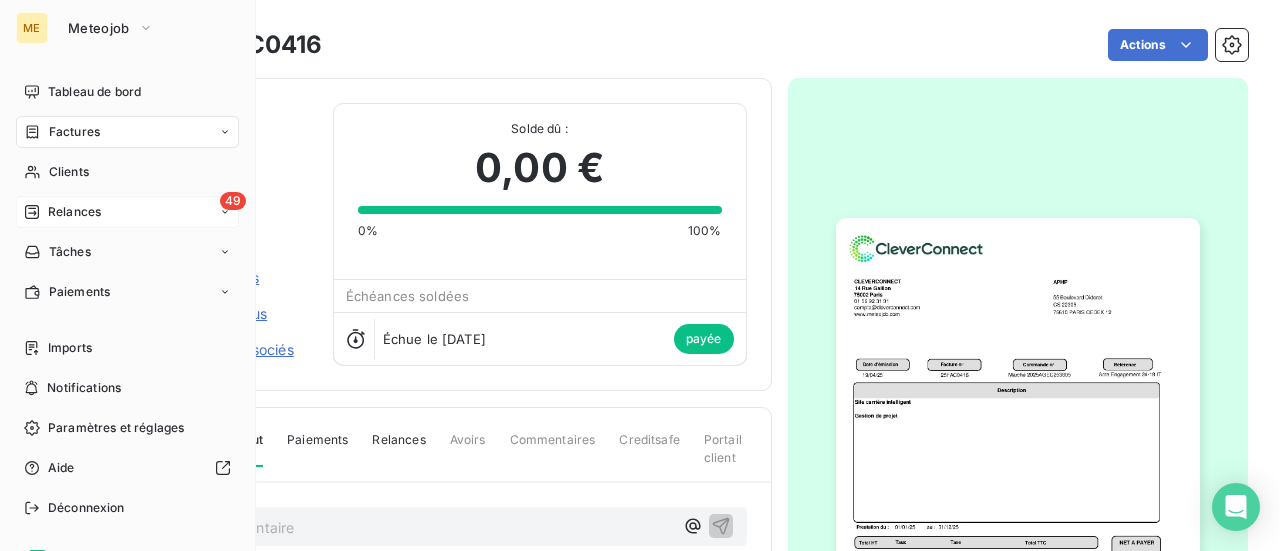 click on "Relances" at bounding box center (74, 212) 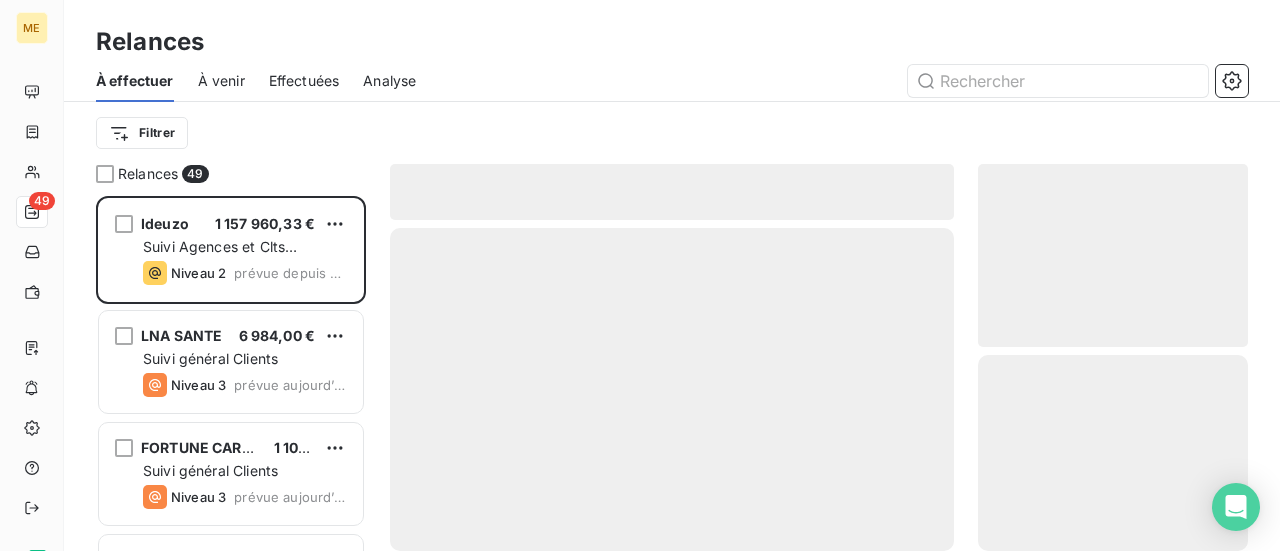 scroll, scrollTop: 16, scrollLeft: 16, axis: both 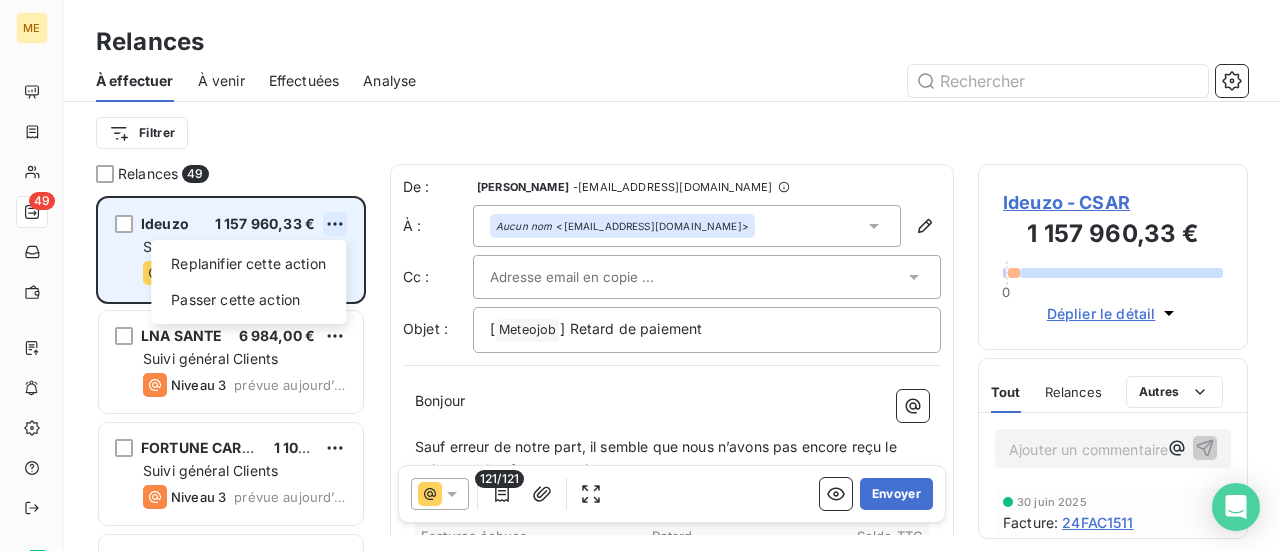 click on "ME 49 Relances À effectuer À venir Effectuées Analyse Filtrer Relances 49 Ideuzo 1 157 960,33 € Replanifier cette action Passer cette action Suivi Agences et Clts particuliers Niveau 2 prévue depuis [DATE] LNA SANTE 6 984,00 € Suivi général Clients Niveau 3 prévue [DATE] FORTUNE CARREE CONSULT 1 100,00 € Suivi général Clients Niveau 3 prévue [DATE] HIGH SOCIETY 2 400,00 € Suivi général Clients Niveau 3 prévue [DATE] Schools Group 3 600,00 € Suivi général Clients Niveau 3 prévue [DATE] SGSMI 1 134,97 € Suivi général Clients Niveau 3 prévue [DATE] Yelloways 11 097,60 € Suivi général Clients Niveau 3 prévue [DATE] SCC [GEOGRAPHIC_DATA] 28 010,53 € Suivi général Clients Niveau 3 prévue [DATE] DEMETIS IMMO 600,00 € Suivi général Clients Niveau 3 prévue [DATE] Devred 1902 6 984,00 € Suivi général Clients Niveau 3 prévue [DATE] WORKRHPRO 600,00 € Suivi général Clients HALTYS" at bounding box center (640, 275) 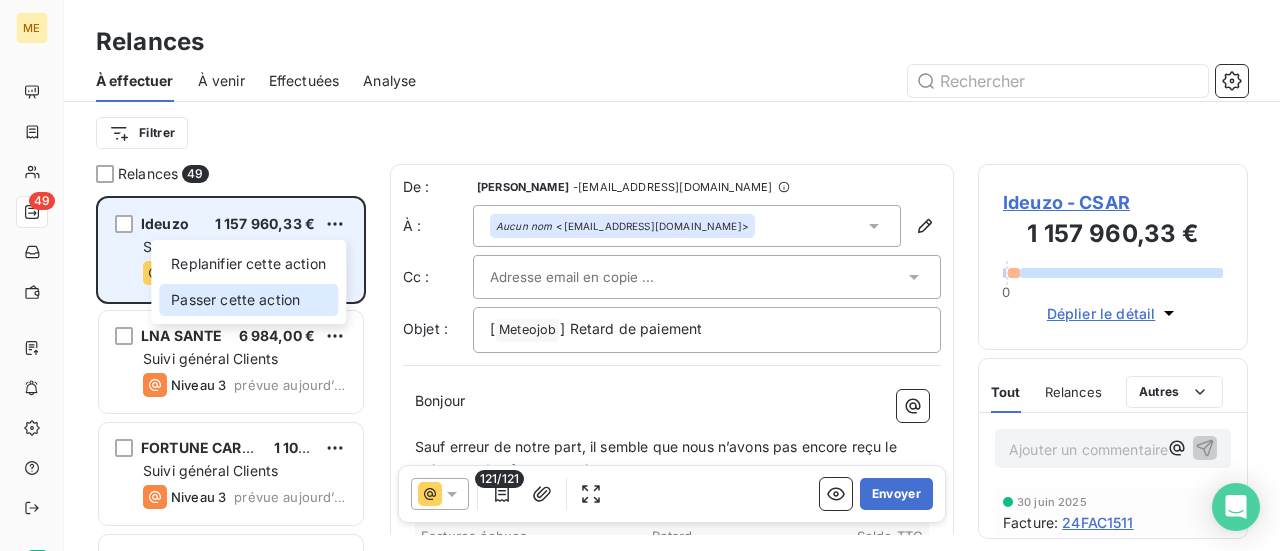 click on "Passer cette action" at bounding box center [248, 300] 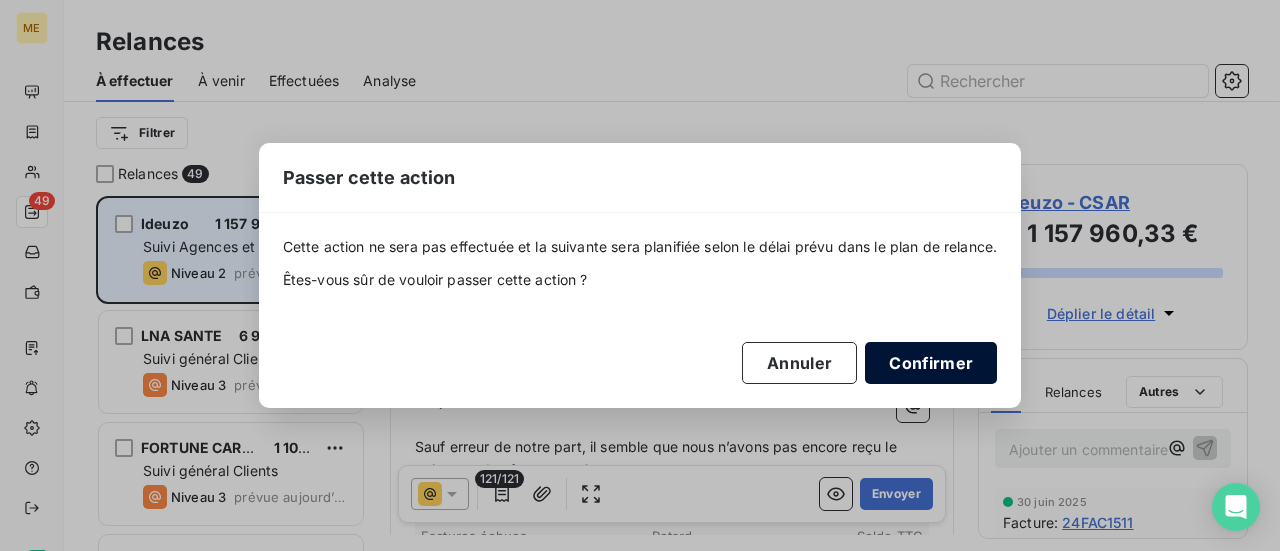 click on "Confirmer" at bounding box center (931, 363) 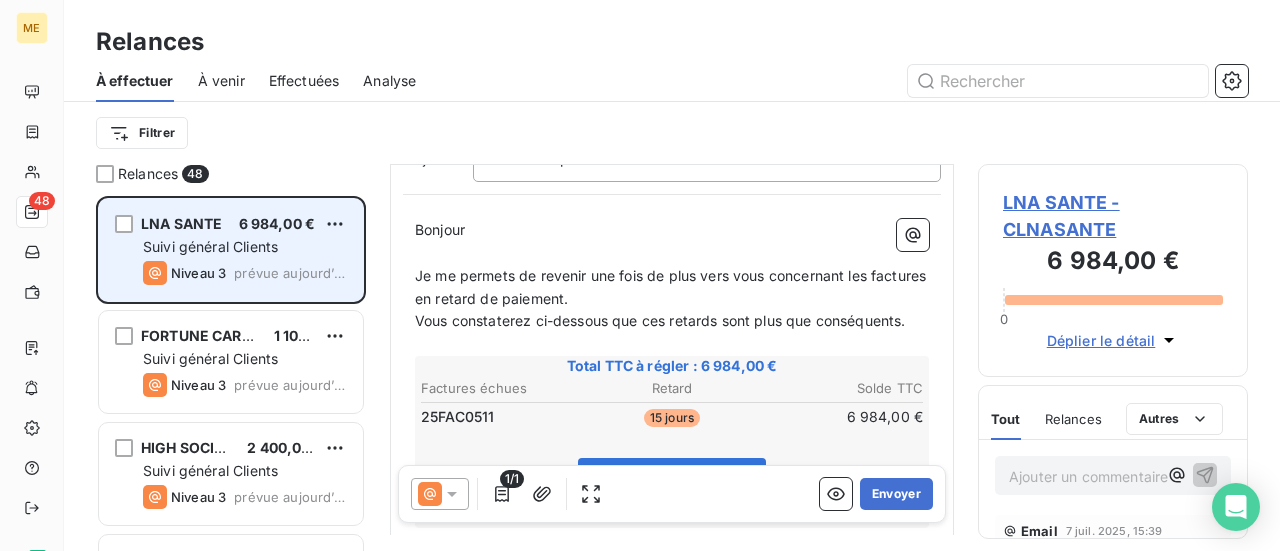 scroll, scrollTop: 300, scrollLeft: 0, axis: vertical 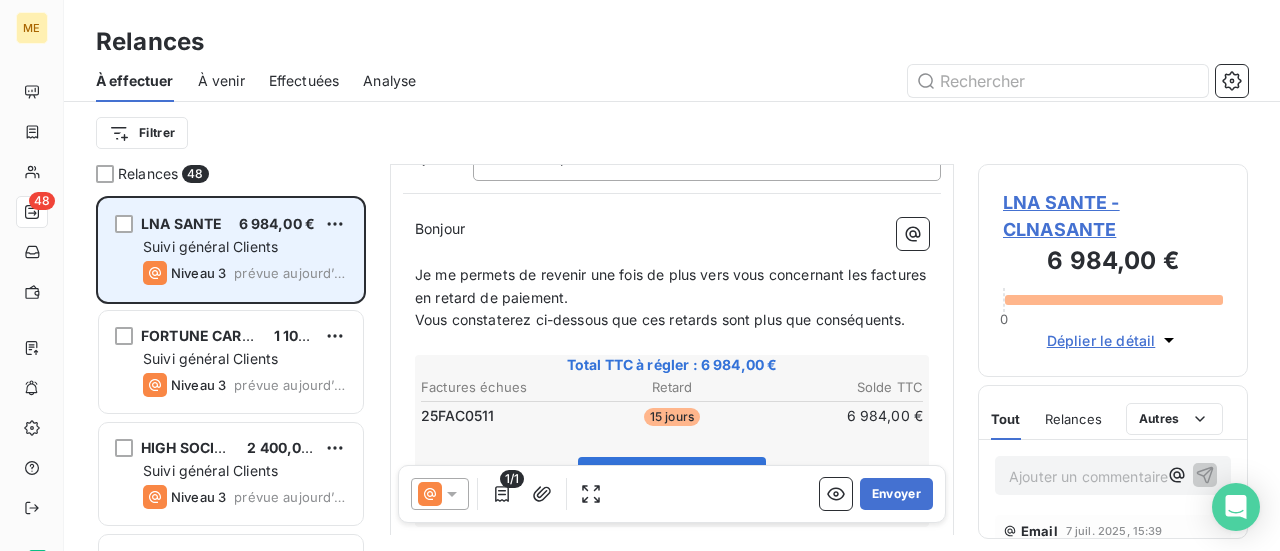 click 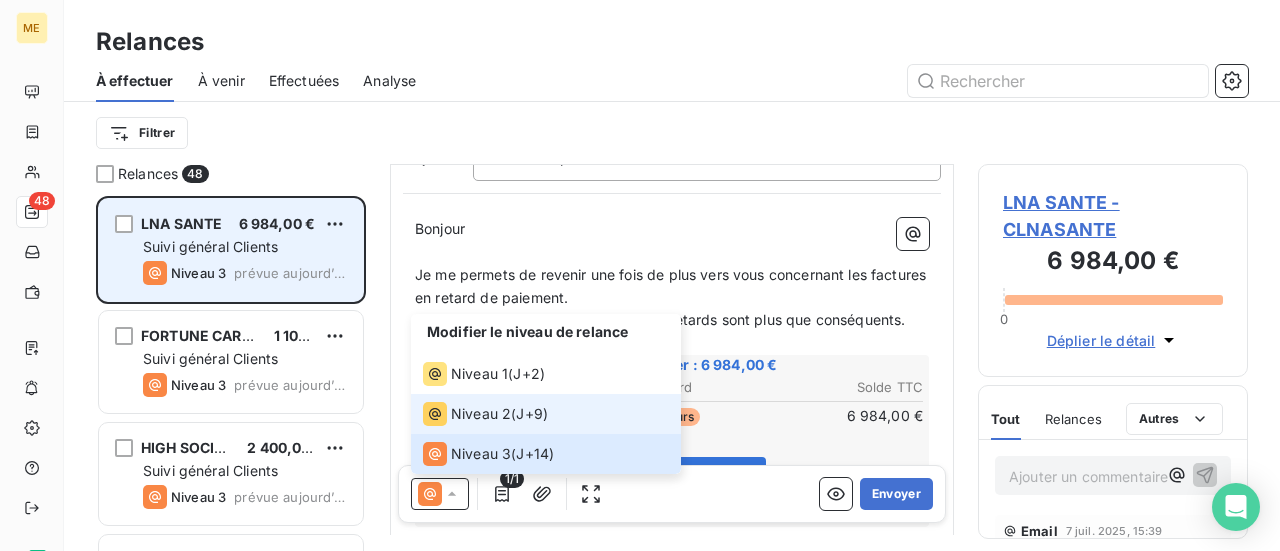 click on "Niveau 2" at bounding box center [467, 414] 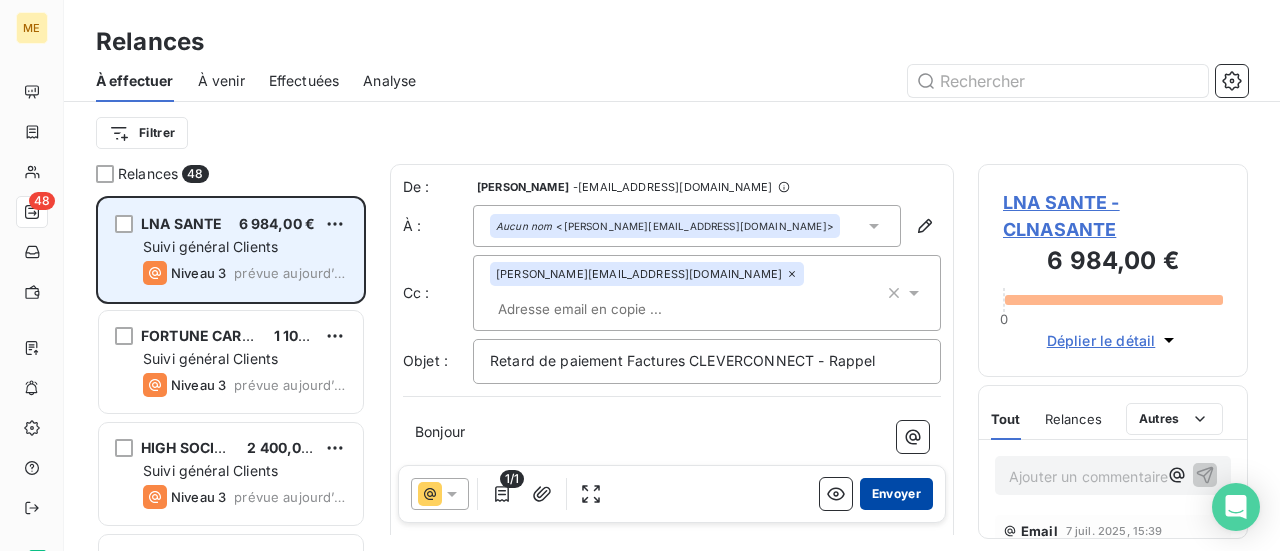 click on "Envoyer" at bounding box center [896, 494] 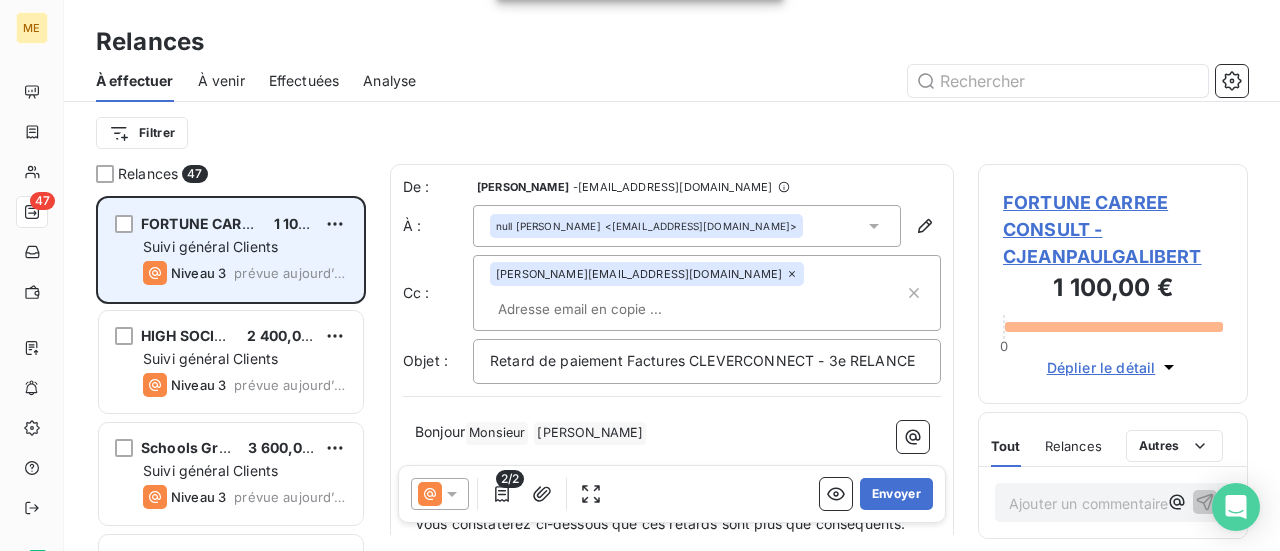 click on "Envoyer" at bounding box center [896, 494] 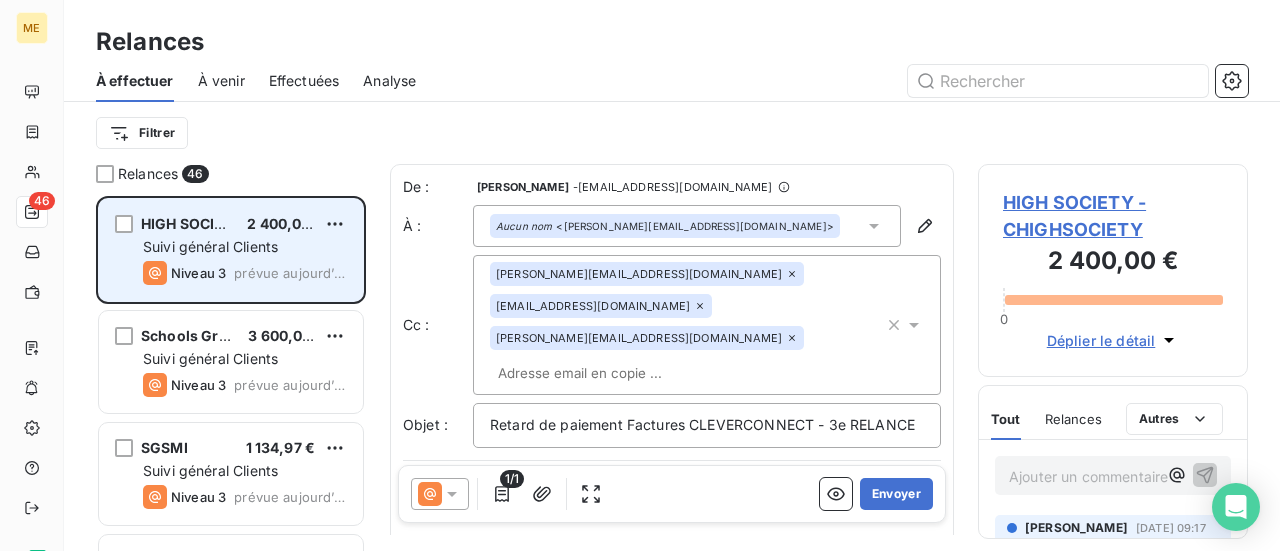 click on "HIGH SOCIETY - CHIGHSOCIETY" at bounding box center (1113, 216) 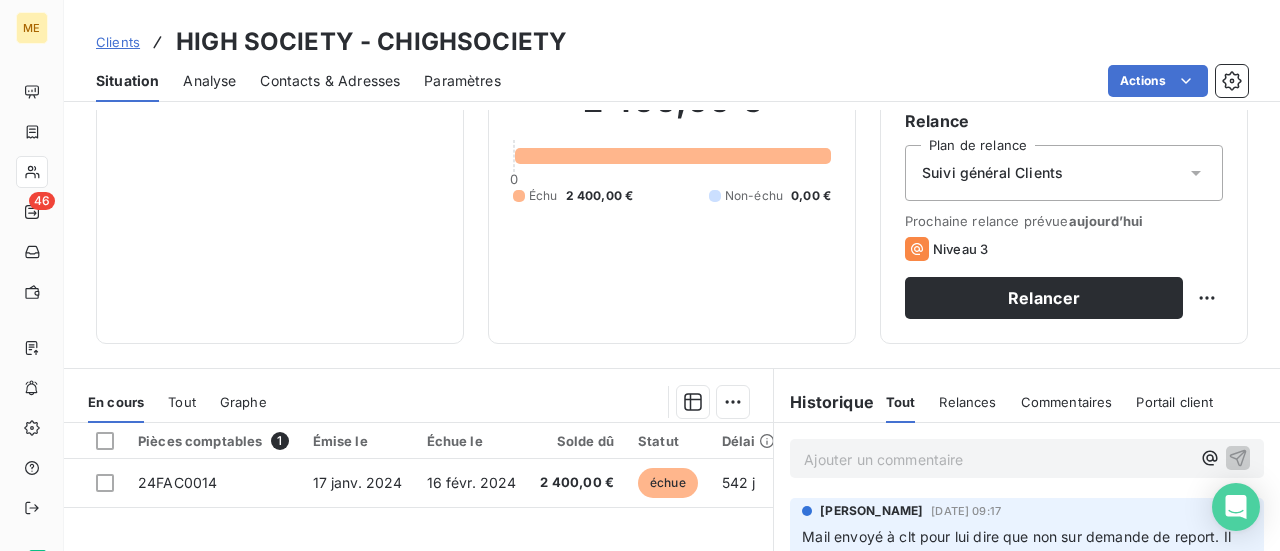 scroll, scrollTop: 200, scrollLeft: 0, axis: vertical 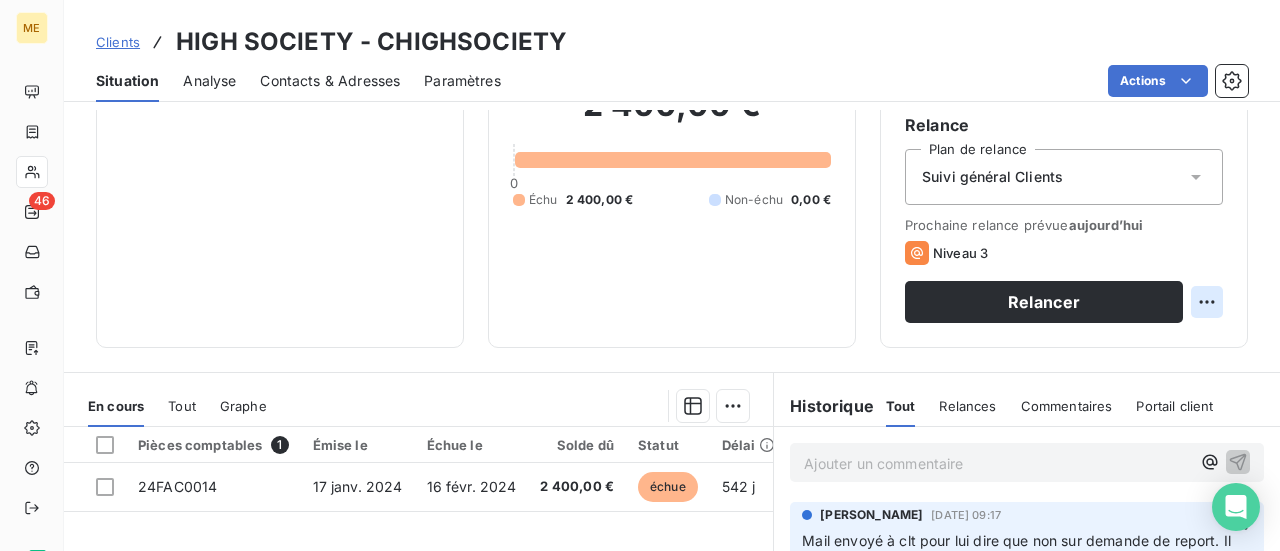 click on "ME 46 Clients HIGH SOCIETY - CHIGHSOCIETY Situation Analyse Contacts & Adresses Paramètres Actions Informations client Propriétés Client Tags Encours client   2 400,00 € 0 Échu 2 400,00 € Non-échu 0,00 €     Limite d’encours Ajouter une limite d’encours autorisé Gestion du risque Surveiller ce client en intégrant votre outil de gestion des risques client. Relance Plan de relance Suivi général Clients Prochaine relance prévue  [DATE] Niveau 3 Relancer En cours Tout Graphe Pièces comptables 1 Émise le Échue le Solde dû Statut Délai   Retard   24FAC0014 [DATE] [DATE] 2 400,00 € échue 542 j +512 j Lignes par page 25 Précédent 1 Suivant Historique Tout Relances Commentaires Portail client Tout Relances Commentaires Portail client Ajouter un commentaire ﻿ [PERSON_NAME] [DATE] 09:17 Mail envoyé à clt pour lui dire que non sur demande de report. Il reste 5 échéances. En attente règlement Email [DATE] 09:15 Niveau 3 Email" at bounding box center [640, 275] 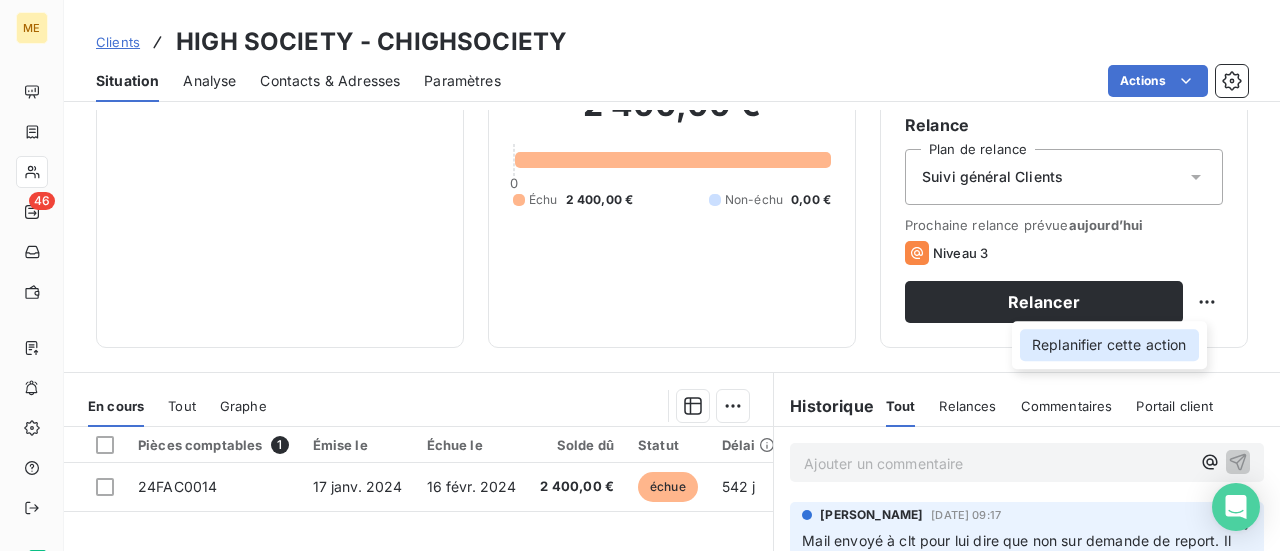 click on "Replanifier cette action" at bounding box center [1109, 345] 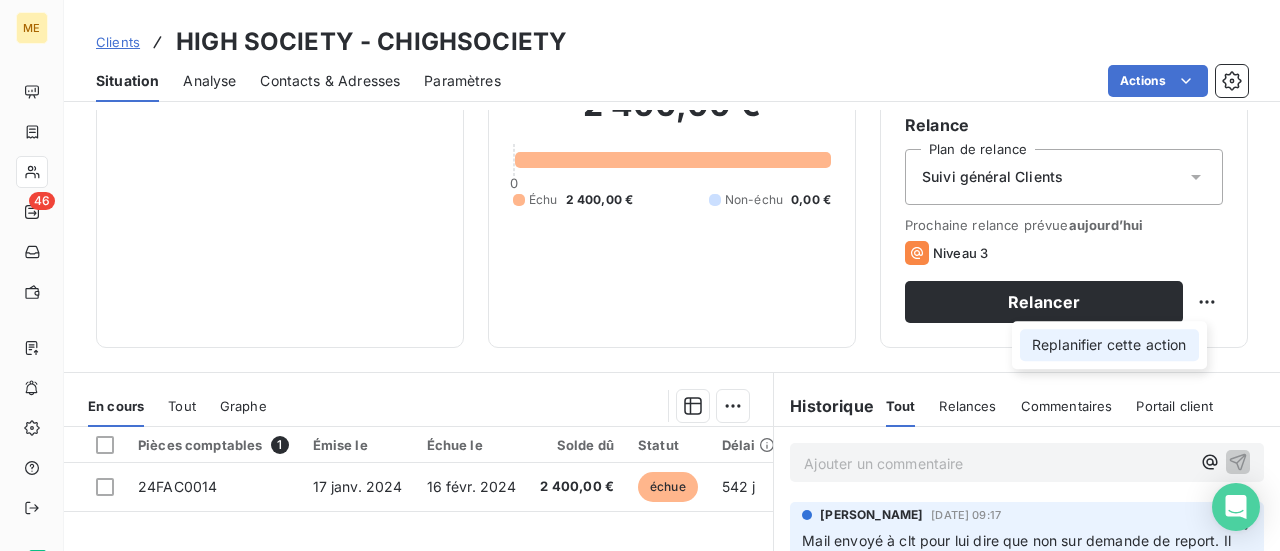 select on "6" 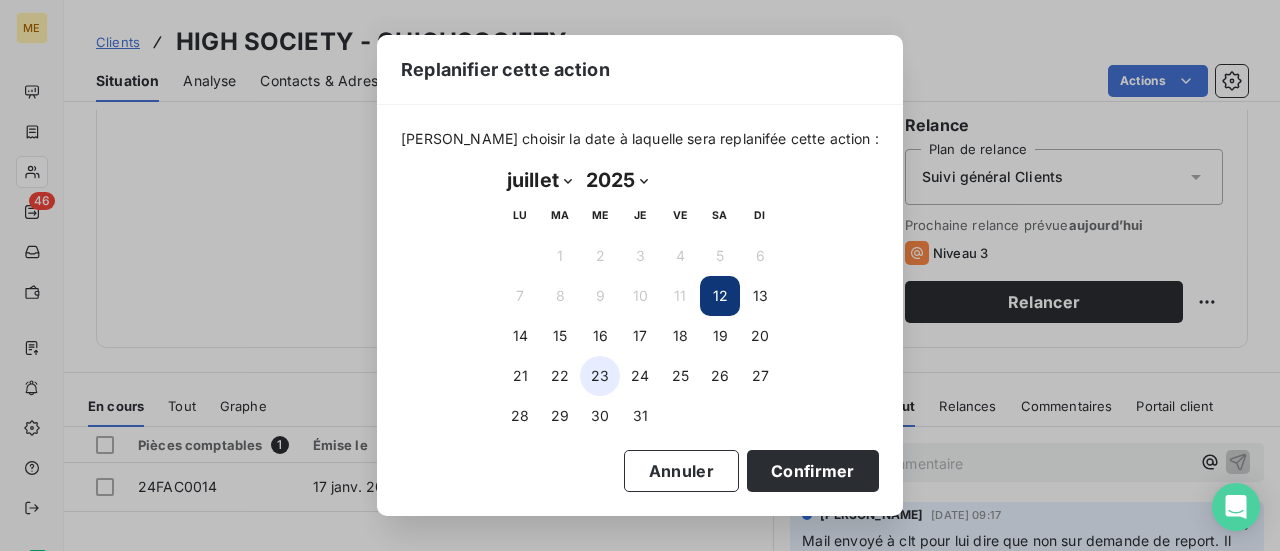 click on "23" at bounding box center (600, 376) 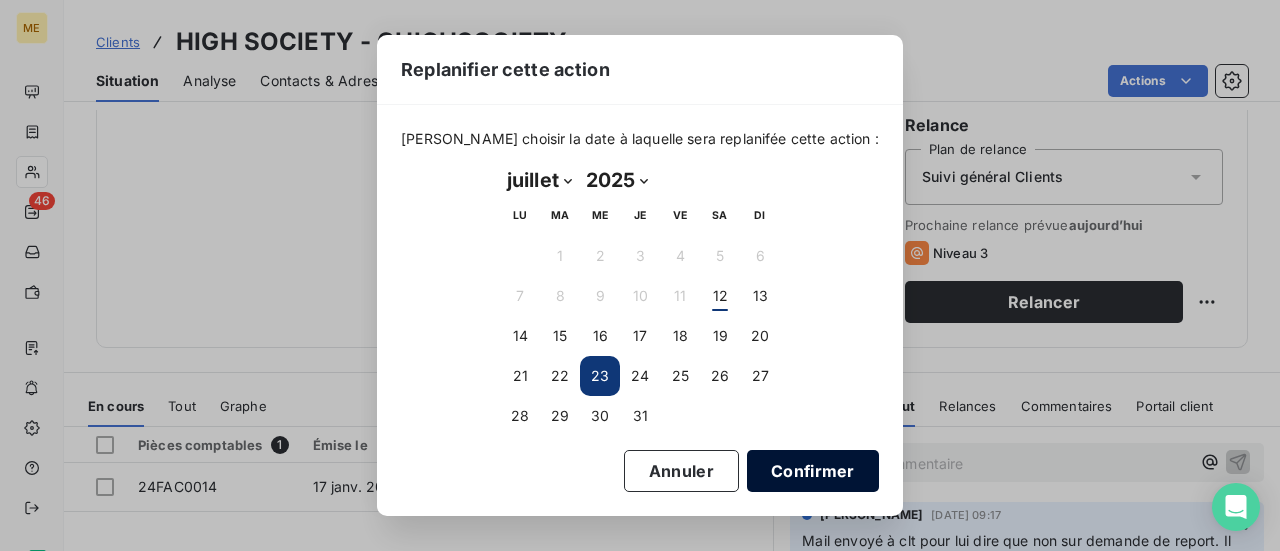 click on "Confirmer" at bounding box center (813, 471) 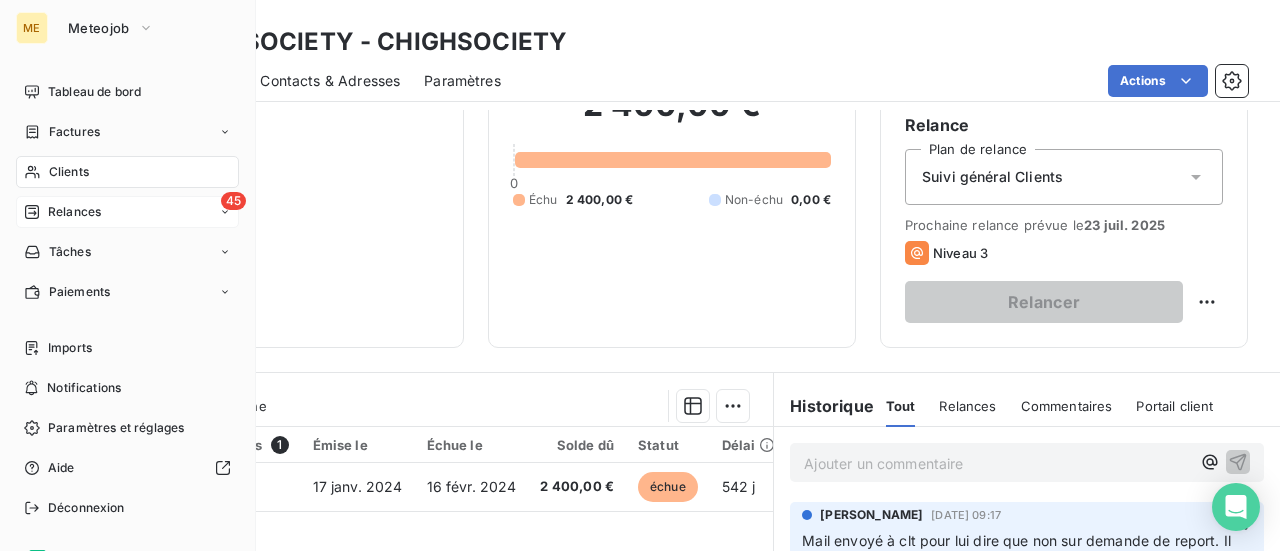 click on "Relances" at bounding box center (74, 212) 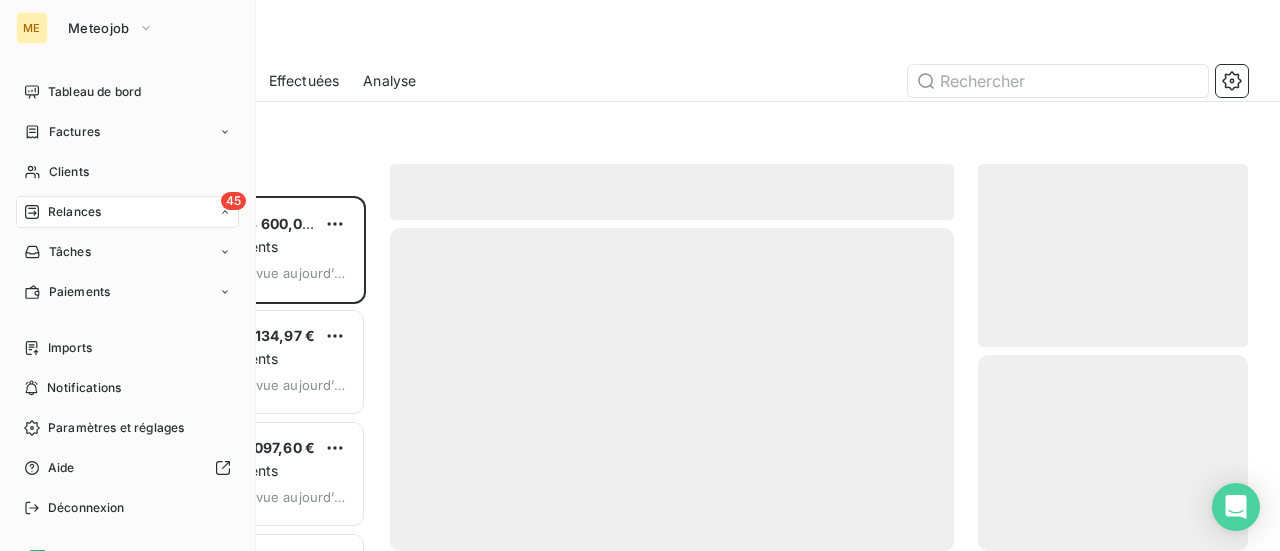 scroll, scrollTop: 16, scrollLeft: 16, axis: both 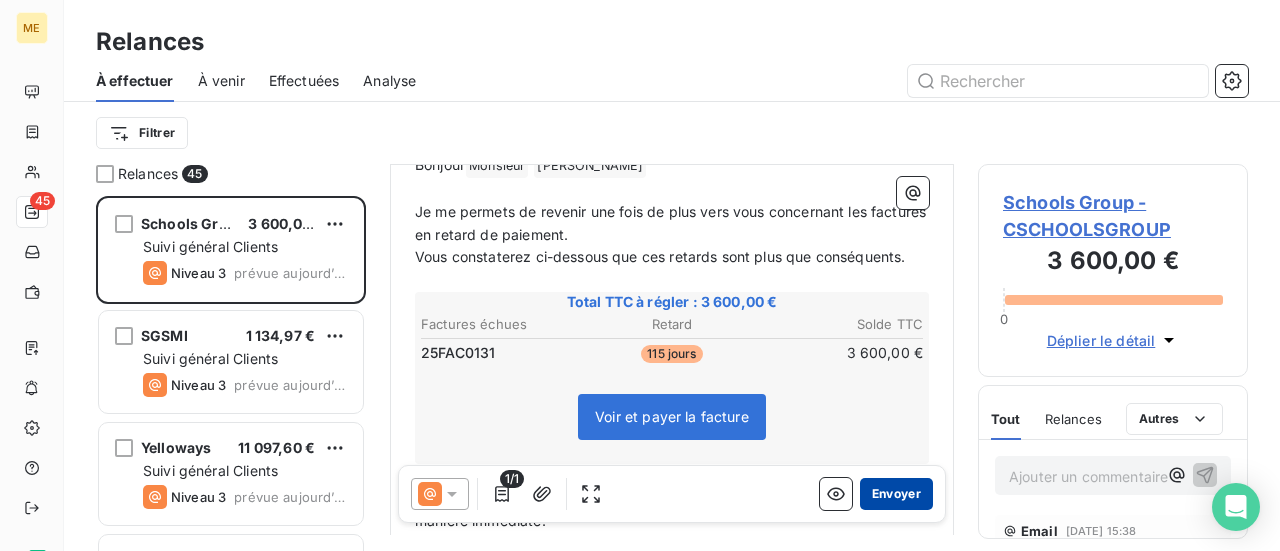 click on "Envoyer" at bounding box center (896, 494) 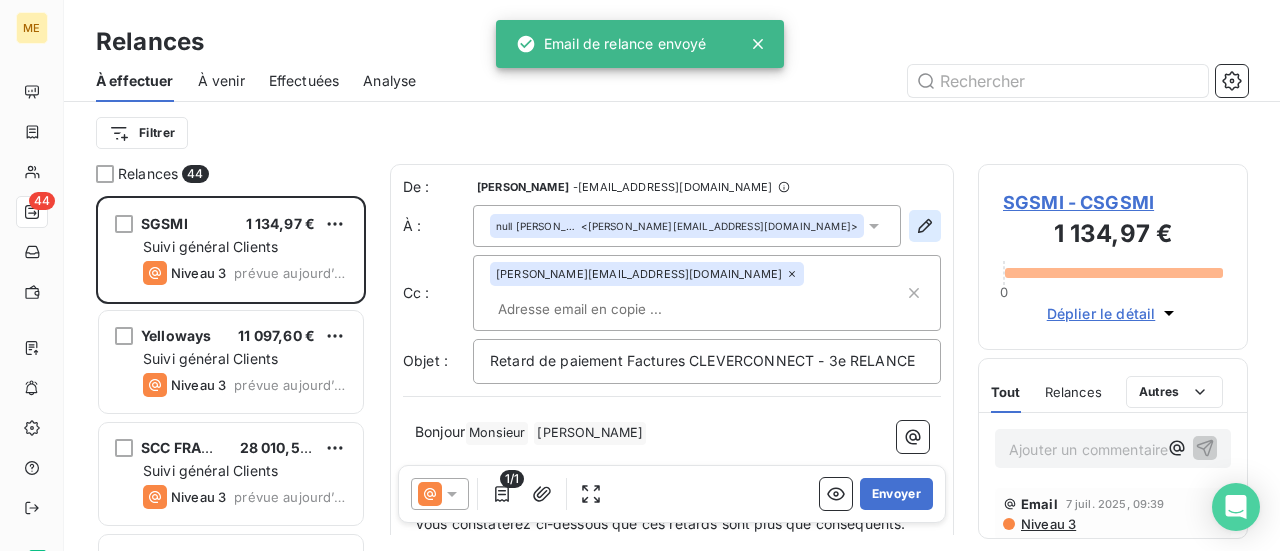 click 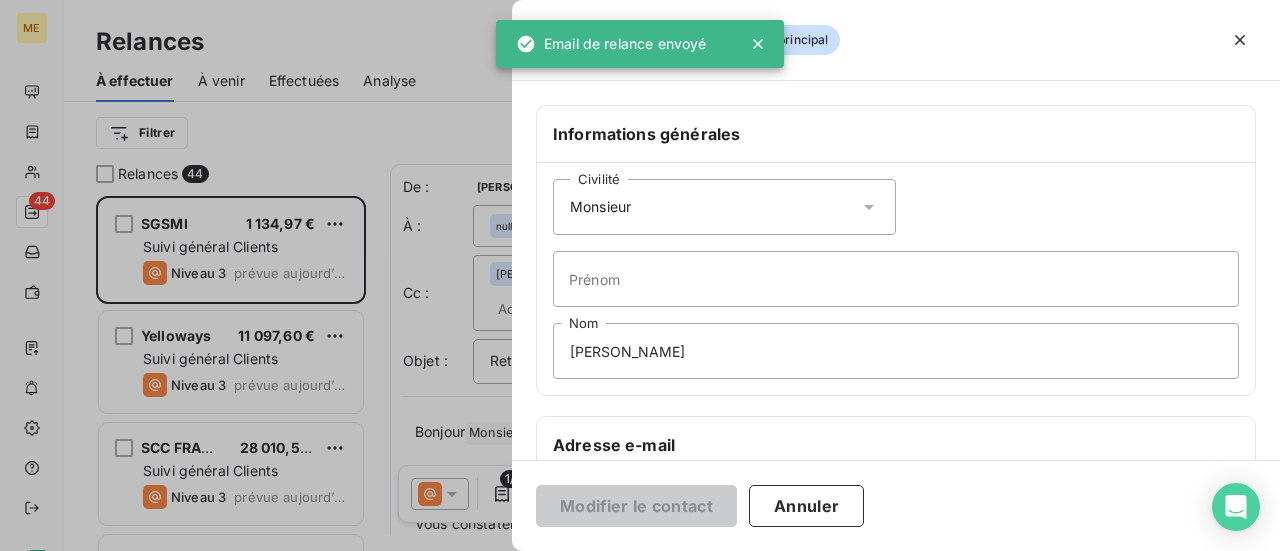 click 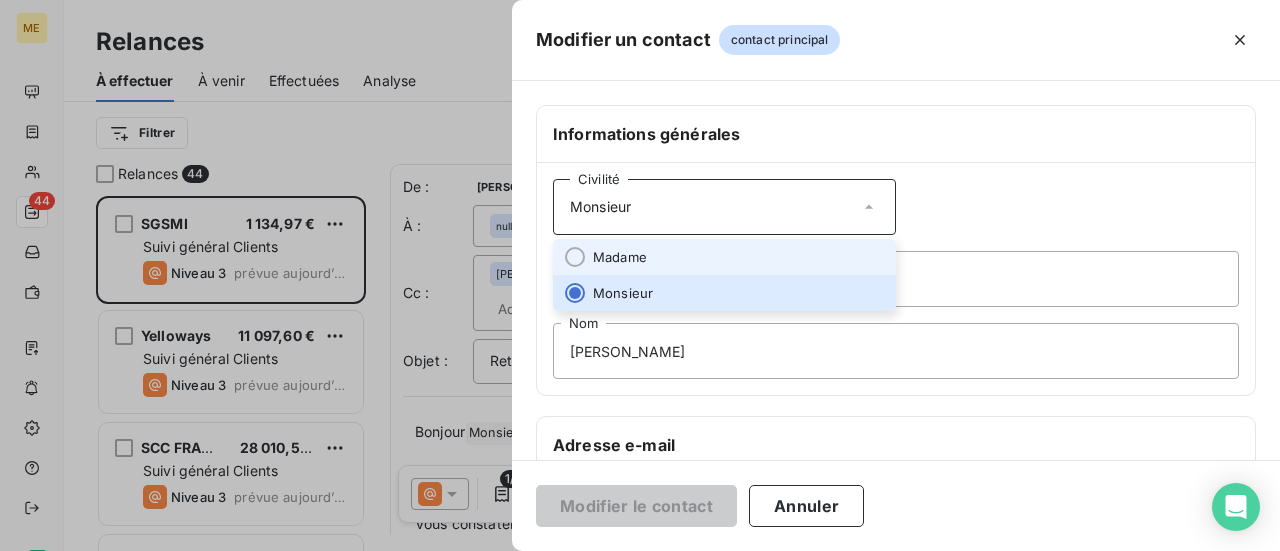click on "Madame" at bounding box center (724, 257) 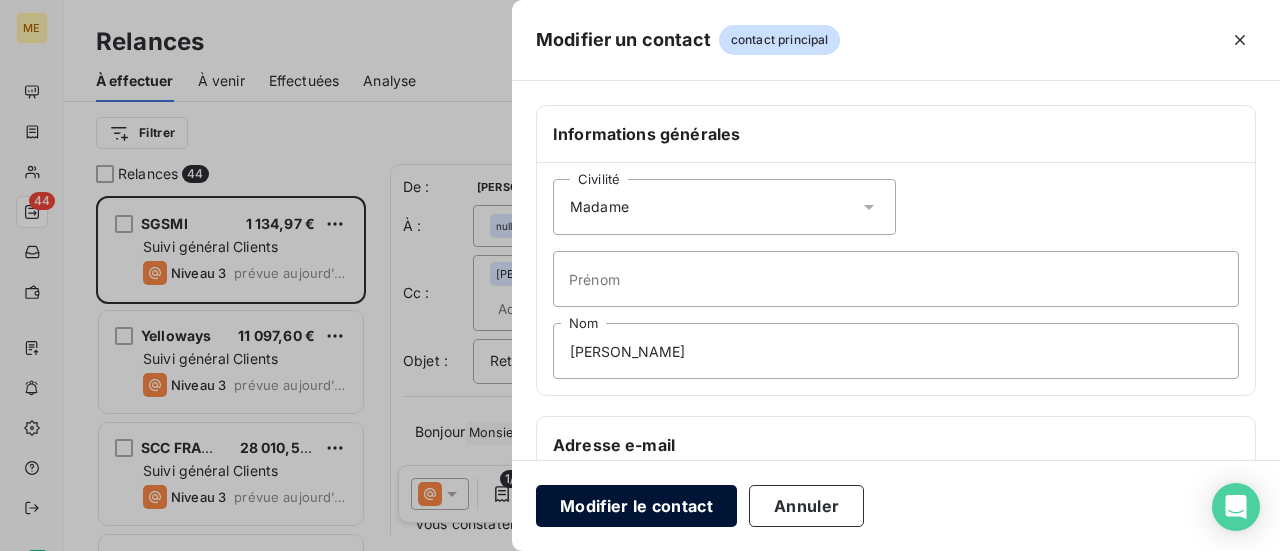 click on "Modifier le contact" at bounding box center (636, 506) 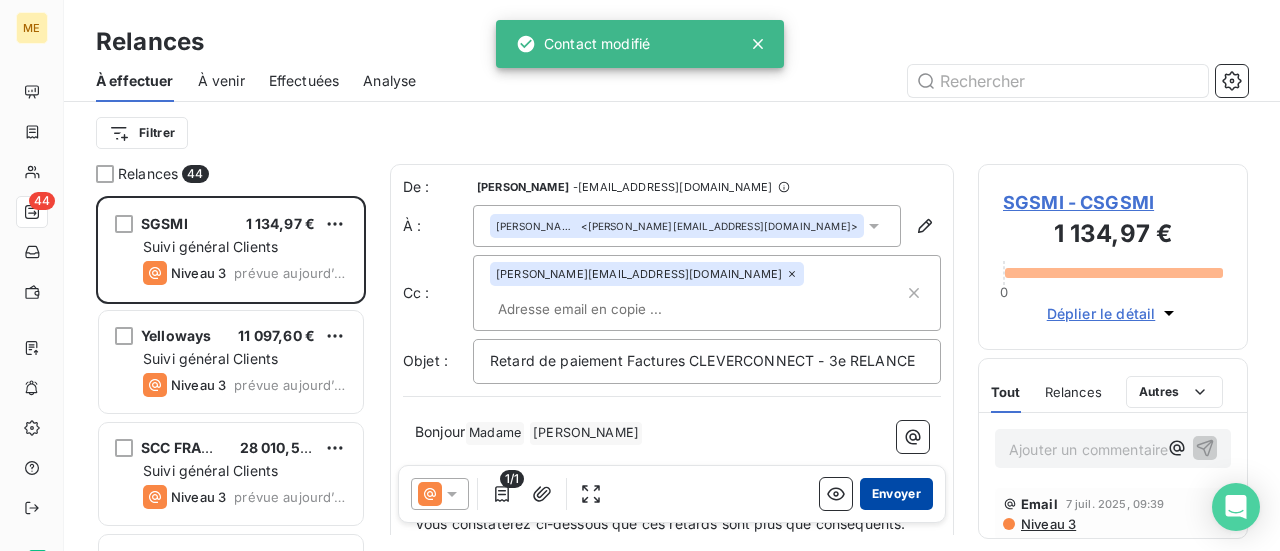 click on "Envoyer" at bounding box center (896, 494) 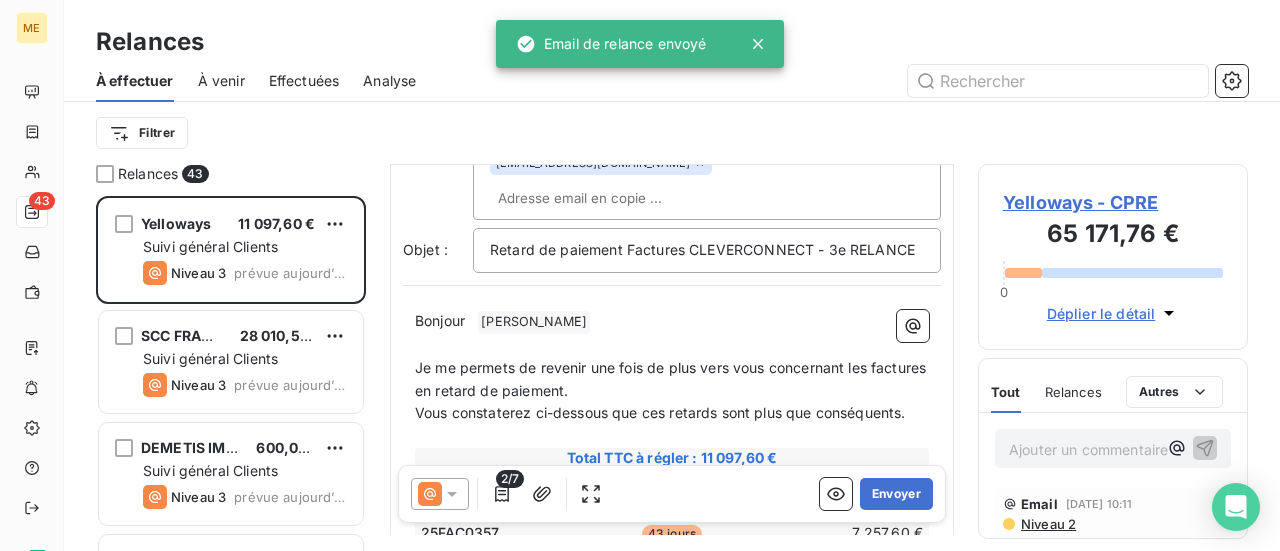 scroll, scrollTop: 202, scrollLeft: 0, axis: vertical 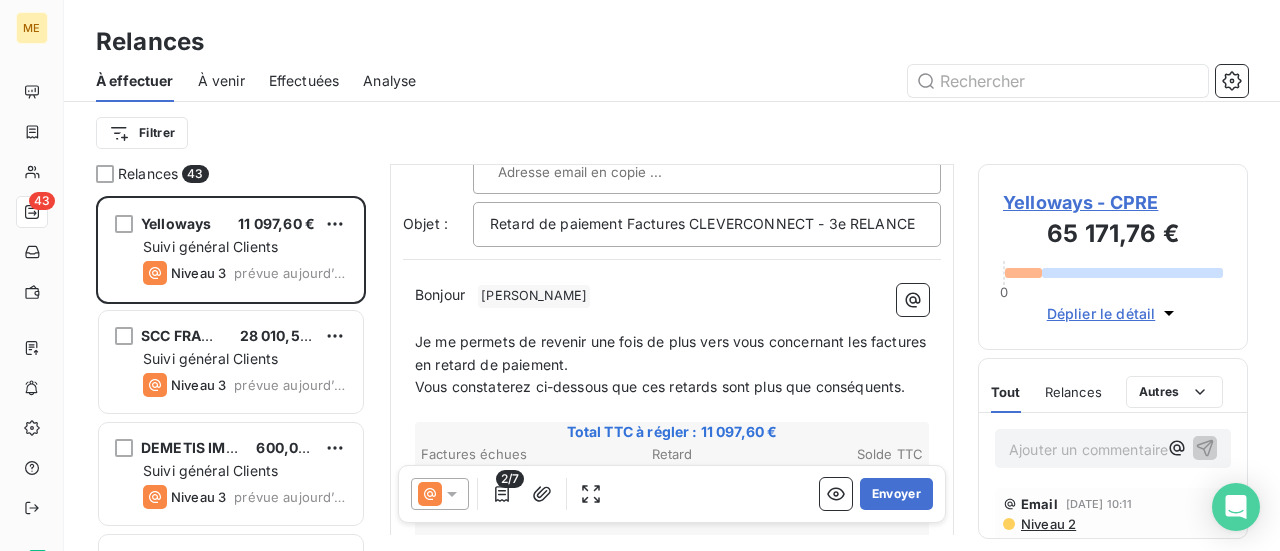 click 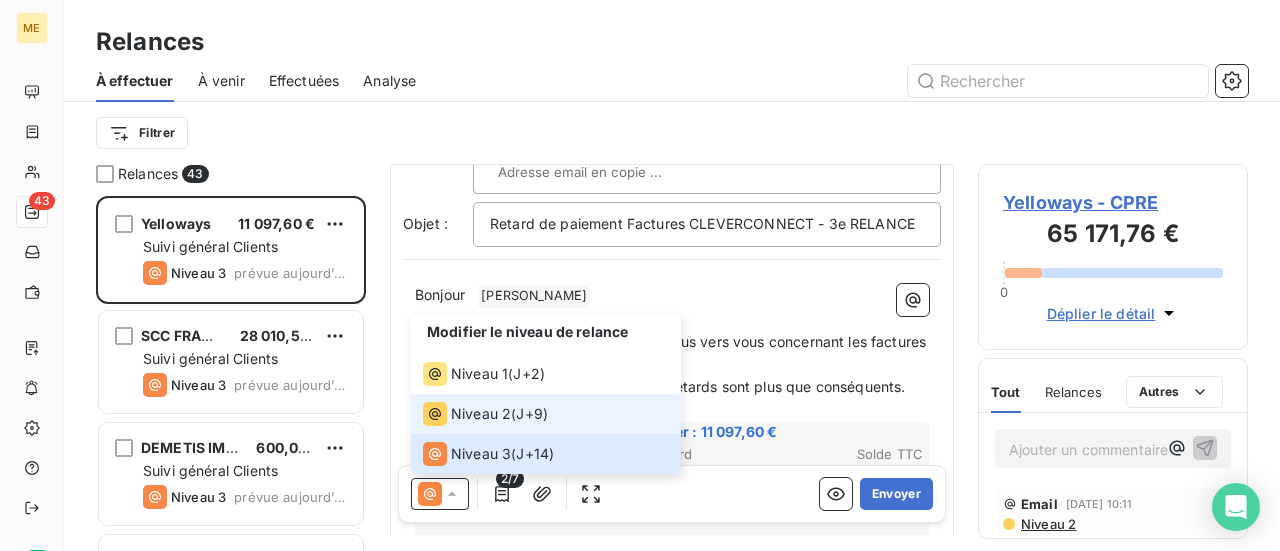 click on "J+9 )" at bounding box center (532, 414) 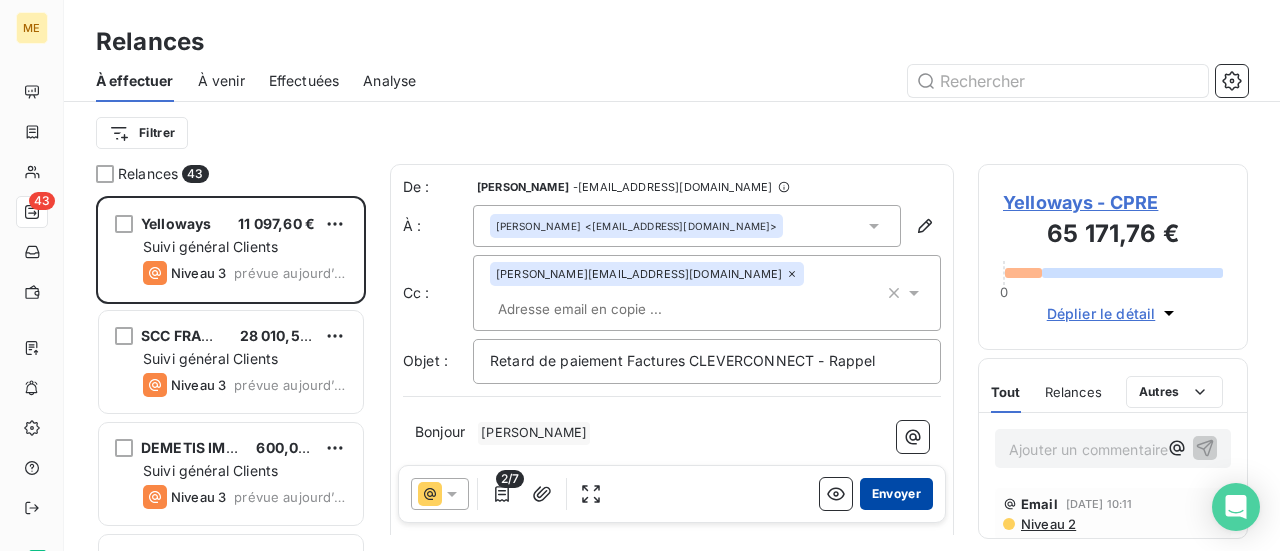 click on "Envoyer" at bounding box center [896, 494] 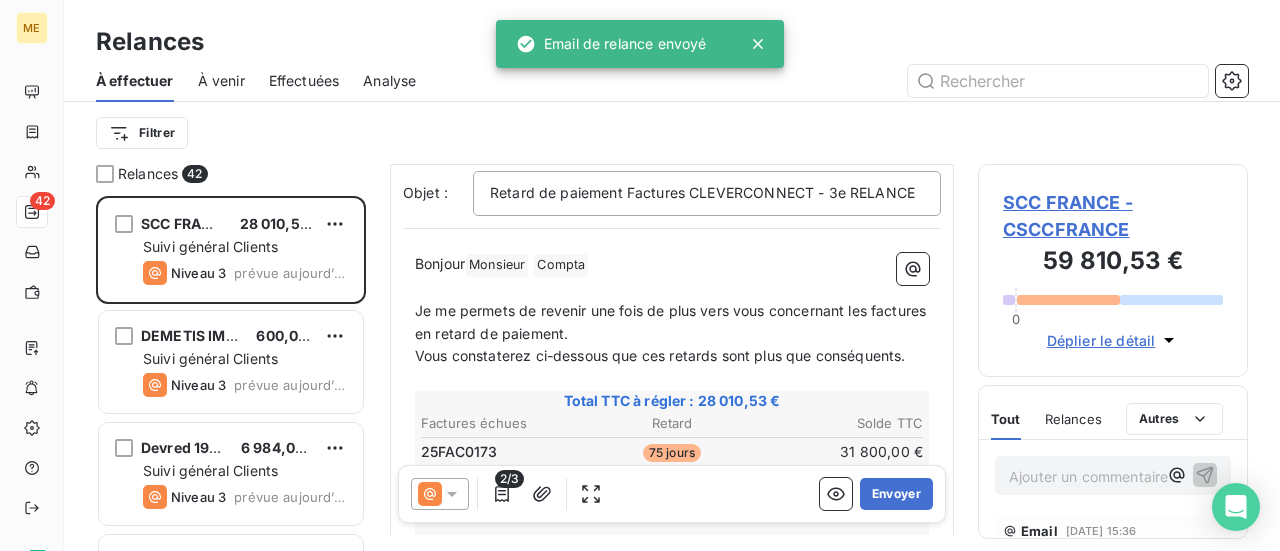 scroll, scrollTop: 202, scrollLeft: 0, axis: vertical 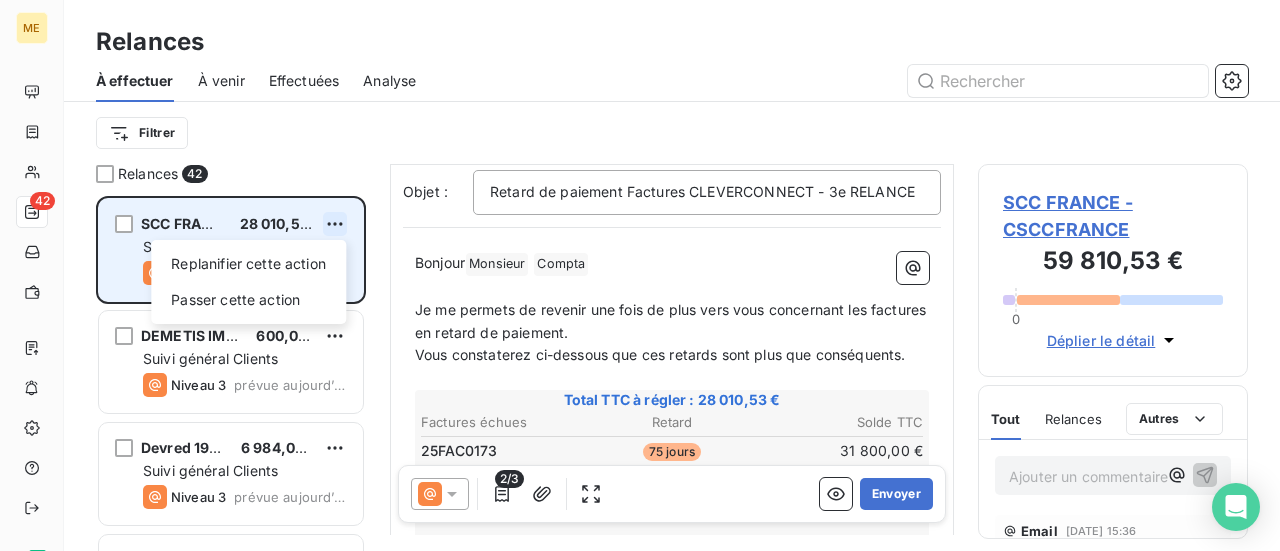 click on "ME 42 Relances À effectuer À venir Effectuées Analyse Filtrer Relances 42 SCC [GEOGRAPHIC_DATA] 28 010,53 € Replanifier cette action Passer cette action Suivi général Clients Niveau 3 prévue [DATE] DEMETIS IMMO 600,00 € Suivi général Clients Niveau 3 prévue [DATE] Devred 1902 6 984,00 € Suivi général Clients Niveau 3 prévue [DATE] WORKRHPRO 600,00 € Suivi général Clients Niveau 3 prévue [DATE] HALTYS 4 800,00 € Suivi général Clients Niveau 3 prévue [DATE] TXM RECRUIT 2 500,00 € Suivi général Clients Niveau 3 prévue [DATE] G5 FORMATION 3 600,00 € Suivi général Clients Niveau 3 prévue [DATE] ZEBRA 3 976,80 € CLIENTS EN MED AVANT IP Niveau 1 prévue [DATE] AGENCE NENO - DIALOGUES ET SOLUTIONS 20 400,00 € Suivi général Clients Niveau 3 prévue [DATE] ATEA 2 160,00 € Suivi général Clients Niveau 3 prévue [DATE] CORSE COMPOSITES AERONAUTIQUES 2 748,00 € Niveau 3 Niveau 3" at bounding box center (640, 275) 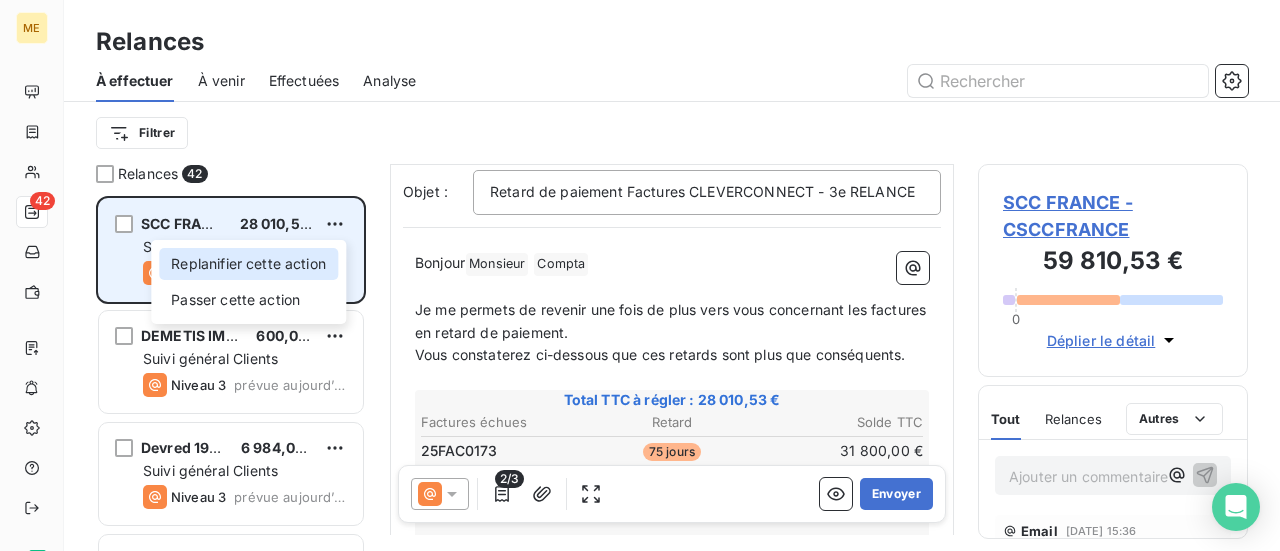 click on "Replanifier cette action" at bounding box center [248, 264] 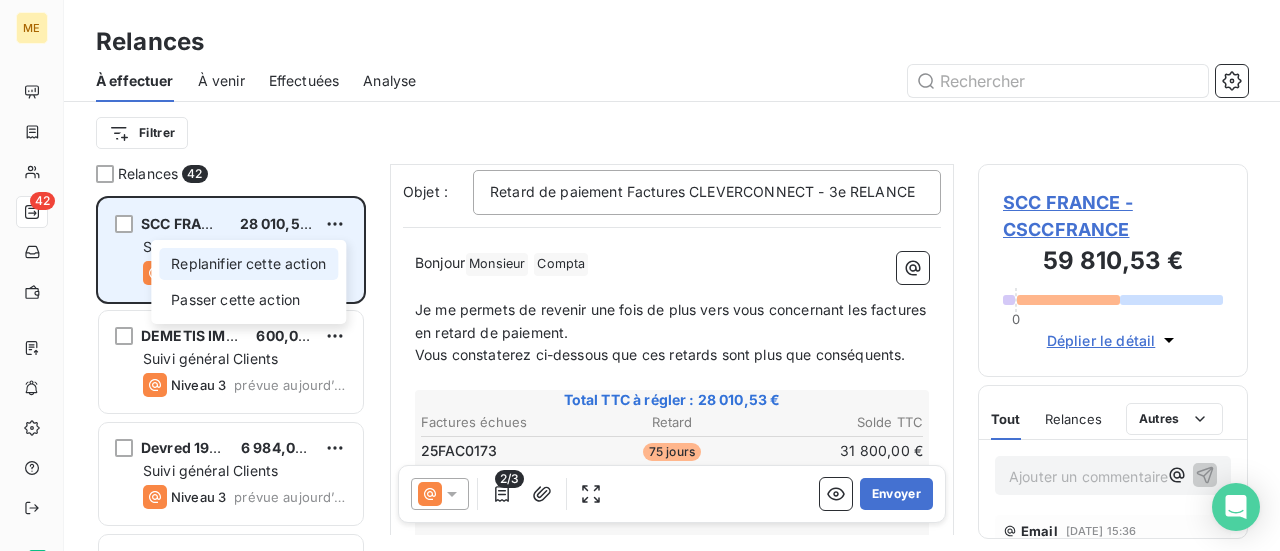 select on "6" 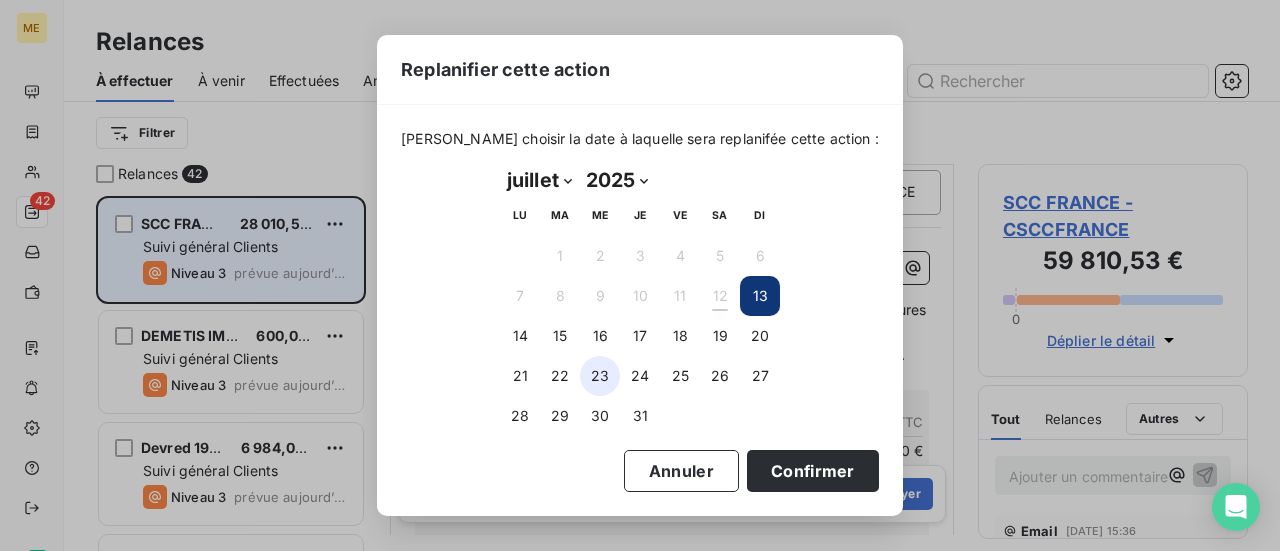 click on "23" at bounding box center [600, 376] 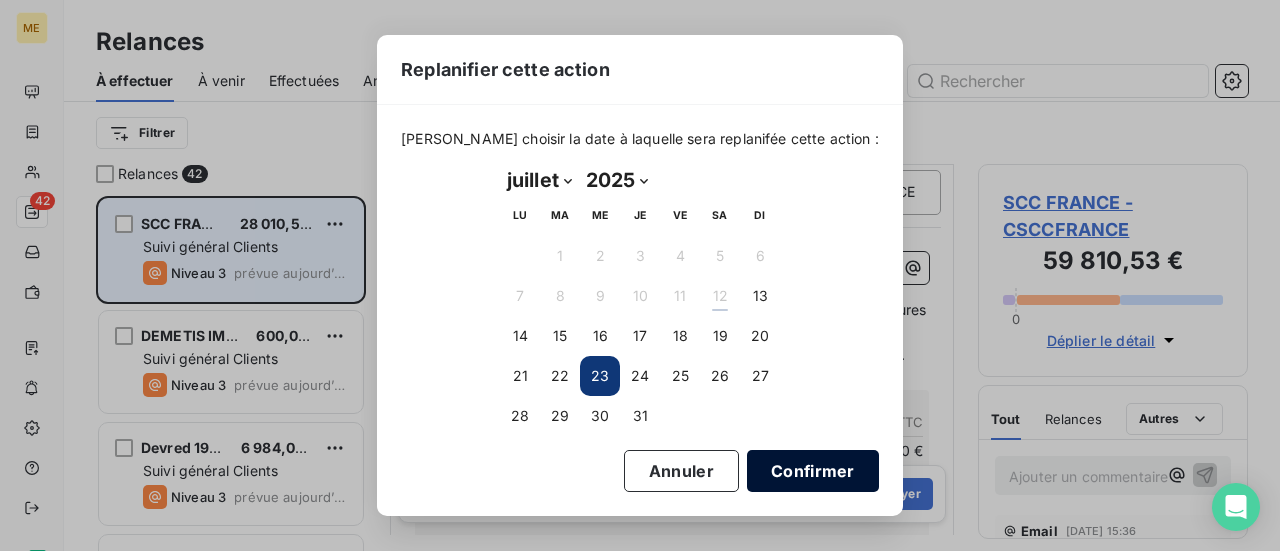 click on "Confirmer" at bounding box center (813, 471) 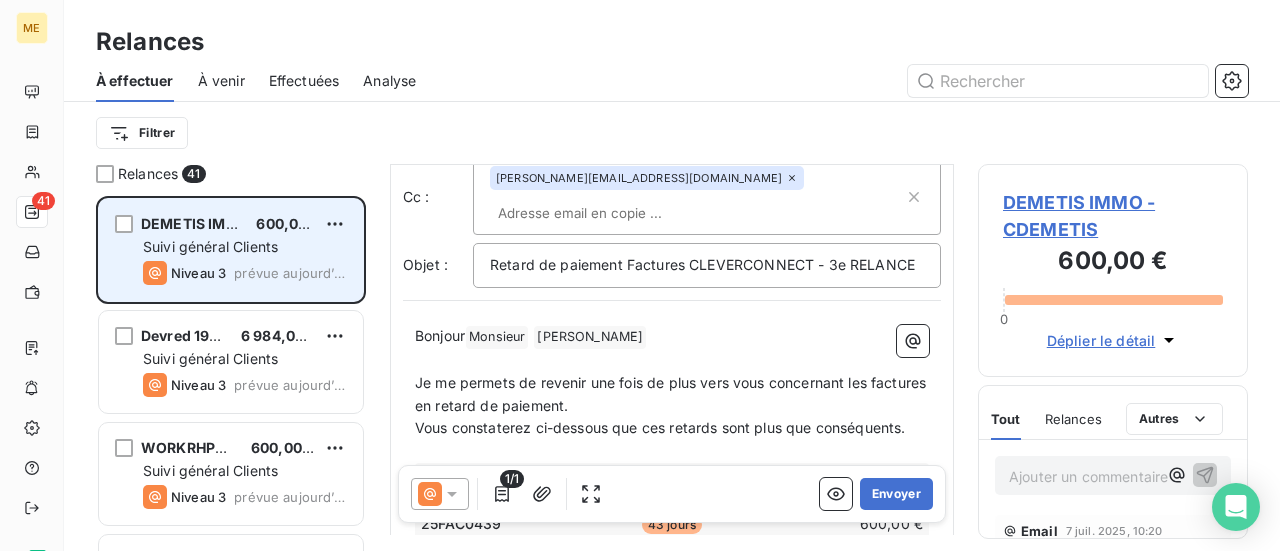 scroll, scrollTop: 200, scrollLeft: 0, axis: vertical 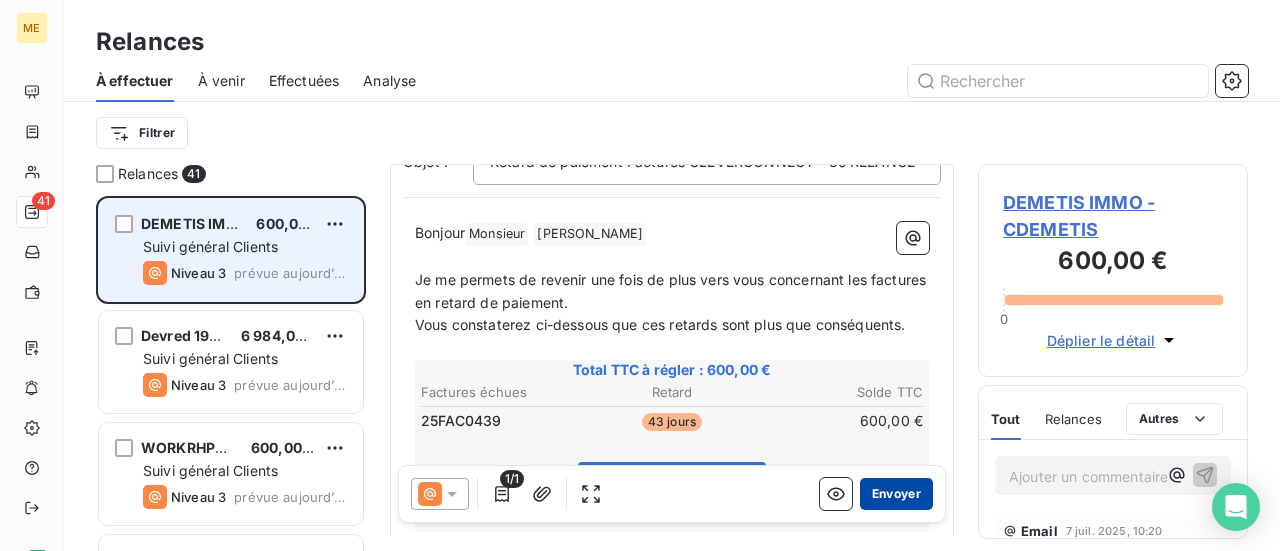 click on "Envoyer" at bounding box center (896, 494) 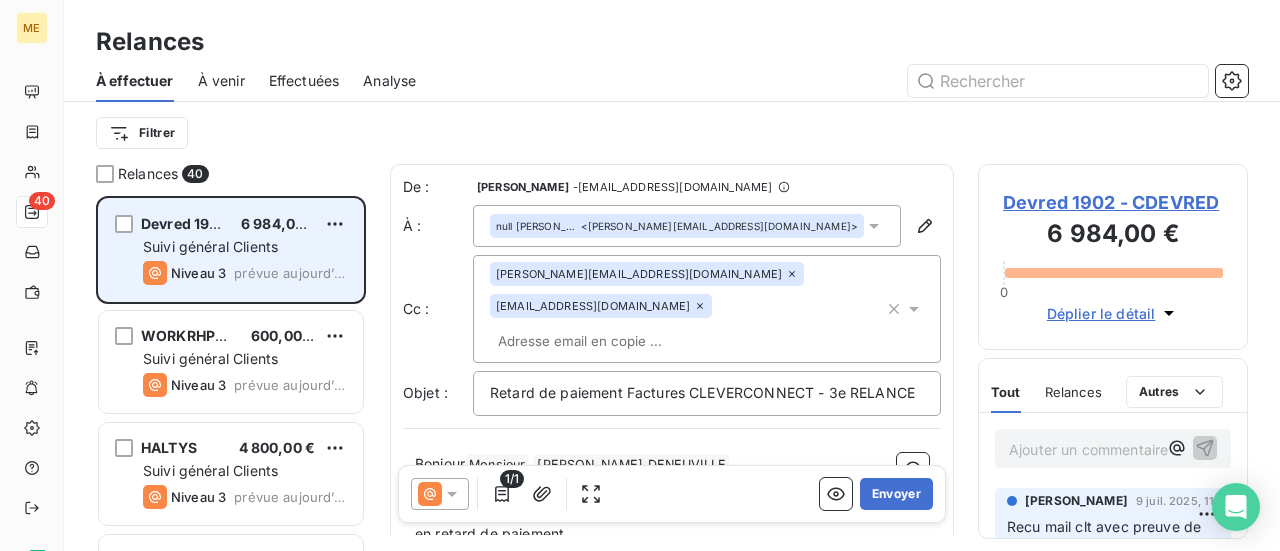 click 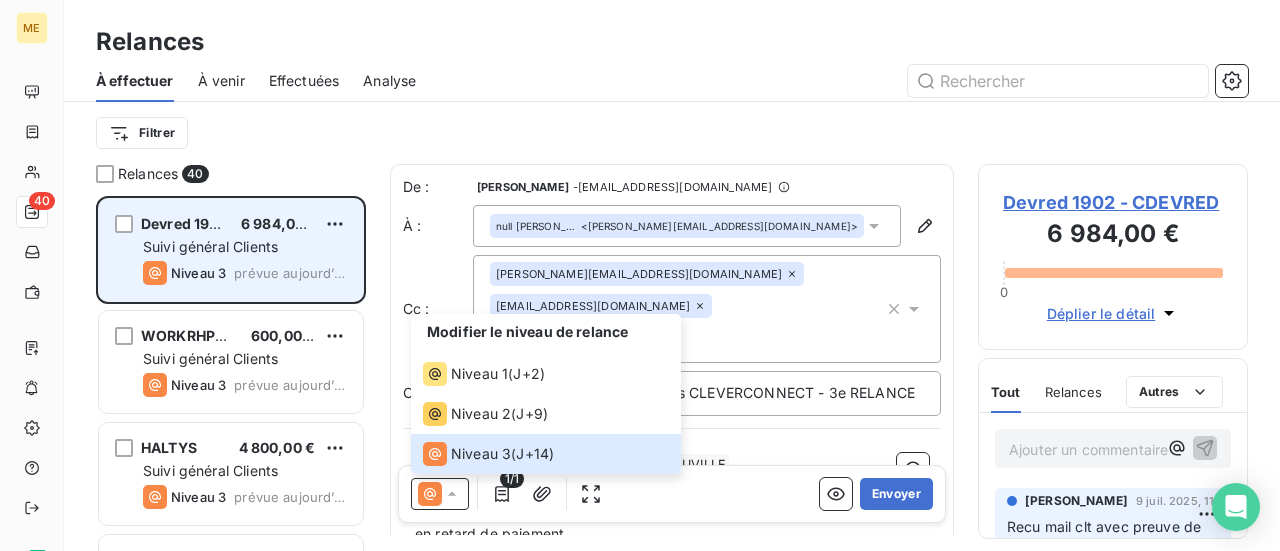 click on "Filtrer" at bounding box center (672, 133) 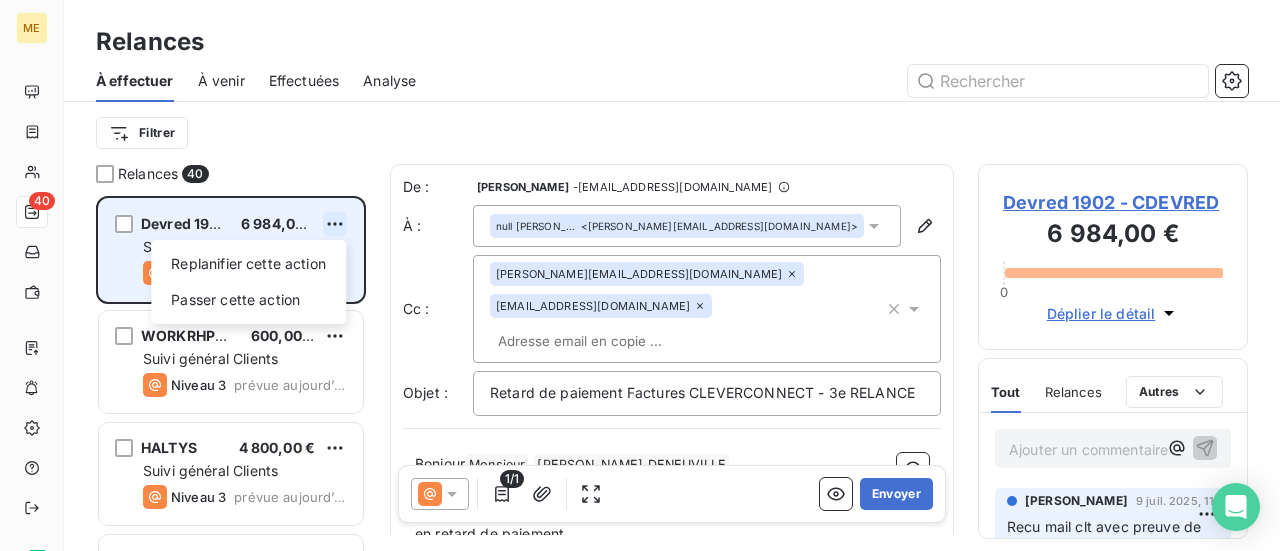 click on "ME 40 Relances À effectuer À venir Effectuées Analyse Filtrer Relances 40 Devred 1902 6 984,00 € Replanifier cette action Passer cette action Suivi général Clients Niveau 3 prévue [DATE] WORKRHPRO 600,00 € Suivi général Clients Niveau 3 prévue [DATE] HALTYS 4 800,00 € Suivi général Clients Niveau 3 prévue [DATE] TXM RECRUIT 2 500,00 € Suivi général Clients Niveau 3 prévue [DATE] G5 FORMATION 3 600,00 € Suivi général Clients Niveau 3 prévue [DATE] ZEBRA 3 976,80 € CLIENTS EN MED AVANT IP Niveau 1 prévue [DATE] AGENCE NENO - DIALOGUES ET SOLUTIONS 20 400,00 € Suivi général Clients Niveau 3 prévue [DATE] ATEA 2 160,00 € Suivi général Clients Niveau 3 prévue [DATE] CORSE COMPOSITES AERONAUTIQUES 2 748,00 € Suivi général Clients Niveau 3 prévue [DATE] ALTHEA FRANCE 9 000,00 € Suivi général Clients Niveau 3 prévue [DATE] HANDISPENSABLE CONSEIL ET RECRUTEMENT -" at bounding box center [640, 275] 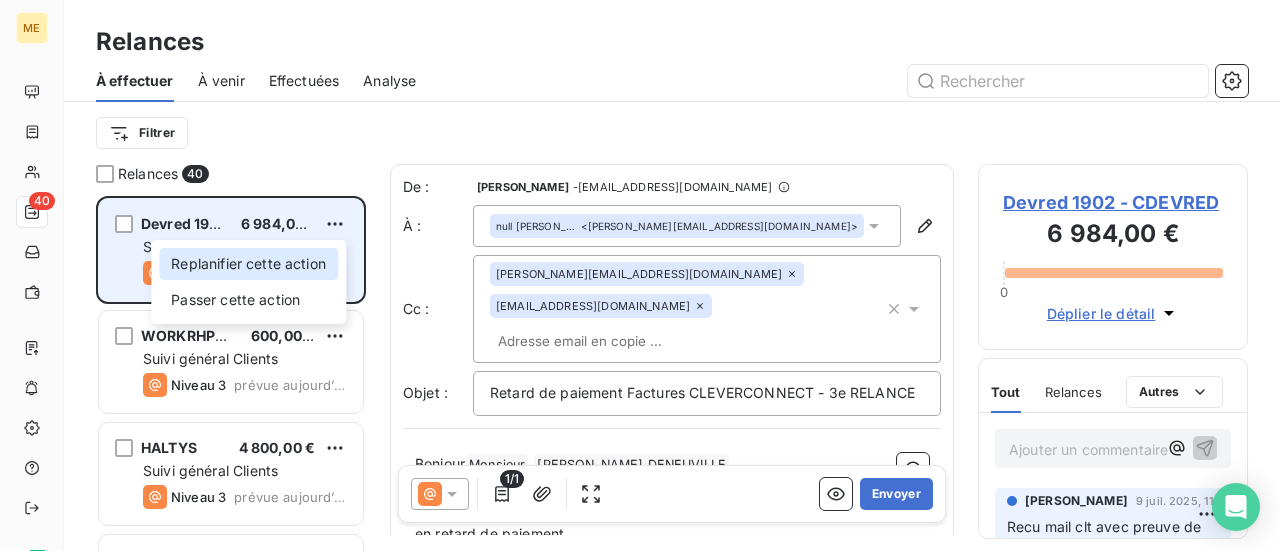 click on "Replanifier cette action" at bounding box center [248, 264] 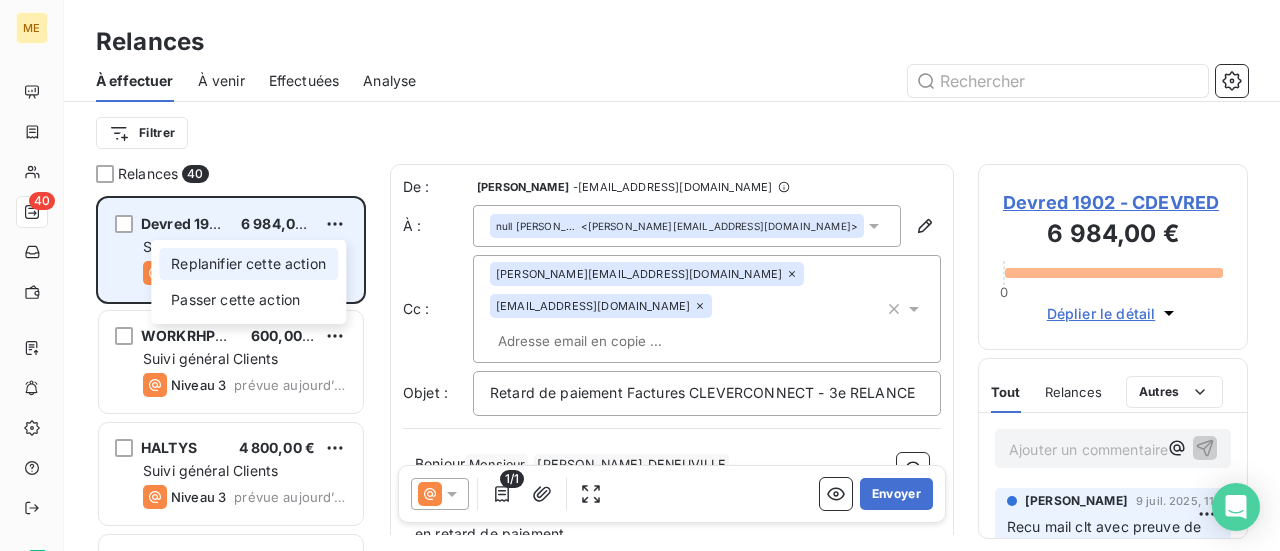 select on "6" 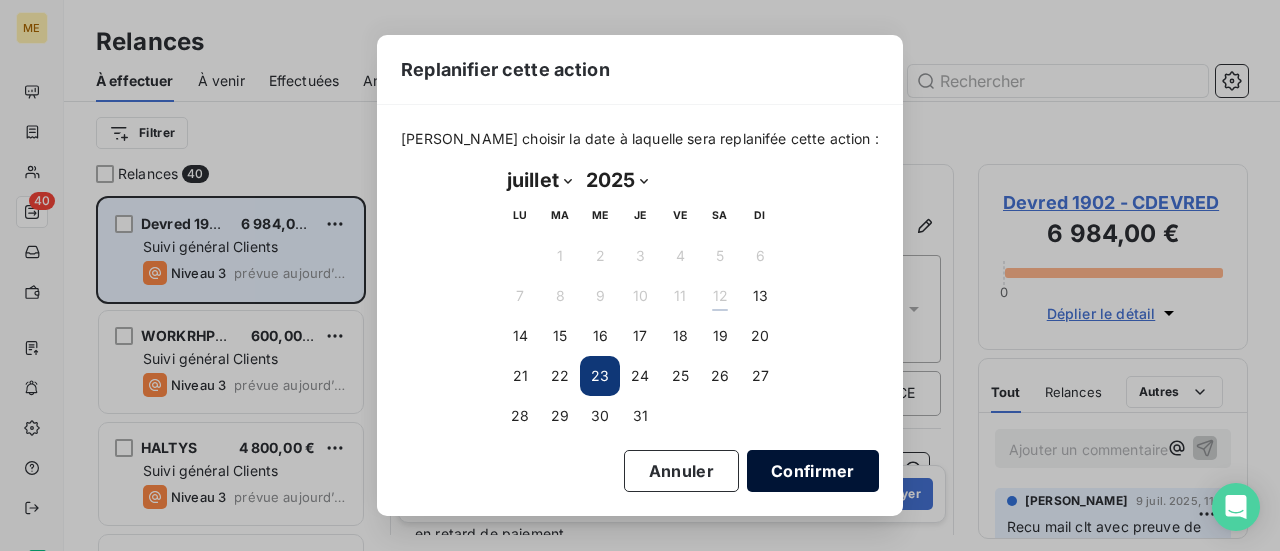 click on "Confirmer" at bounding box center [813, 471] 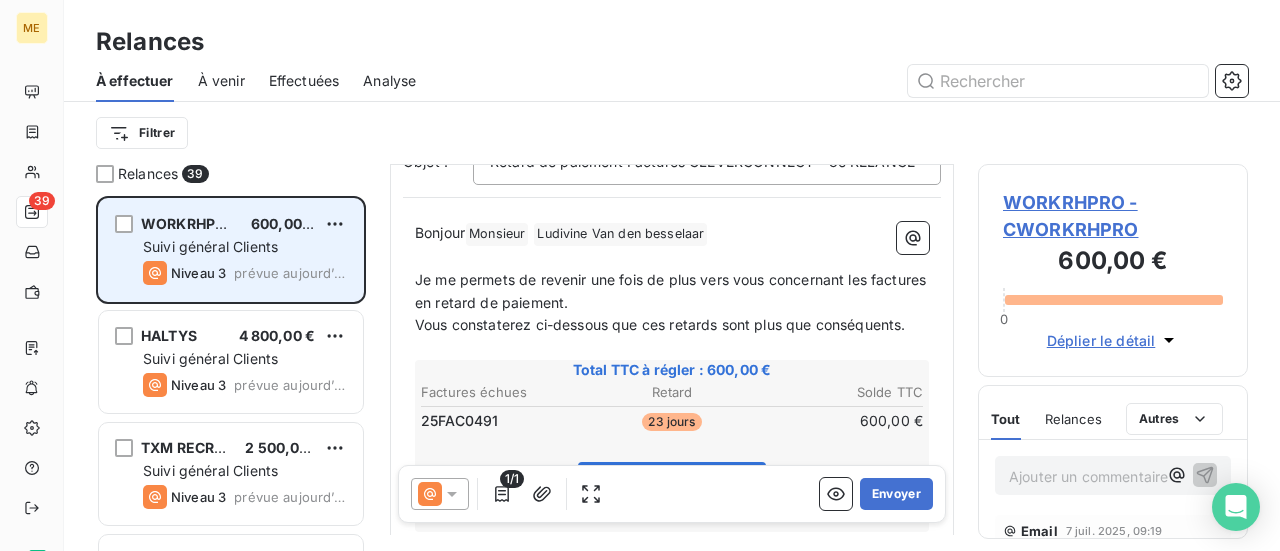 scroll, scrollTop: 0, scrollLeft: 0, axis: both 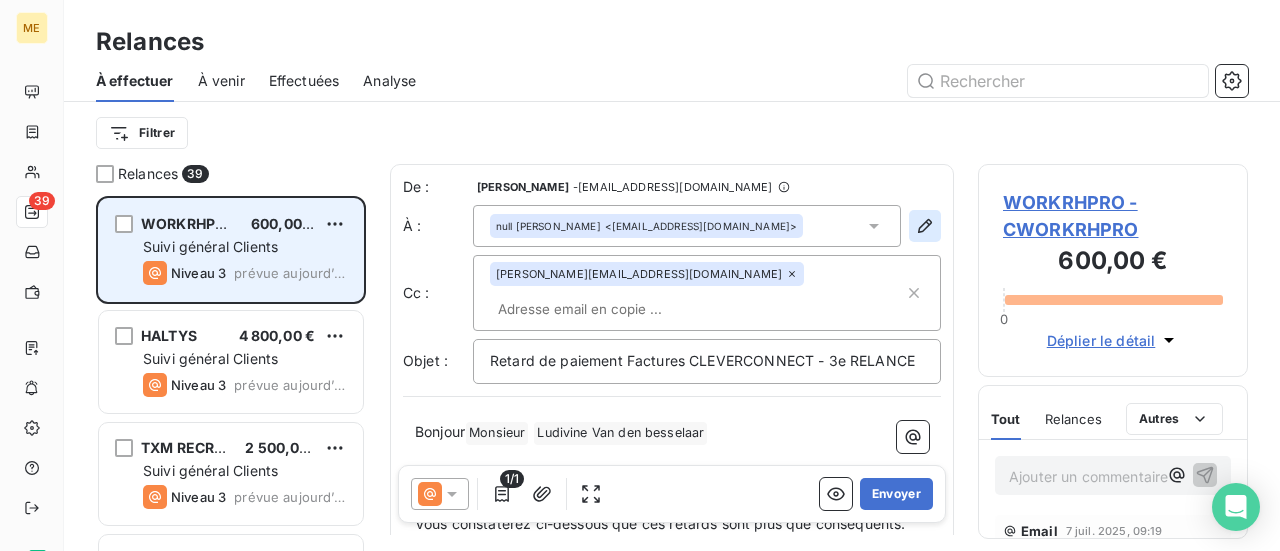 click 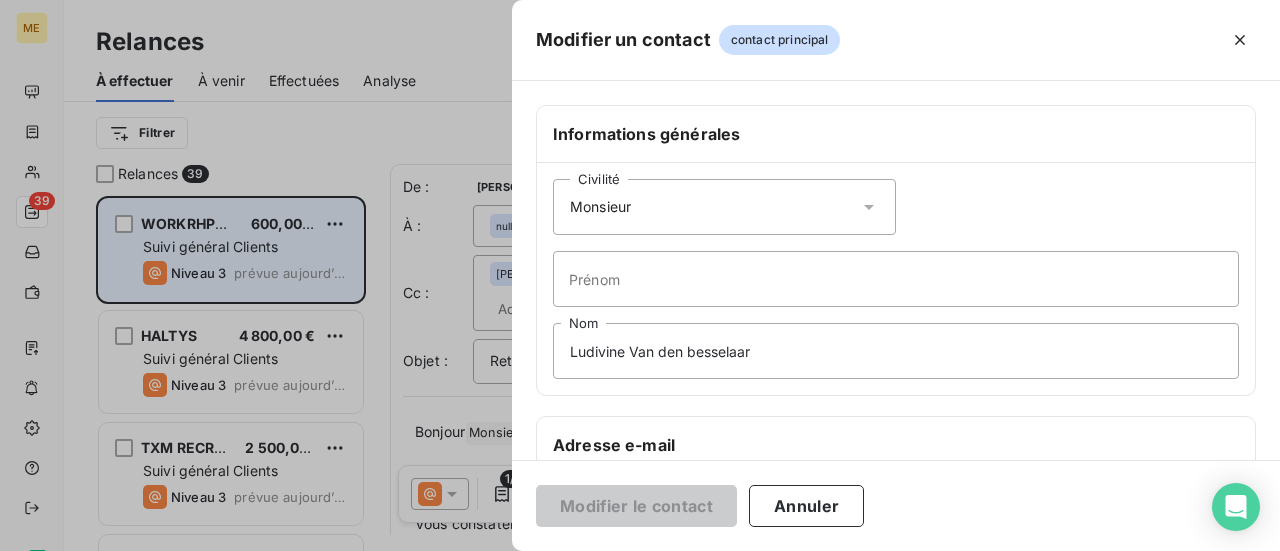 click 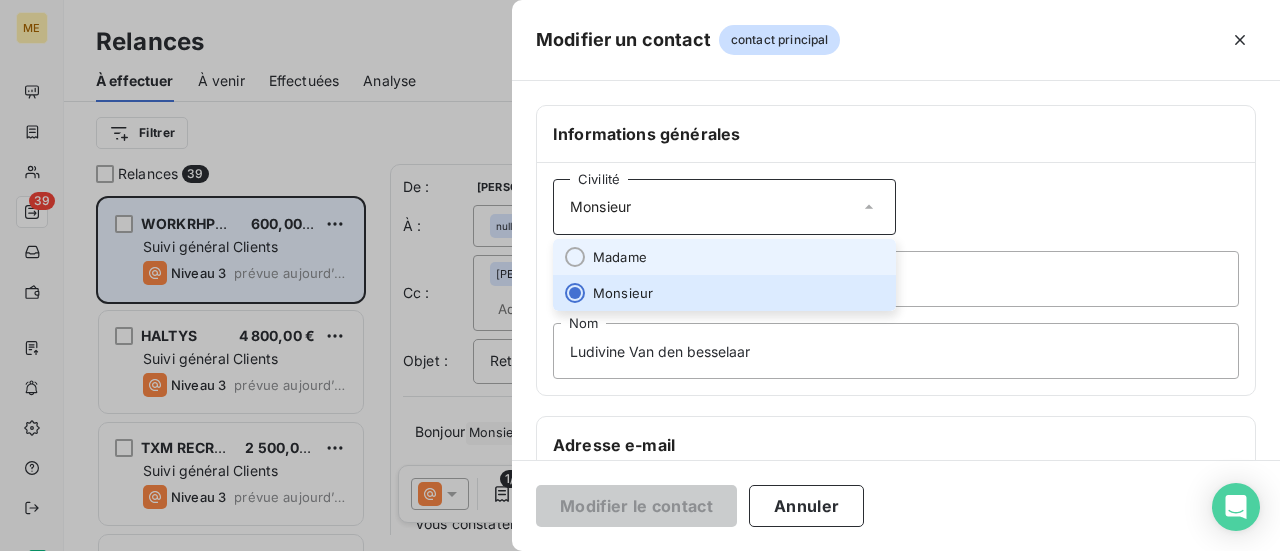 click on "Madame" at bounding box center [724, 257] 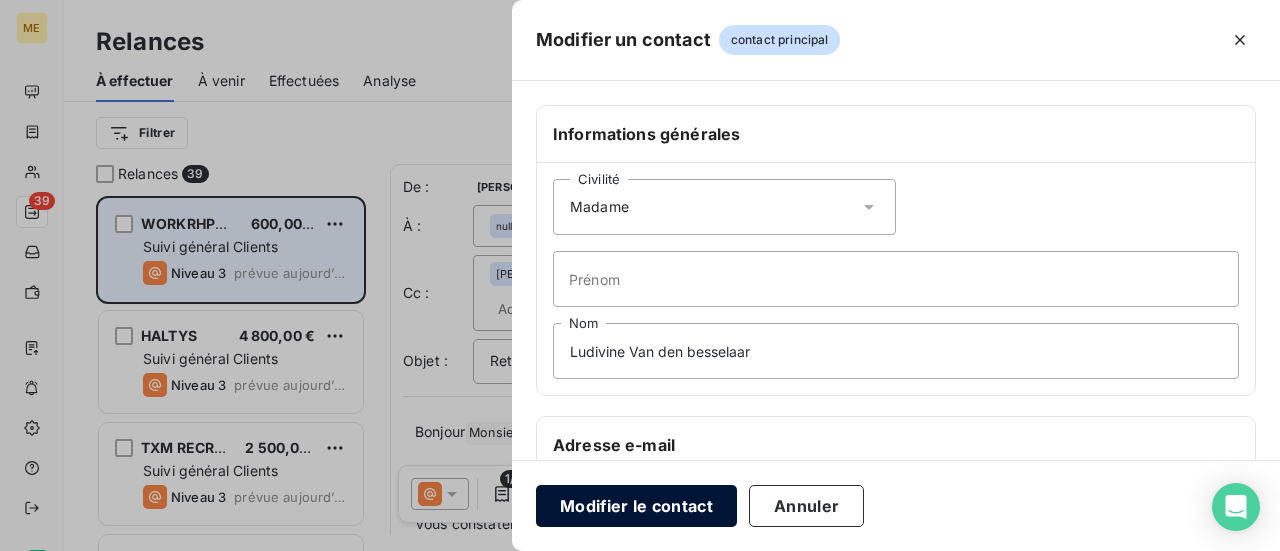 click on "Modifier le contact" at bounding box center (636, 506) 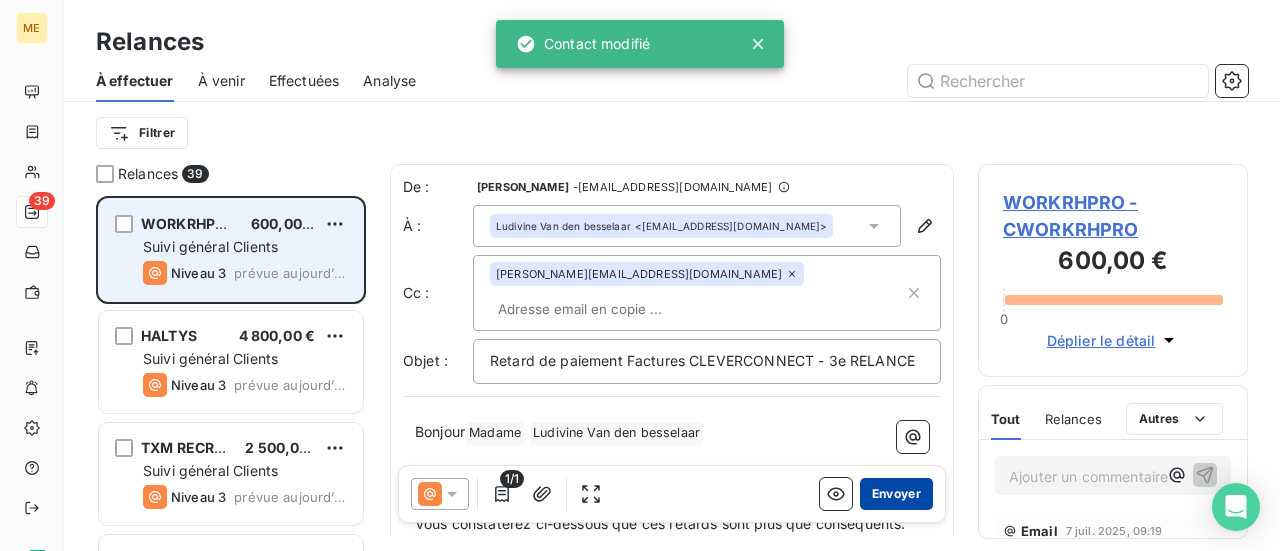 click on "Envoyer" at bounding box center [896, 494] 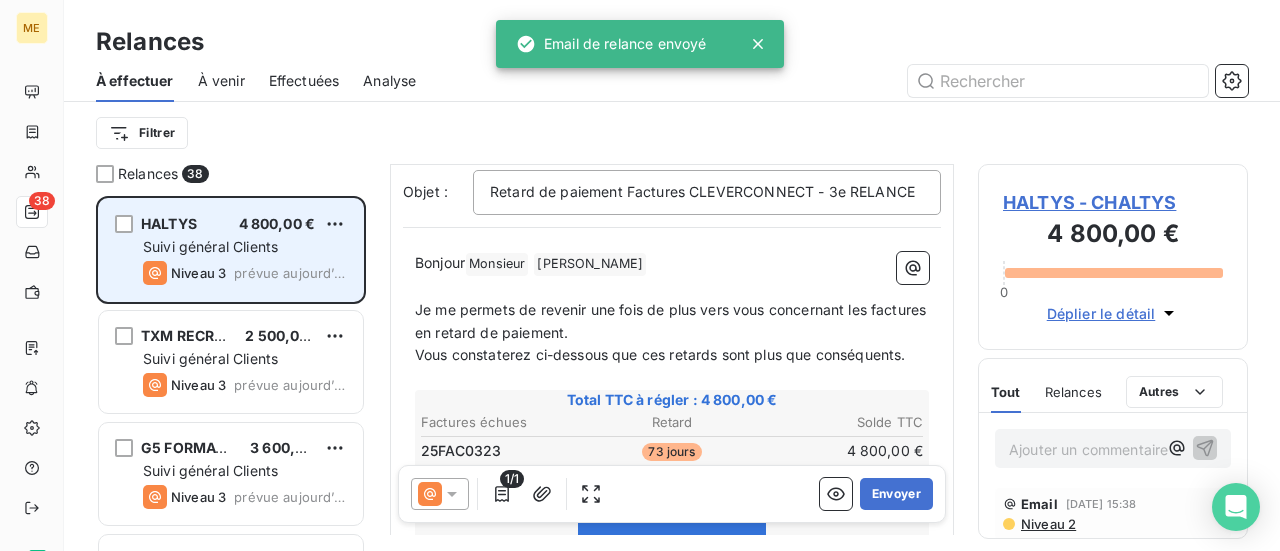 scroll, scrollTop: 200, scrollLeft: 0, axis: vertical 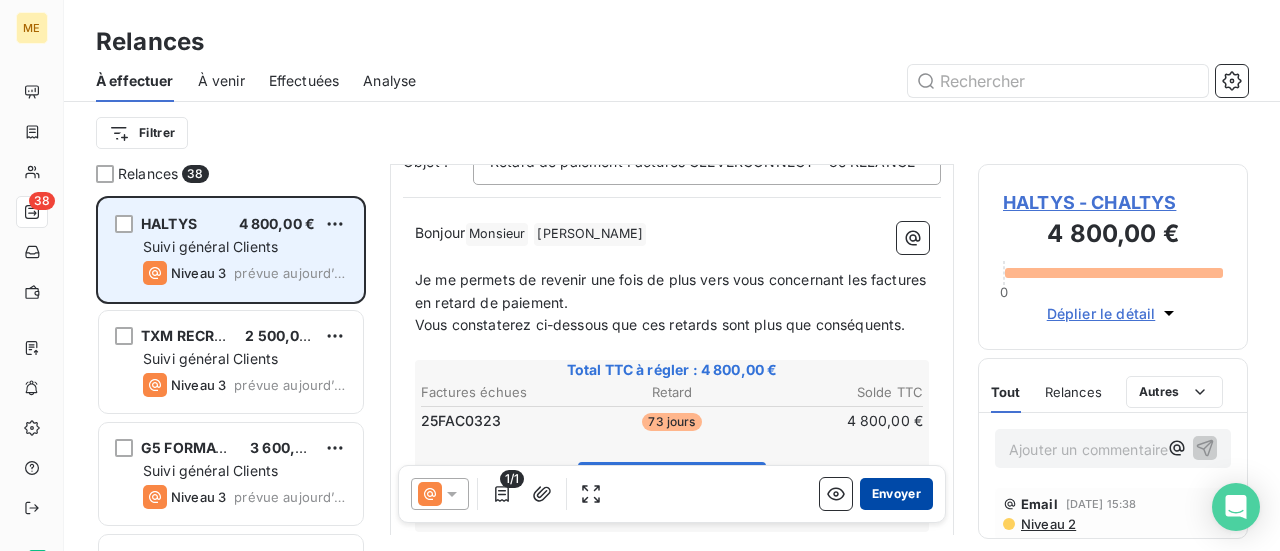 click on "Envoyer" at bounding box center [896, 494] 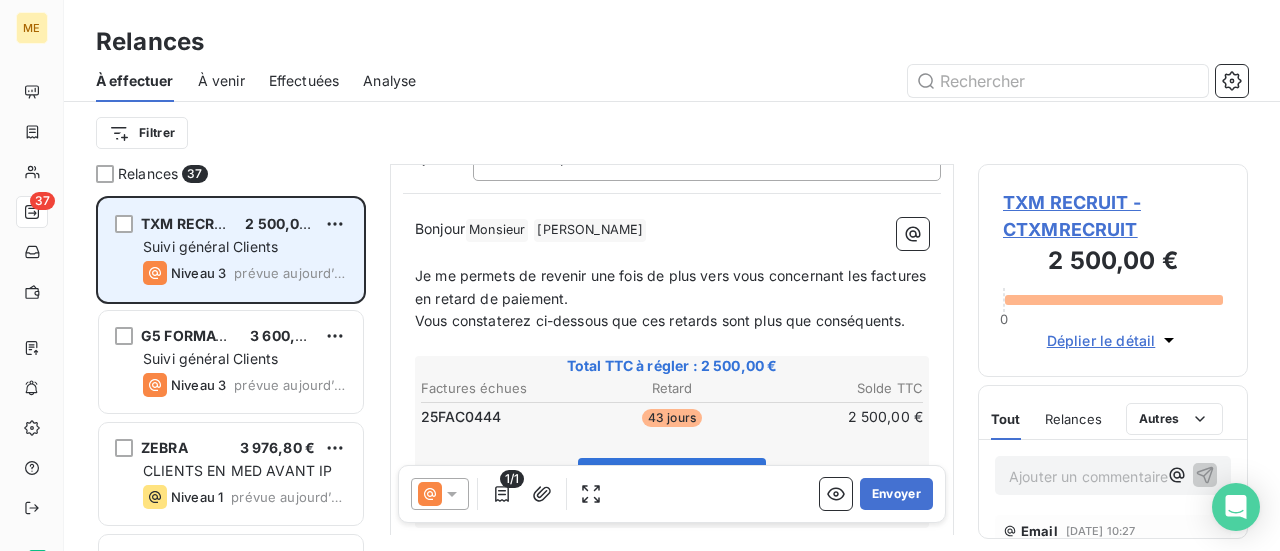 scroll, scrollTop: 302, scrollLeft: 0, axis: vertical 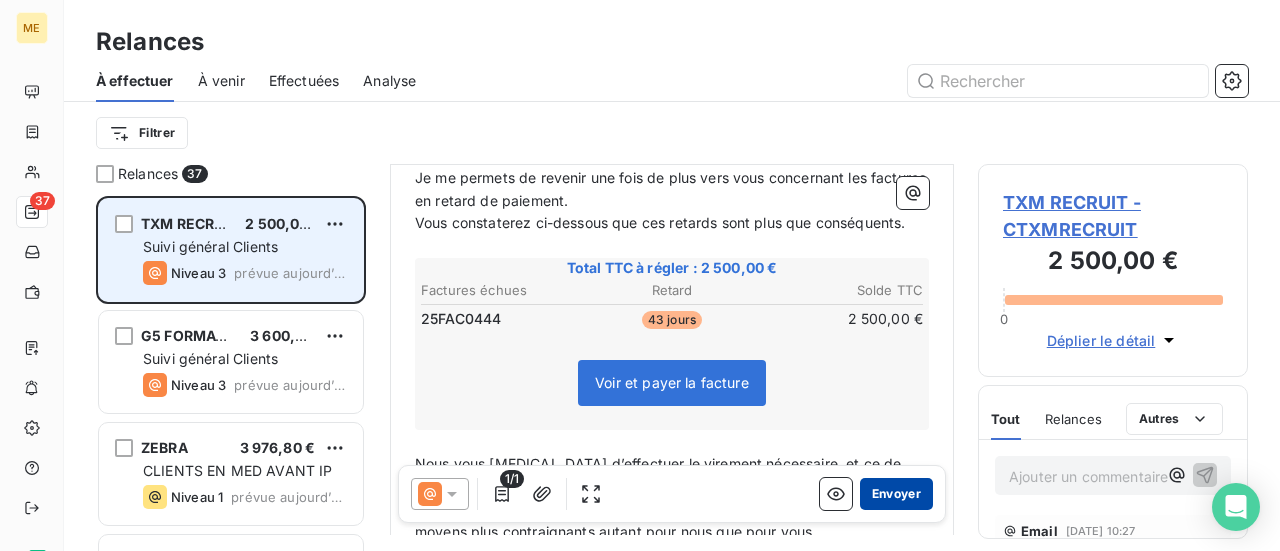 click on "Envoyer" at bounding box center (896, 494) 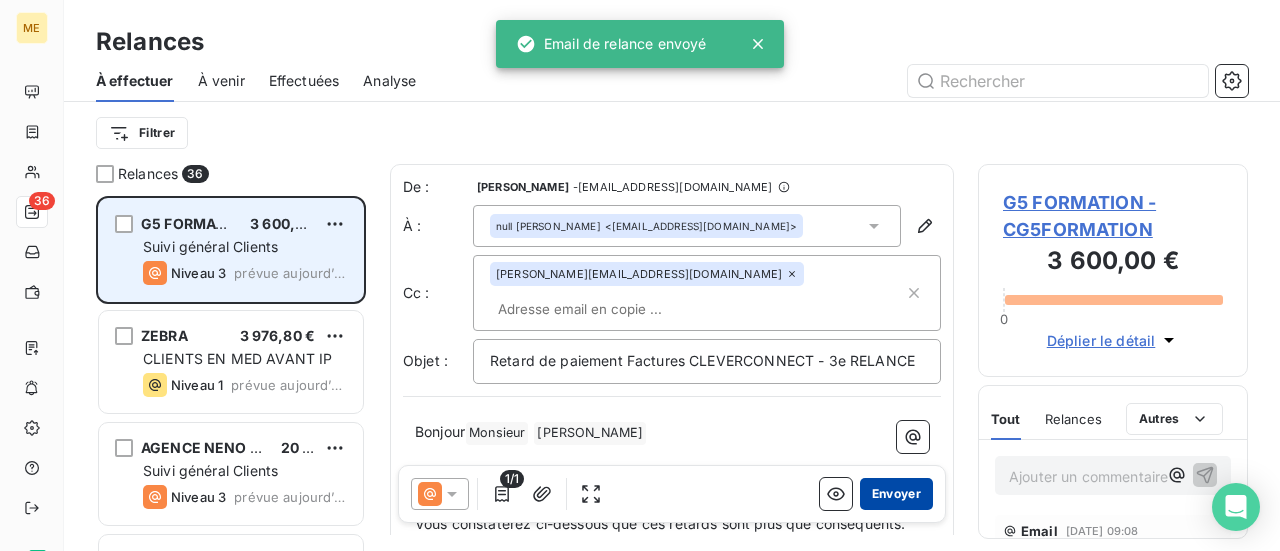 click on "Envoyer" at bounding box center (896, 494) 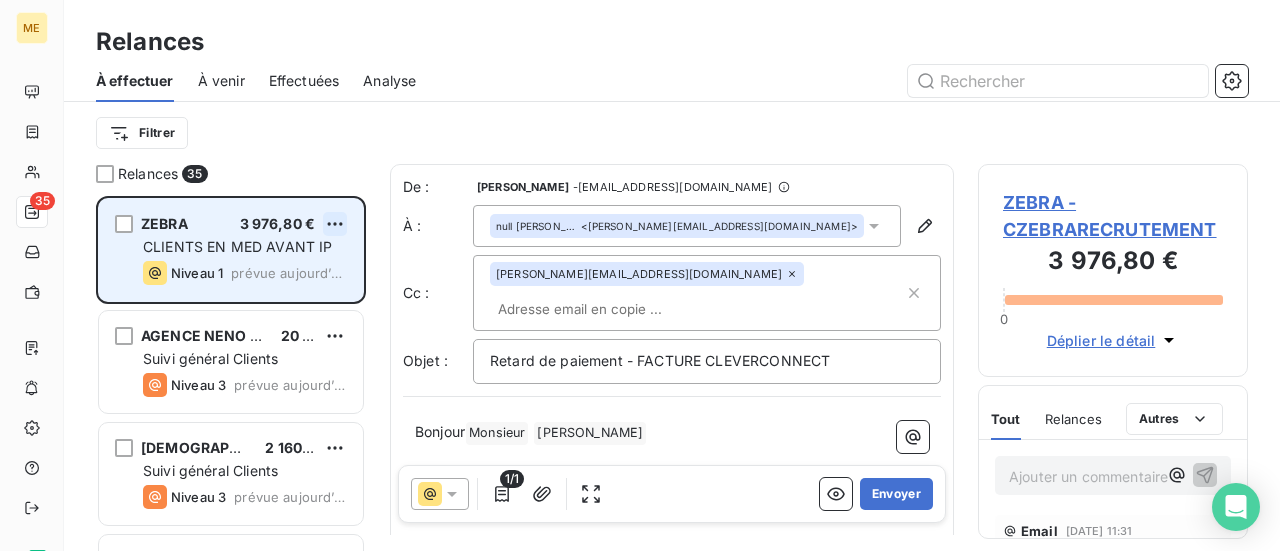 click on "ME 35 Relances À effectuer À venir Effectuées Analyse Filtrer Relances 35 ZEBRA 3 976,80 € CLIENTS EN MED AVANT IP Niveau 1 prévue [DATE] AGENCE NENO - DIALOGUES ET SOLUTIONS 20 400,00 € Suivi général Clients Niveau 3 prévue [DATE] ATEA 2 160,00 € Suivi général Clients Niveau 3 prévue [DATE] CORSE COMPOSITES AERONAUTIQUES 2 748,00 € Suivi général Clients Niveau 3 prévue [DATE] ALTHEA FRANCE 9 000,00 € Suivi général Clients Niveau 3 prévue [DATE] HANDISPENSABLE CONSEIL ET RECRUTEMENT 1 050,00 € Suivi général Clients Niveau 3 prévue [DATE] JULES ET MOI 21 940,00 € Suivi général Clients Niveau 3 prévue [DATE] THUASNE 1 320,00 € Suivi général Clients Niveau 3 prévue [DATE] MSM  3 840,00 € Suivi général Clients Niveau 3 prévue [DATE] ADVISIA RH 3 596,00 € CLIENTS EN MED AVANT IP Niveau 1 prévue [DATE] CALLY IMMO 2 448,00 € Suivi général Clients Niveau 3" at bounding box center (640, 275) 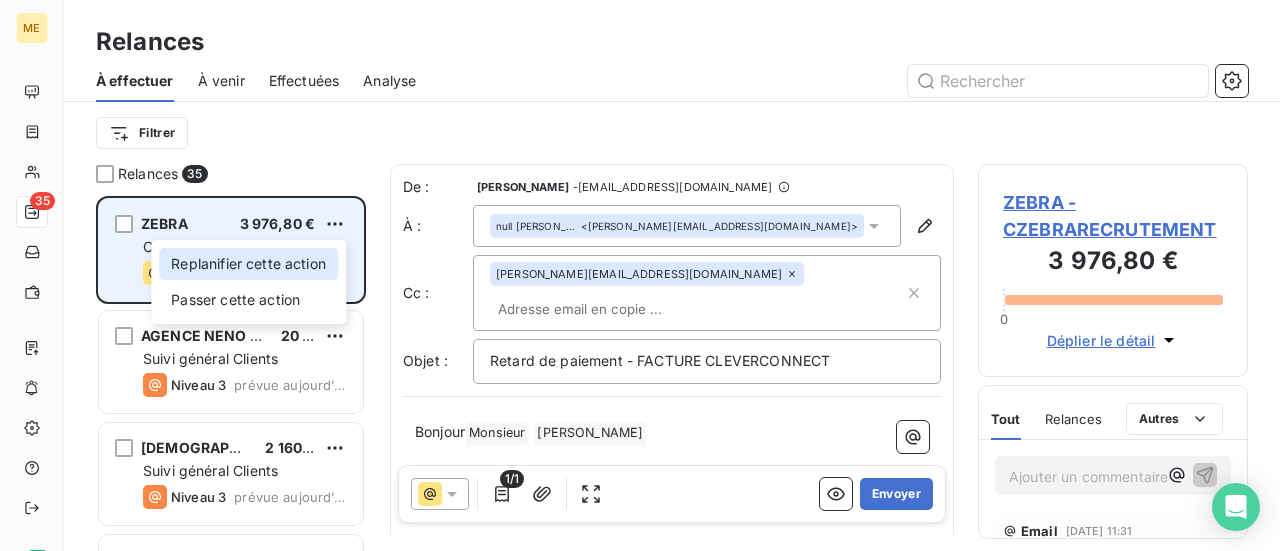 click on "Replanifier cette action" at bounding box center [248, 264] 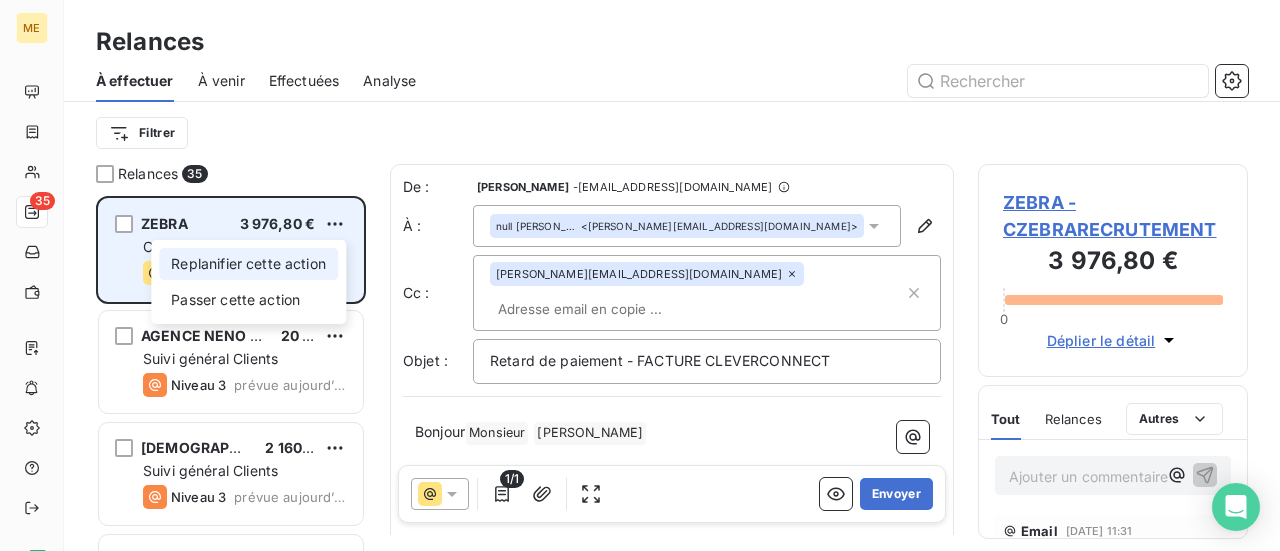 select on "6" 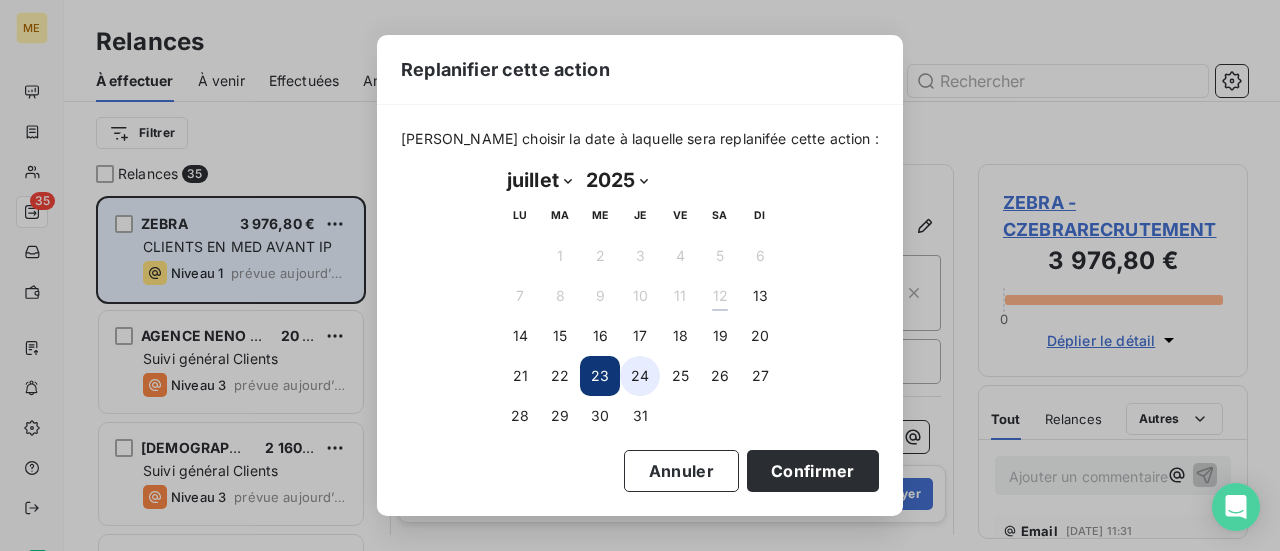 click on "24" at bounding box center [640, 376] 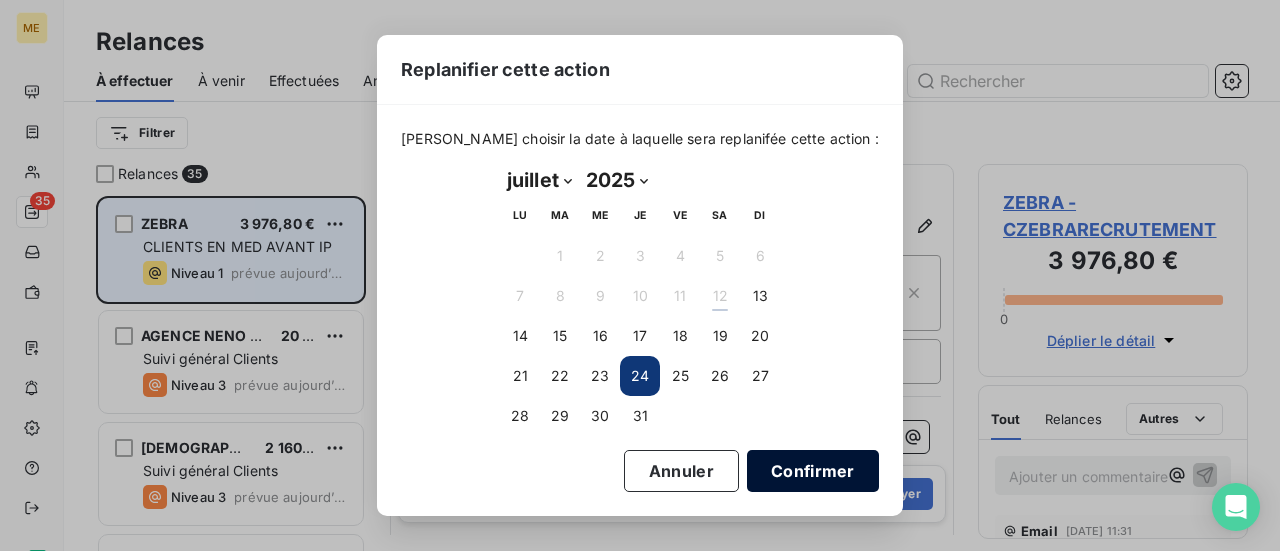 click on "Confirmer" at bounding box center (813, 471) 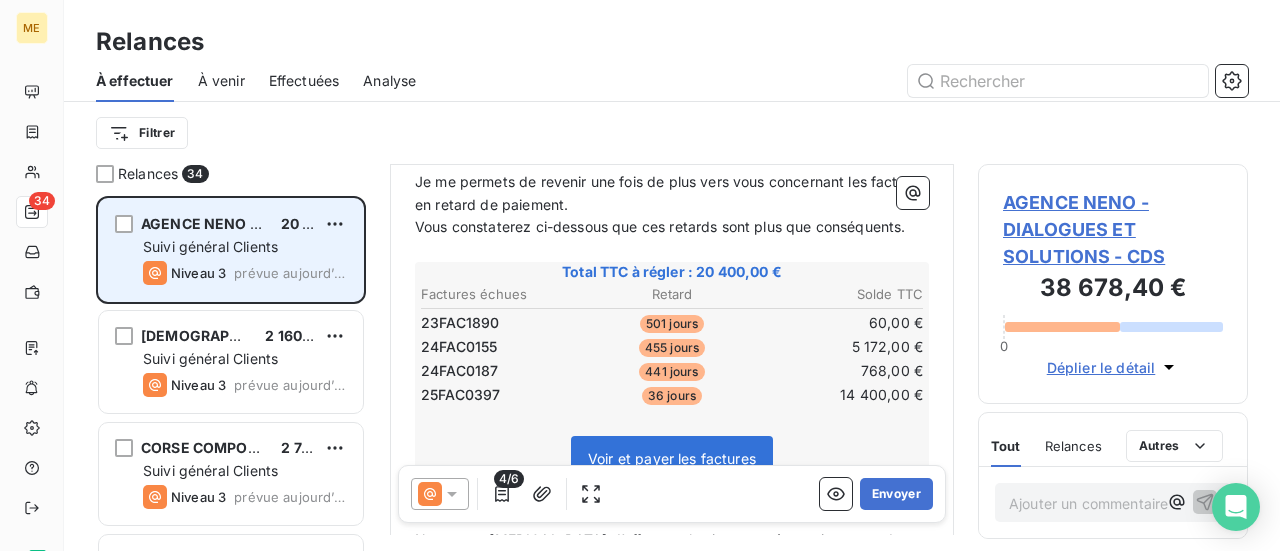 scroll, scrollTop: 402, scrollLeft: 0, axis: vertical 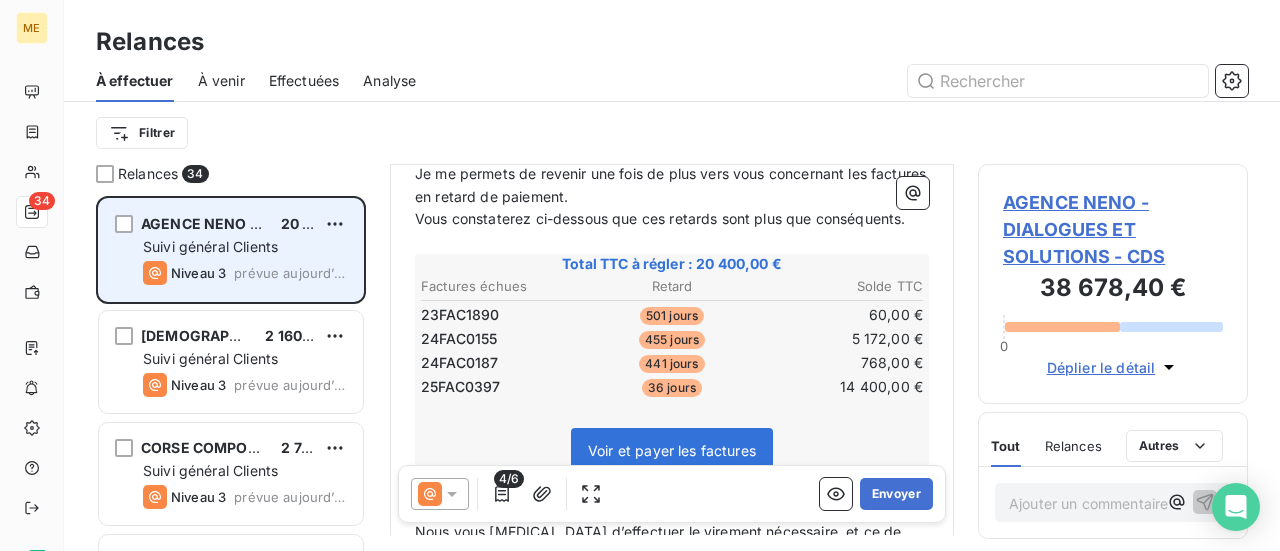 click 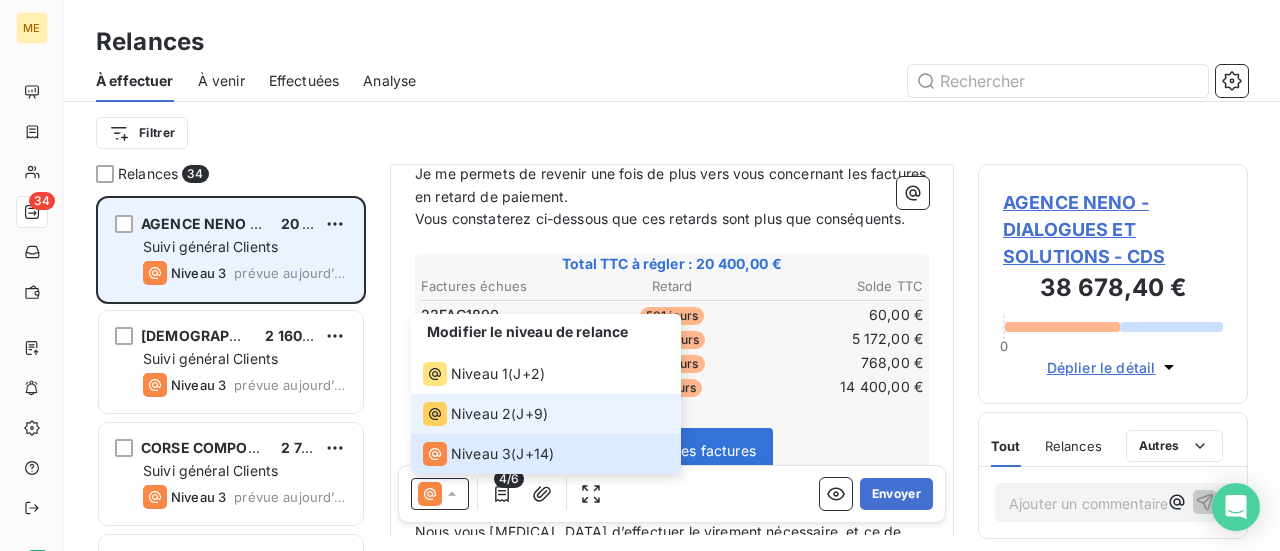 click on "Niveau 2" at bounding box center [481, 414] 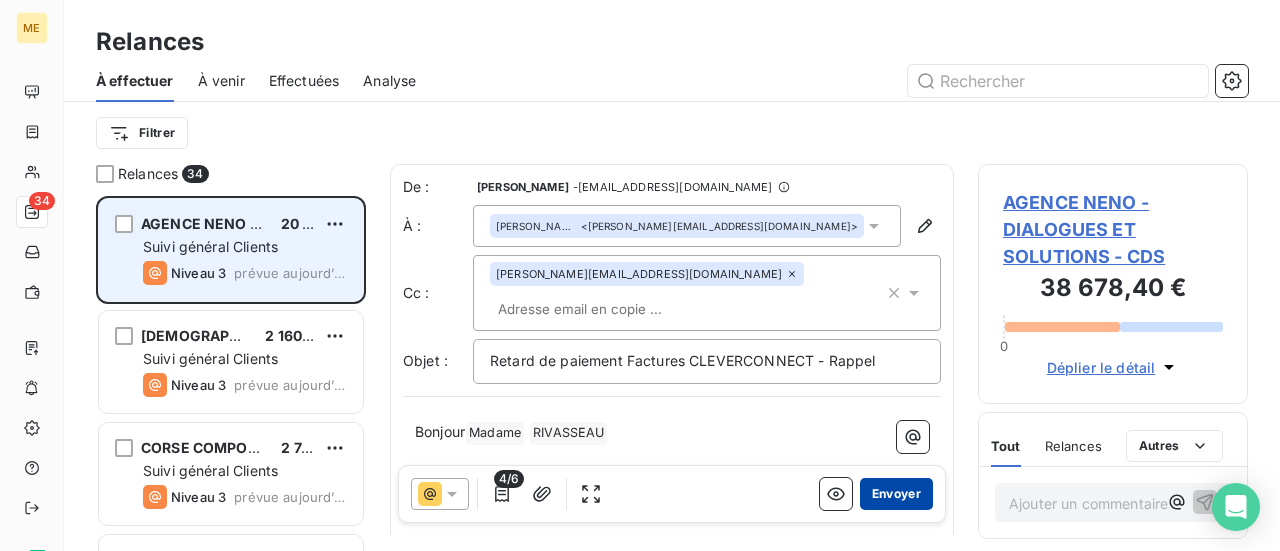 click on "Envoyer" at bounding box center [896, 494] 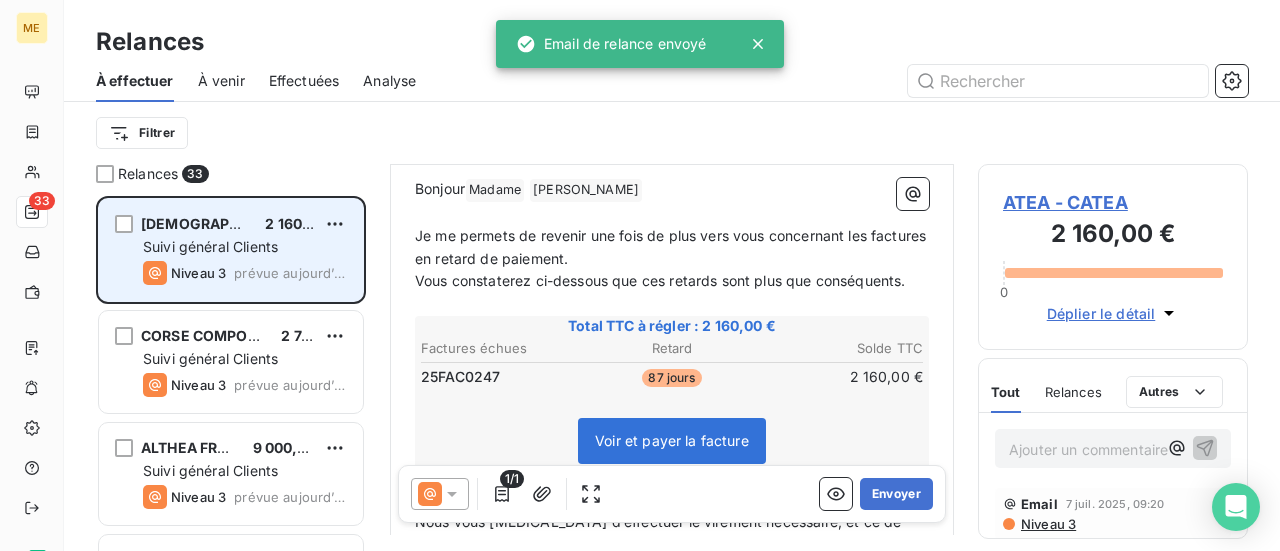 scroll, scrollTop: 302, scrollLeft: 0, axis: vertical 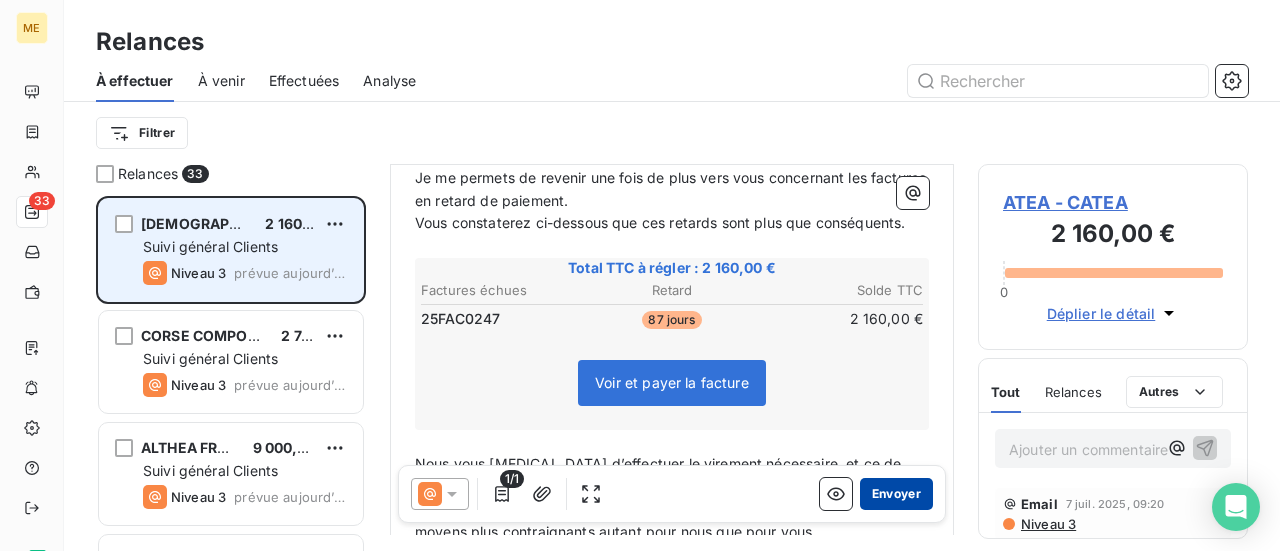 click on "Envoyer" at bounding box center (896, 494) 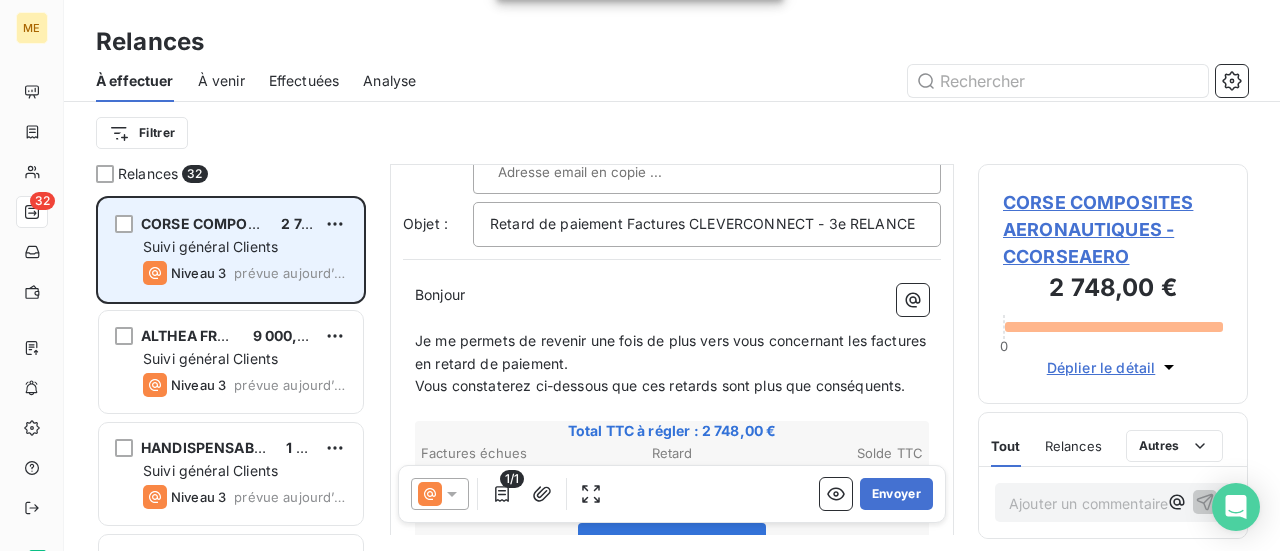 scroll, scrollTop: 302, scrollLeft: 0, axis: vertical 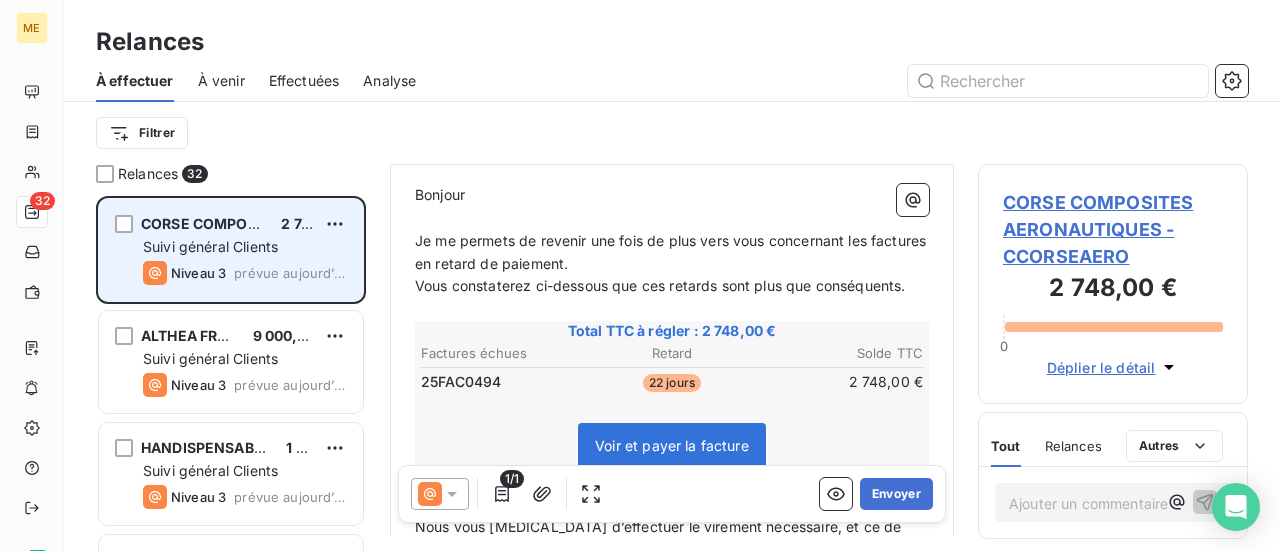 click 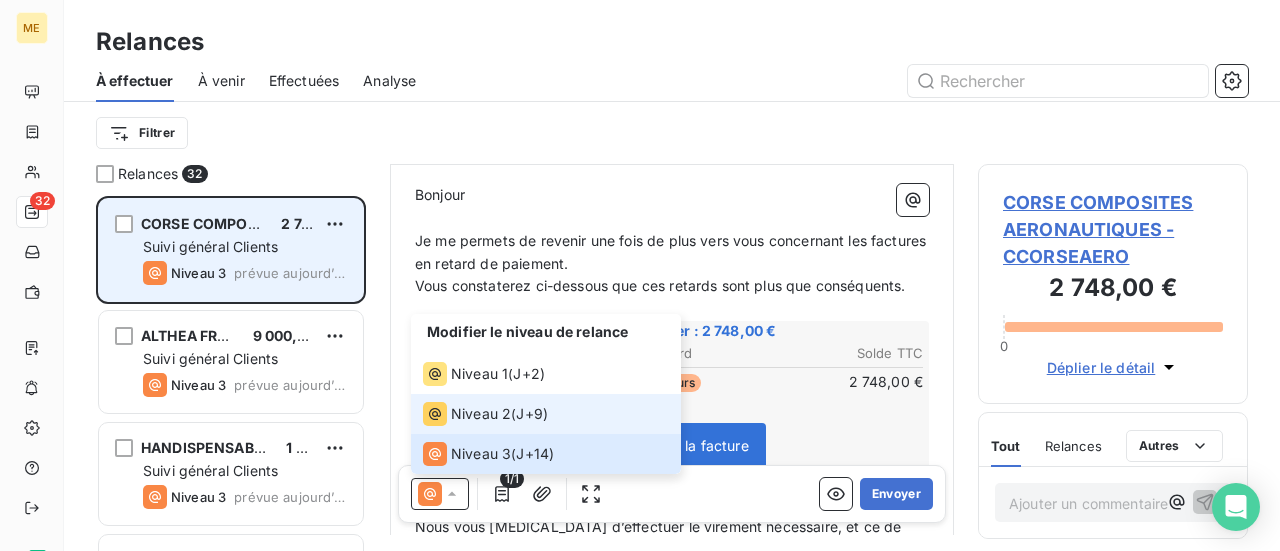 click on "Niveau 2" at bounding box center (481, 414) 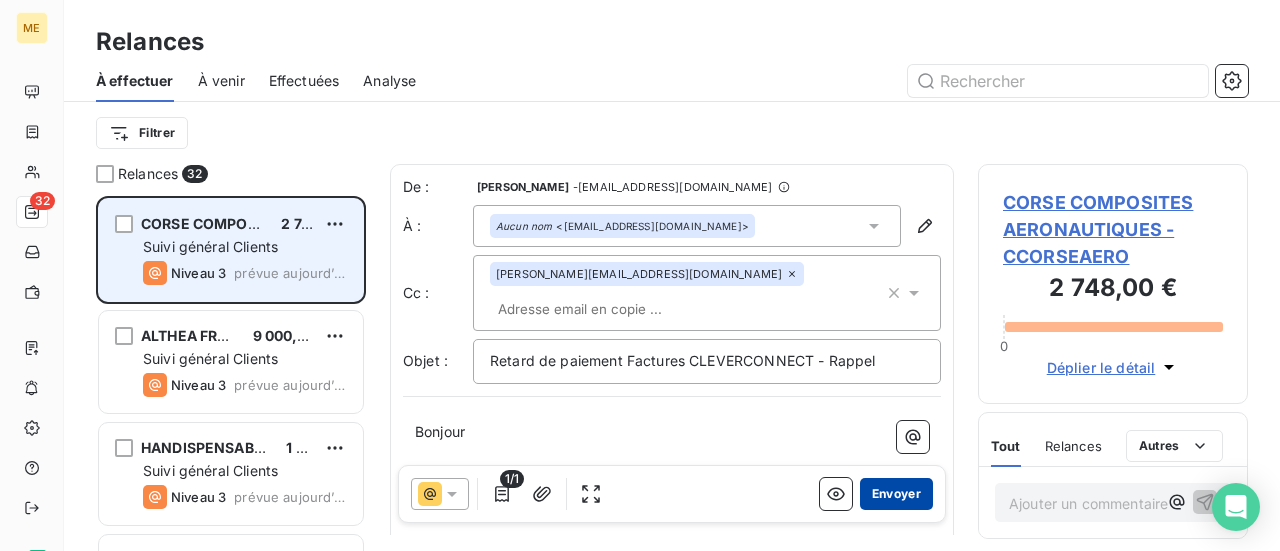 click on "Envoyer" at bounding box center (896, 494) 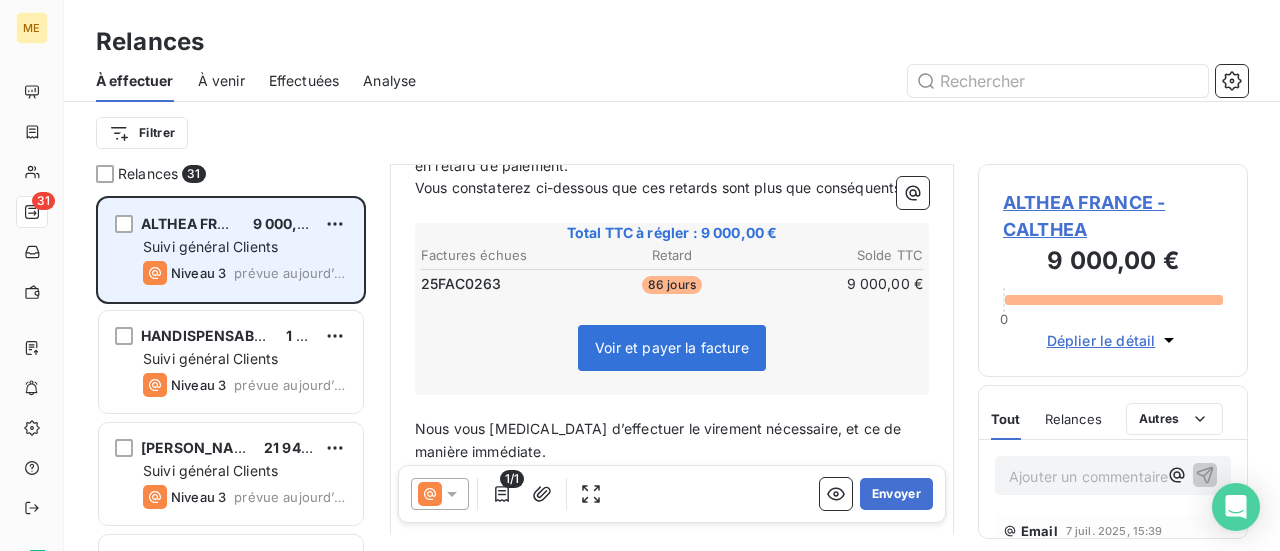scroll, scrollTop: 400, scrollLeft: 0, axis: vertical 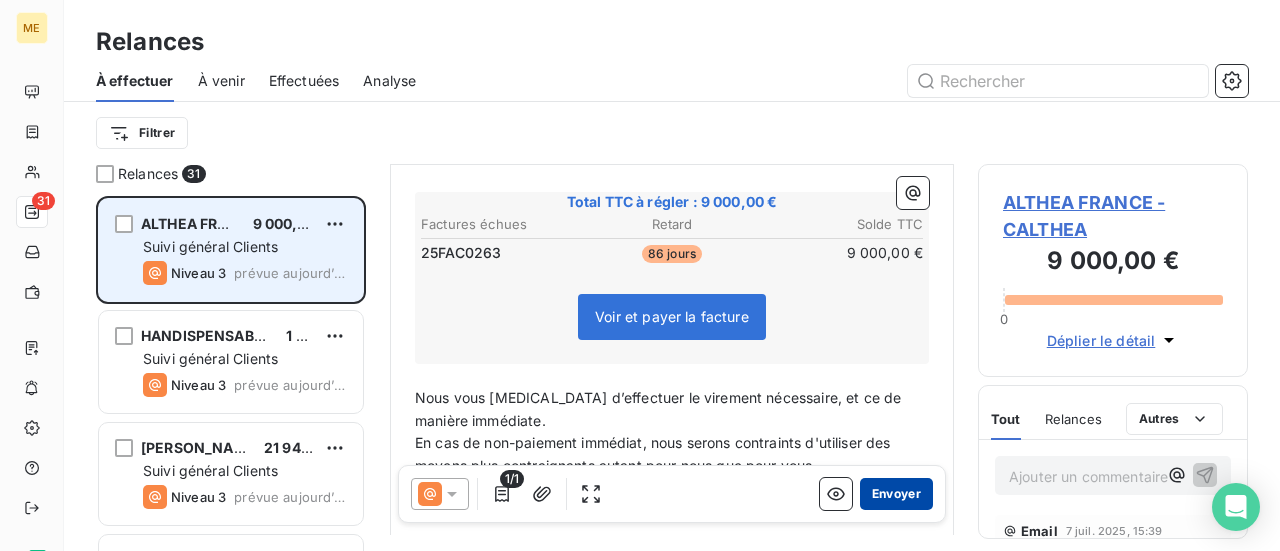 click on "Envoyer" at bounding box center [896, 494] 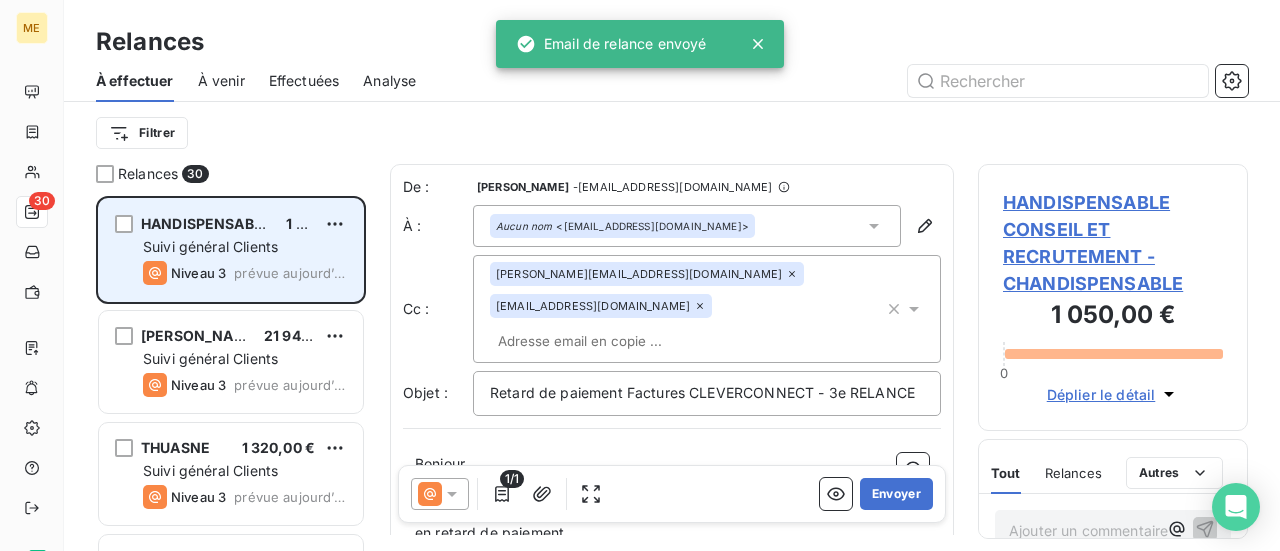 click 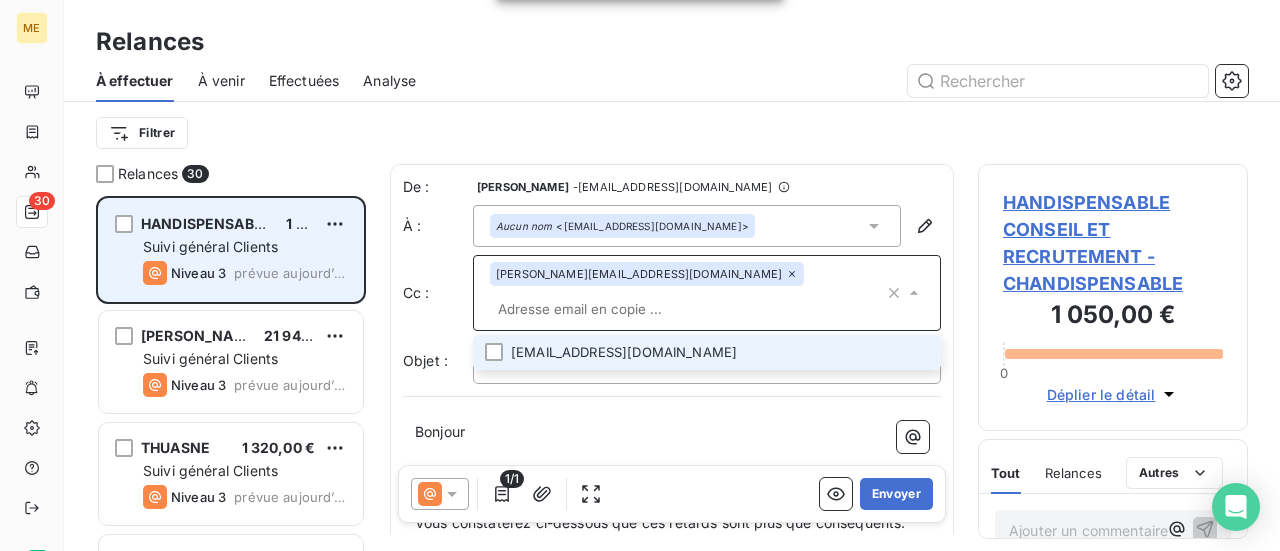 click on "De : [PERSON_NAME] -  [EMAIL_ADDRESS][DOMAIN_NAME] À : Aucun nom   <[EMAIL_ADDRESS][DOMAIN_NAME]> Cc : [DOMAIN_NAME][EMAIL_ADDRESS][DOMAIN_NAME] [DOMAIN_NAME][EMAIL_ADDRESS][DOMAIN_NAME] Objet : Retard de paiement Factures CLEVERCONNECT - 3e RELANCE Bonjour  ﻿   ﻿ ﻿ ﻿ Je me permets de revenir une fois de plus vers vous concernant les factures en retard de paiement.  Vous constaterez ci-dessous que ces retards sont plus que conséquents. ﻿ Total TTC à régler :   1 050,00 € Factures échues Retard Solde TTC 23FAC0386 536 jours   1 050,00 € Voir et payer   la facture ﻿ ﻿ Nous vous [MEDICAL_DATA] d’effectuer le virement nécessaire, et ce de manière immédiate. En cas de non-paiement immédiat, nous serons contraints d'utiliser des moyens plus contraignants autant pour nous que pour vous. ﻿ Nous espérons que vous règlerez cette affaire au plus vite. ﻿ Cordialement, ﻿ ﻿ [PERSON_NAME] Gestion des règlements Clients  01 86 95 08 18 ([DATE], [DATE] et [DATE]) [PERSON_NAME][EMAIL_ADDRESS][DOMAIN_NAME]" at bounding box center (672, 631) 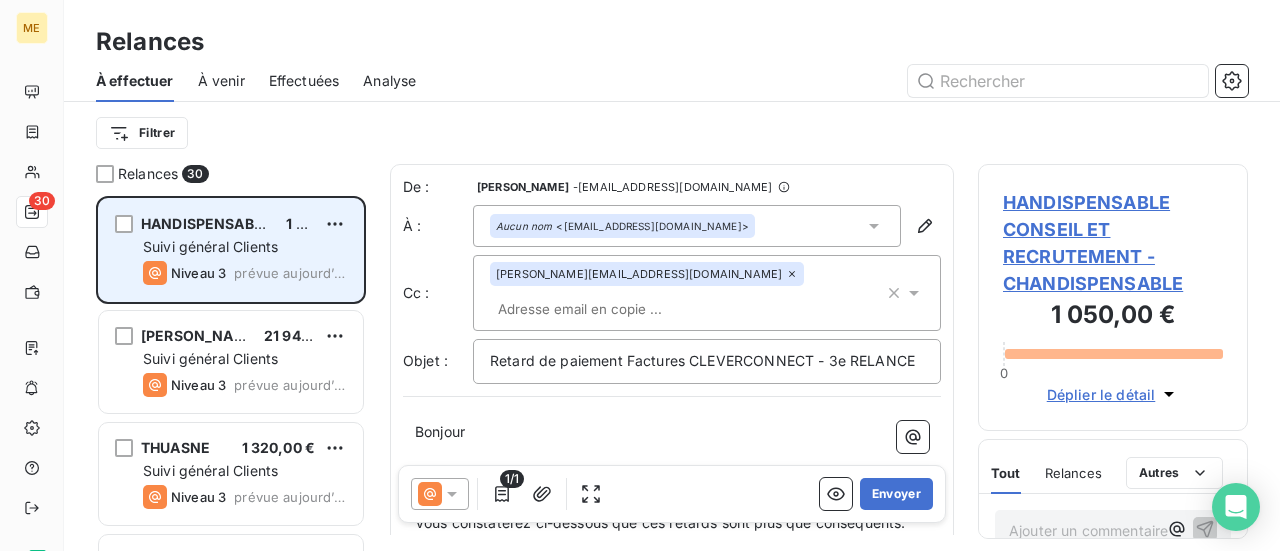 click on "Bonjour  ﻿   ﻿ ﻿ ﻿ Je me permets de revenir une fois de plus vers vous concernant les factures en retard de paiement.  Vous constaterez ci-dessous que ces retards sont plus que conséquents. ﻿ Total TTC à régler :   1 050,00 € Factures échues Retard Solde TTC 23FAC0386 536 jours   1 050,00 € Voir et payer   la facture ﻿ ﻿ Nous vous [MEDICAL_DATA] d’effectuer le virement nécessaire, et ce de manière immédiate. En cas de non-paiement immédiat, nous serons contraints d'utiliser des moyens plus contraignants autant pour nous que pour vous. ﻿ Nous espérons que vous règlerez cette affaire au plus vite. ﻿ Cordialement, ﻿ ﻿ [PERSON_NAME] Gestion des règlements Clients  01 86 95 08 18 ([DATE], [DATE] et [DATE]) [PERSON_NAME][EMAIL_ADDRESS][DOMAIN_NAME]" at bounding box center [672, 747] 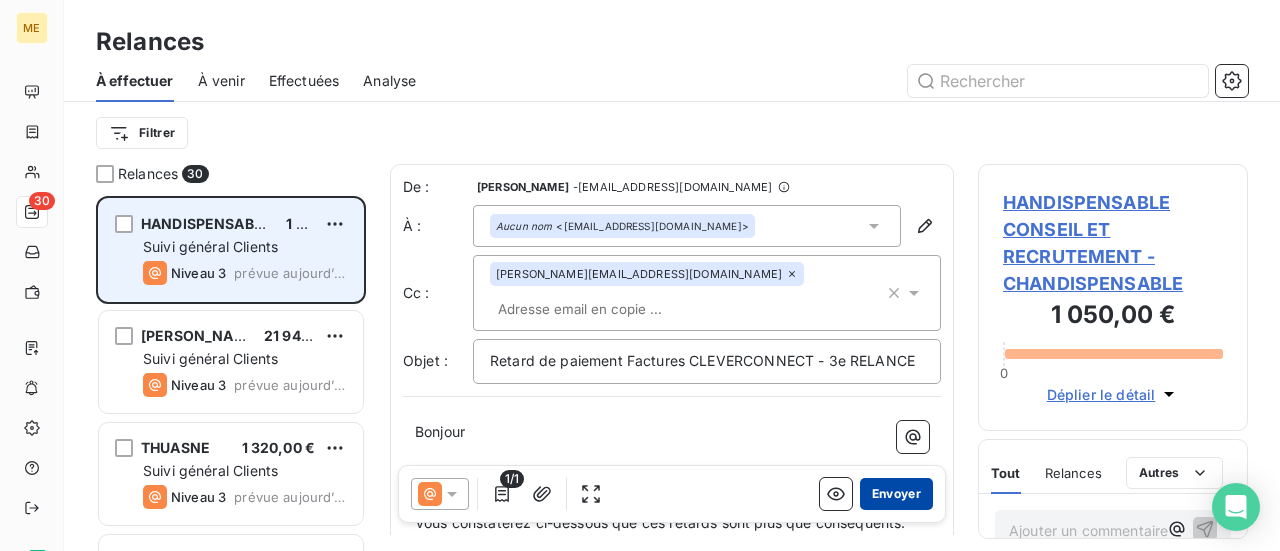 click on "Envoyer" at bounding box center (896, 494) 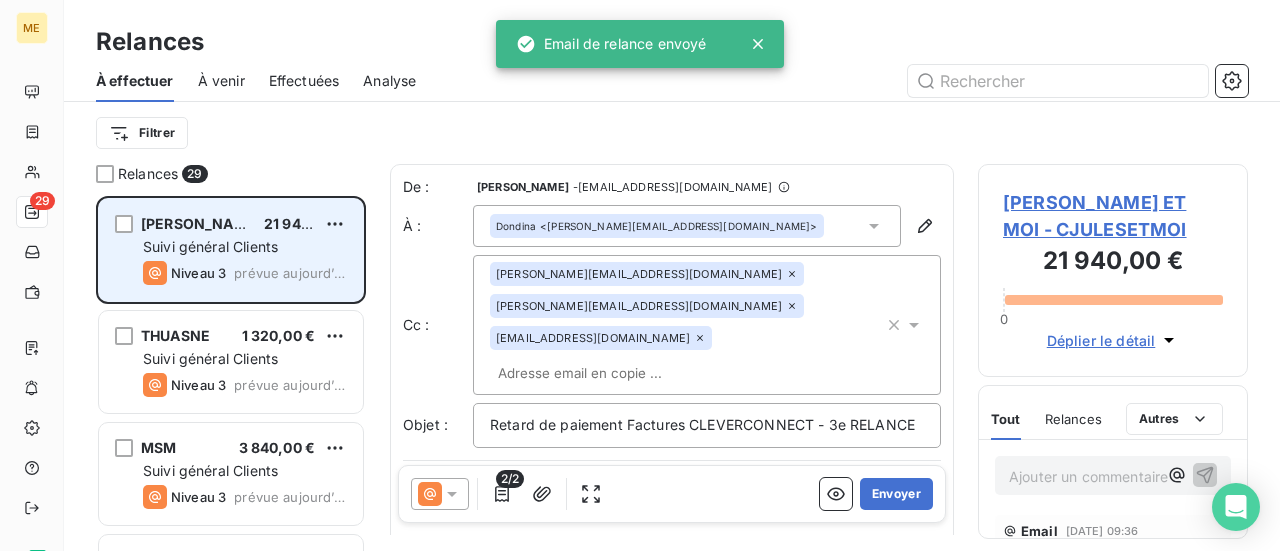click on "Envoyer" at bounding box center [896, 494] 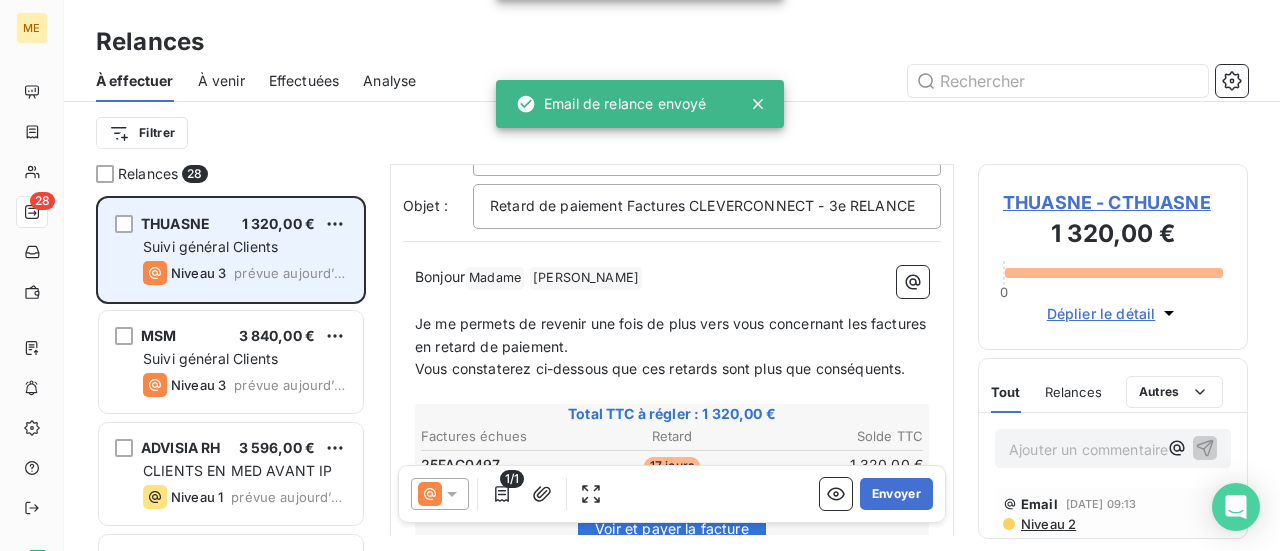 scroll, scrollTop: 200, scrollLeft: 0, axis: vertical 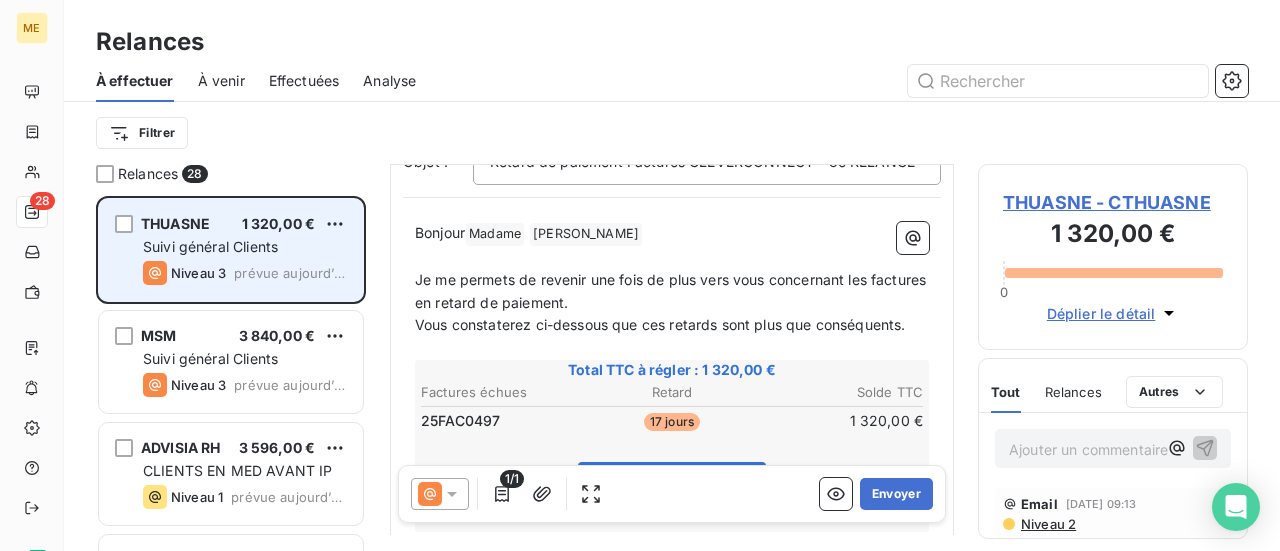 click 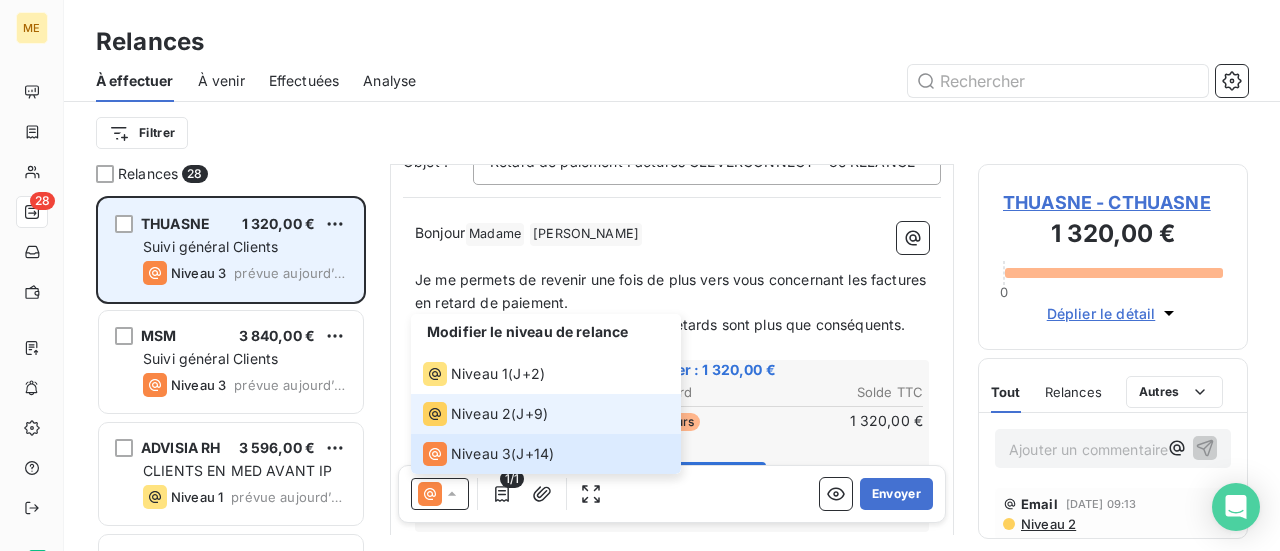 click on "Niveau 2" at bounding box center [481, 414] 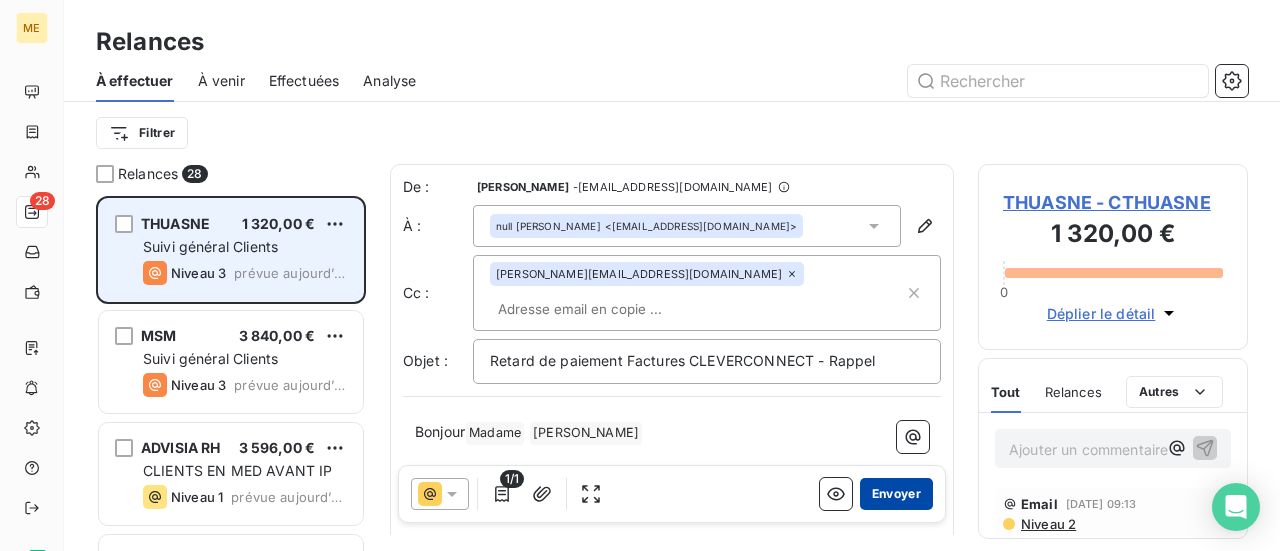 click on "Envoyer" at bounding box center [896, 494] 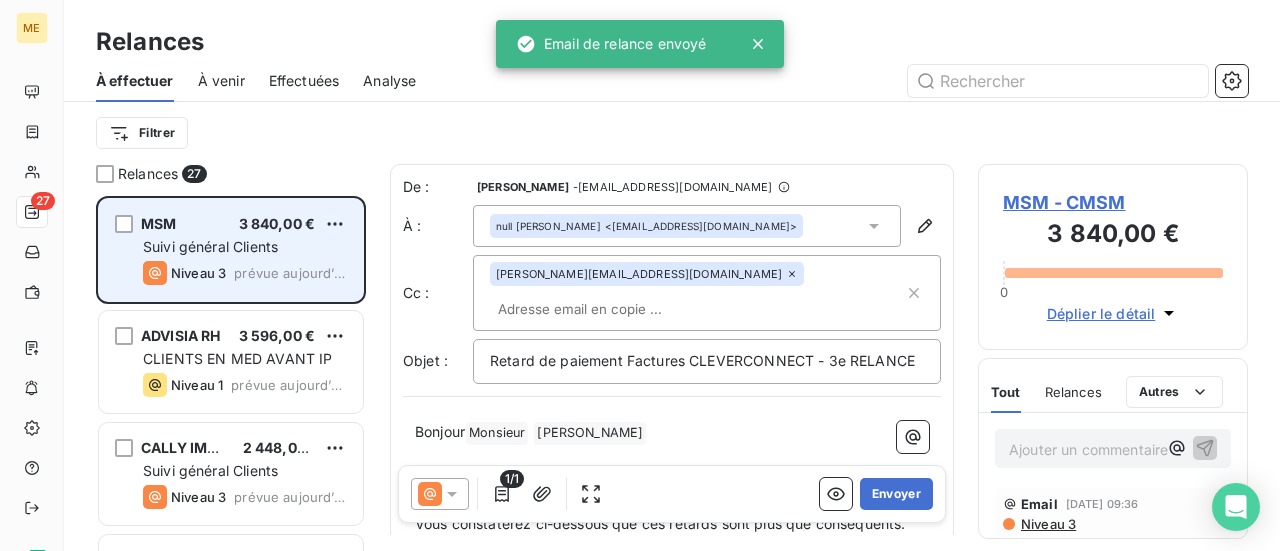 click on "Envoyer" at bounding box center (896, 494) 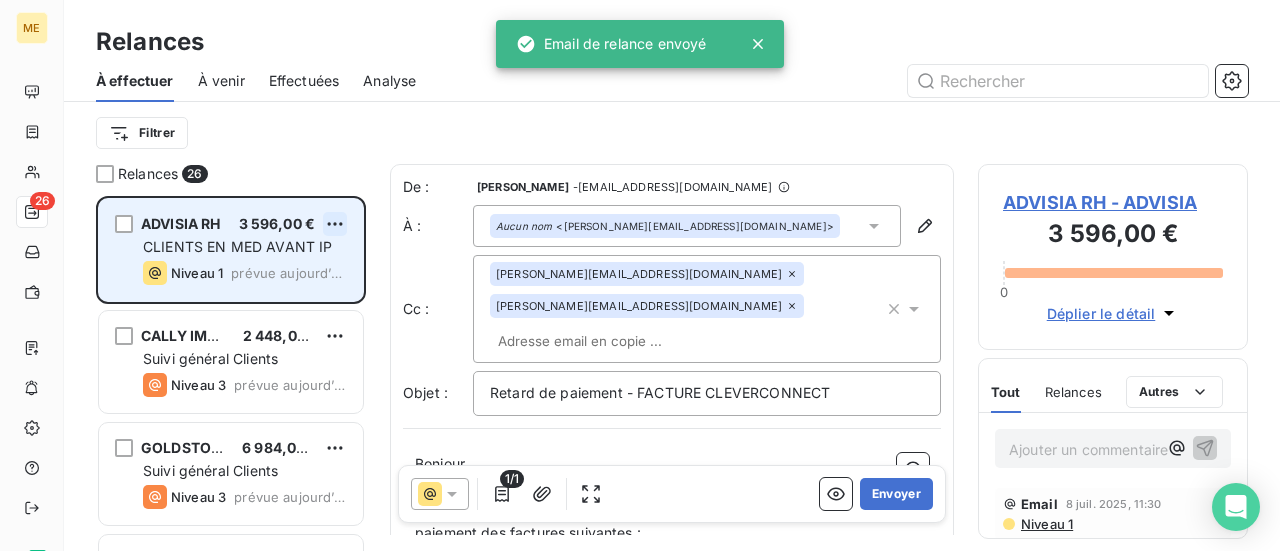 click on "ME 26 Relances À effectuer À venir Effectuées Analyse Filtrer Relances 26 ADVISIA RH 3 596,00 € CLIENTS EN MED AVANT IP Niveau 1 prévue [DATE] CALLY IMMO 2 448,00 € Suivi général Clients Niveau 3 prévue [DATE] GOLDSTORY 6 984,00 € Suivi général Clients Niveau 3 prévue [DATE] ALTAYS 34 400,00 € Suivi général Clients Niveau 3 prévue [DATE] GS CORPORATION 8 200,00 € Suivi général Clients Niveau 3 prévue [DATE] DOVAD DOCENT 1 440,00 € CLIENTS EN MED AVANT IP Niveau 1 prévue [DATE] DLG Profils & Compétences Bretagne 1 599,60 € Suivi général Clients Niveau 3 prévue [DATE] SPIE NUCLEAIRE 1 240,00 € Suivi général Clients Niveau 3 prévue [DATE] GI GROUP LIFE SCIENCE 7 440,00 € Suivi général Clients Niveau 3 prévue [DATE] STUDENCY 6 000,00 € Suivi général Clients Niveau 3 prévue [DATE] NONSTOP CONSULTING 16 800,00 € Suivi général Clients Niveau 3 Niveau 3 -" at bounding box center [640, 275] 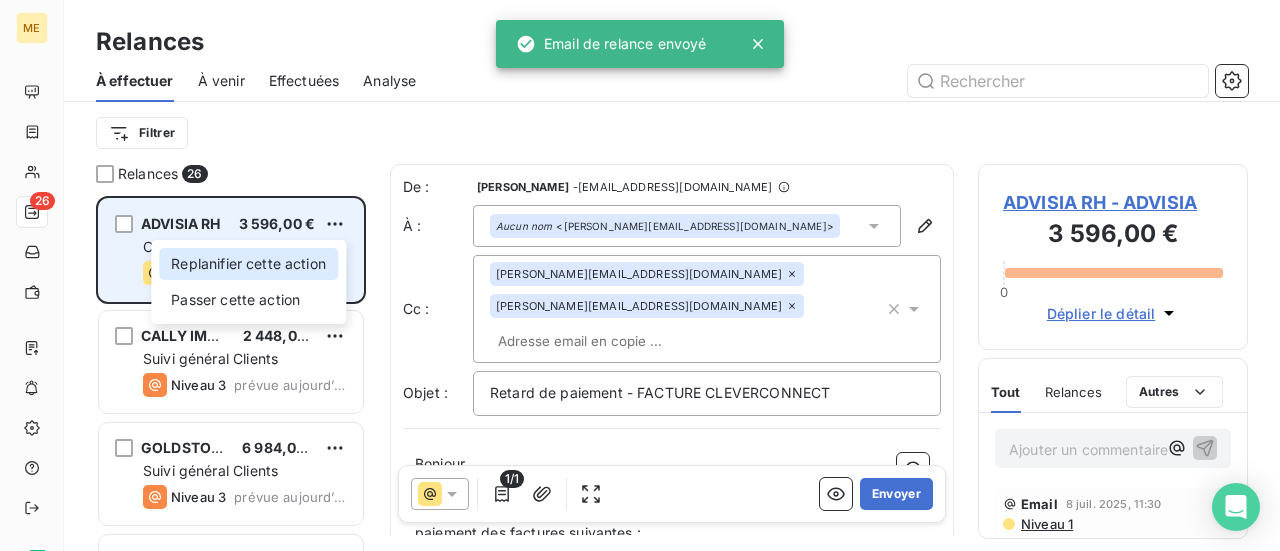 click on "Replanifier cette action" at bounding box center (248, 264) 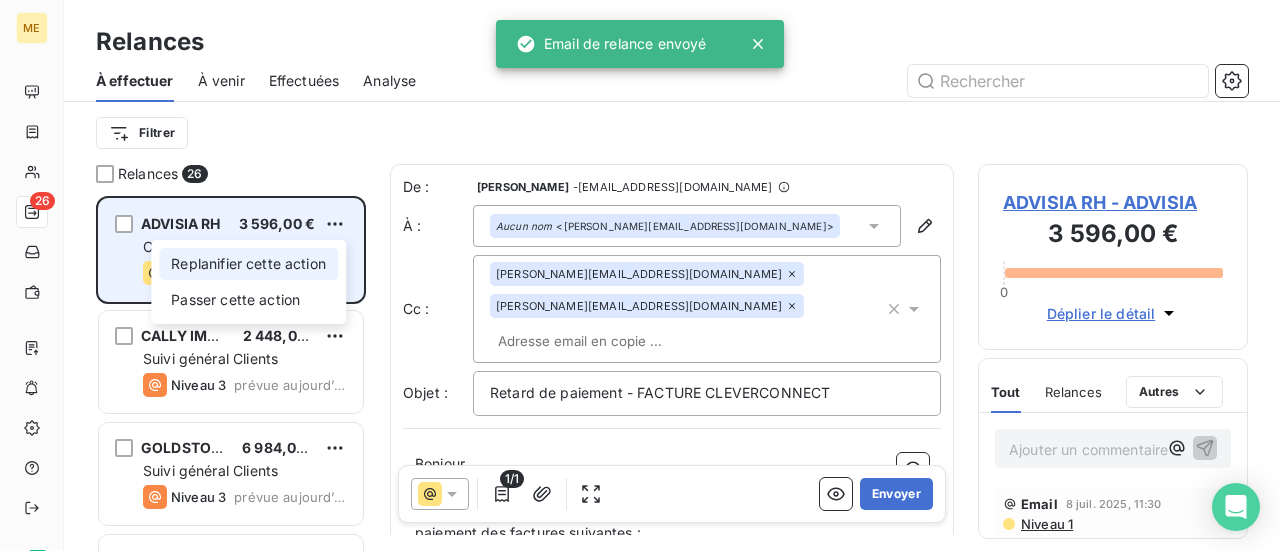 select on "6" 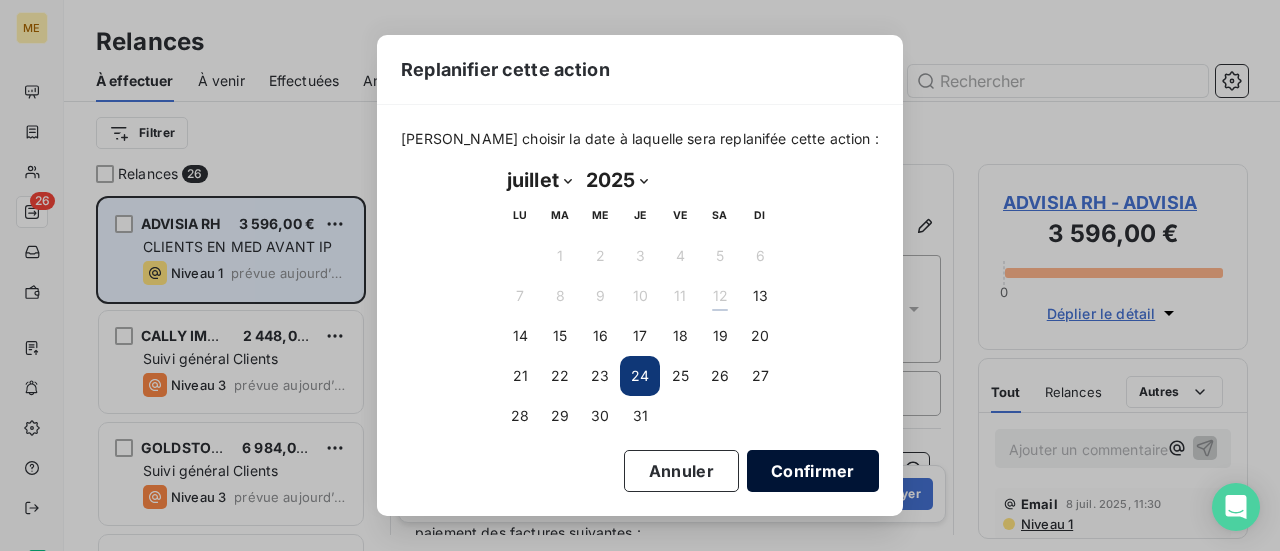 click on "Confirmer" at bounding box center [813, 471] 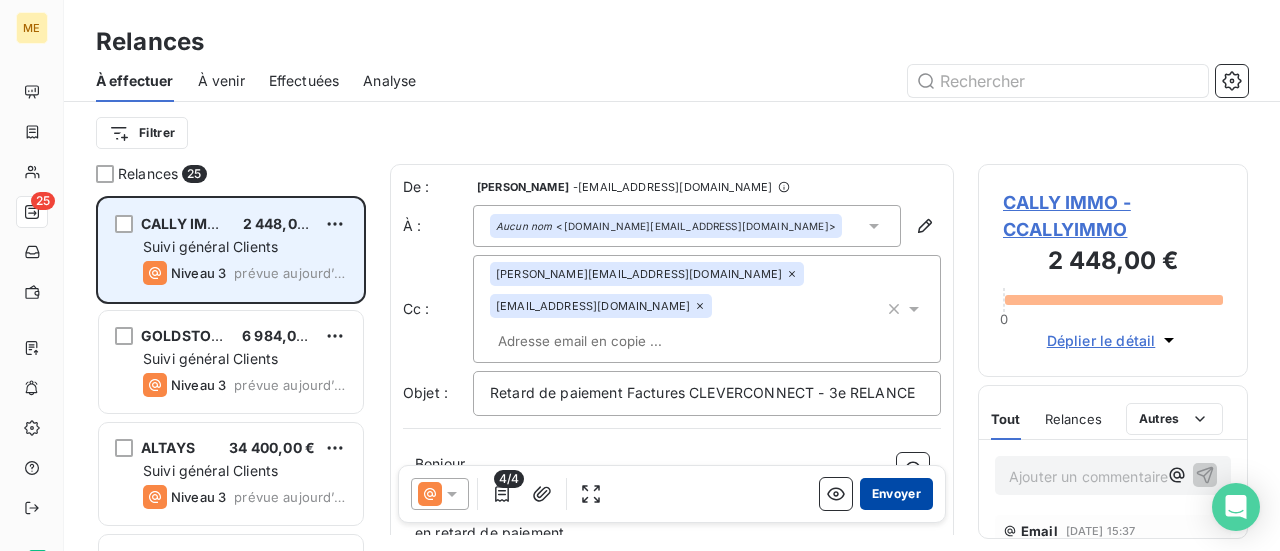 click on "Envoyer" at bounding box center (896, 494) 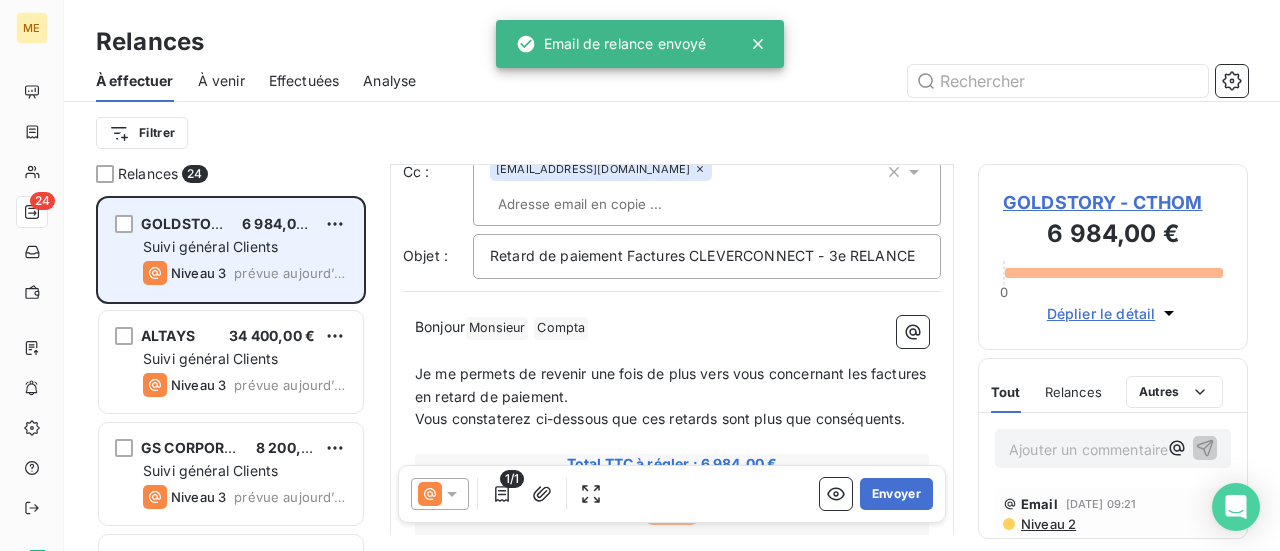 scroll, scrollTop: 202, scrollLeft: 0, axis: vertical 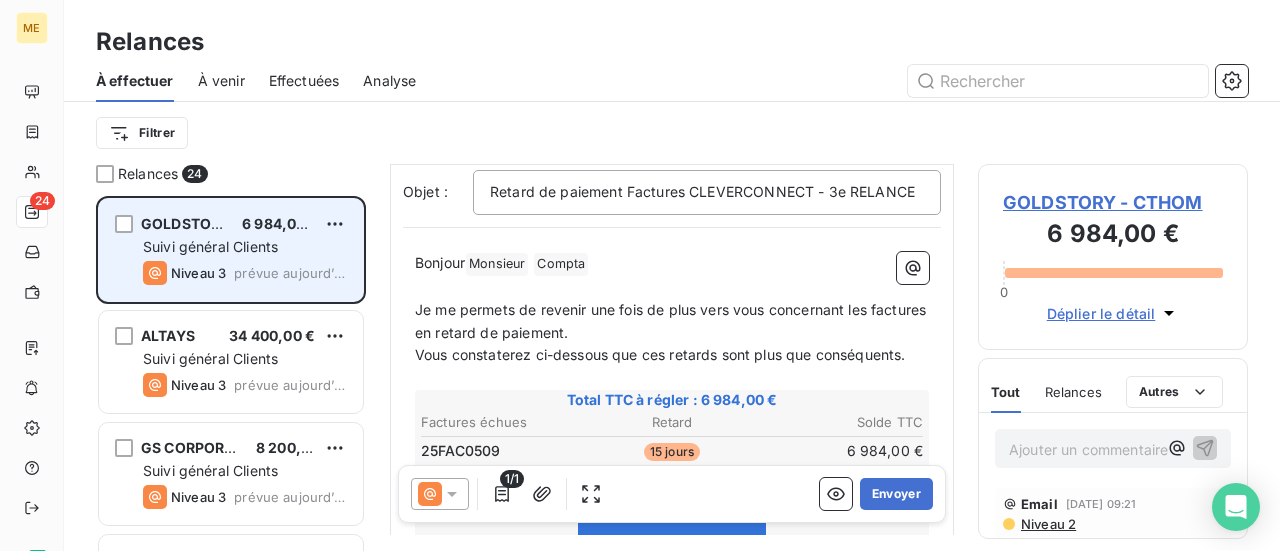 click 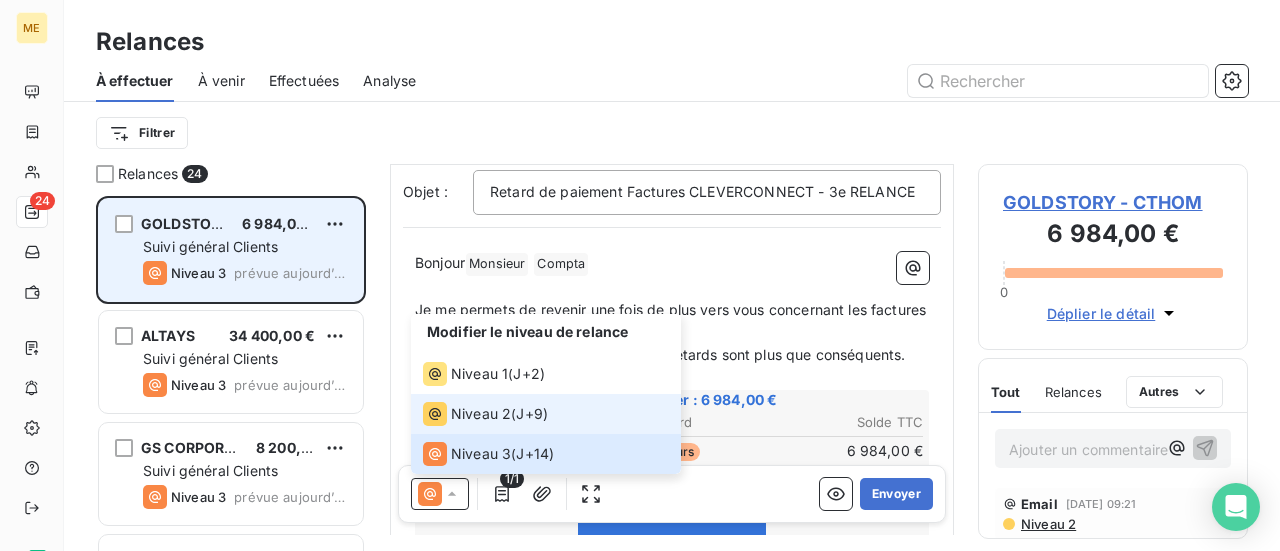 click on "Niveau 2" at bounding box center [481, 414] 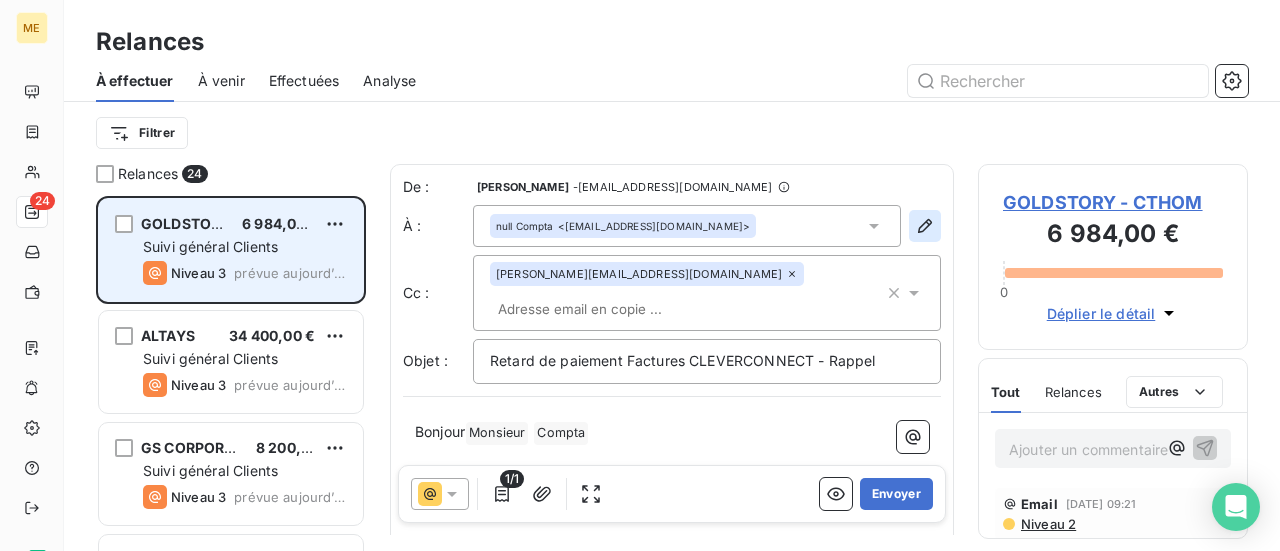 click 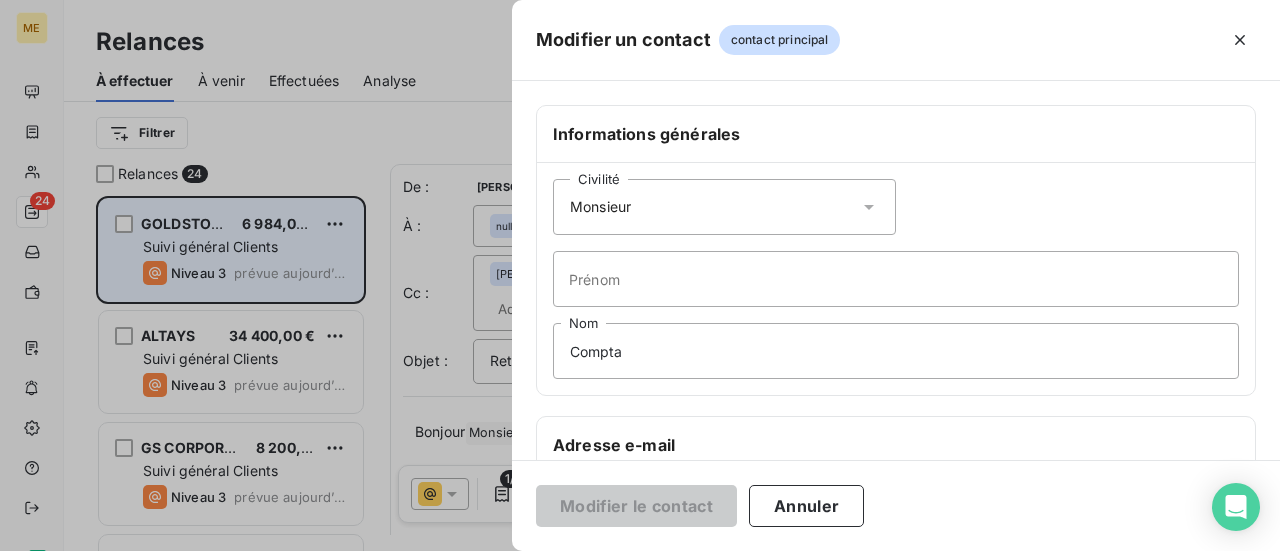 click 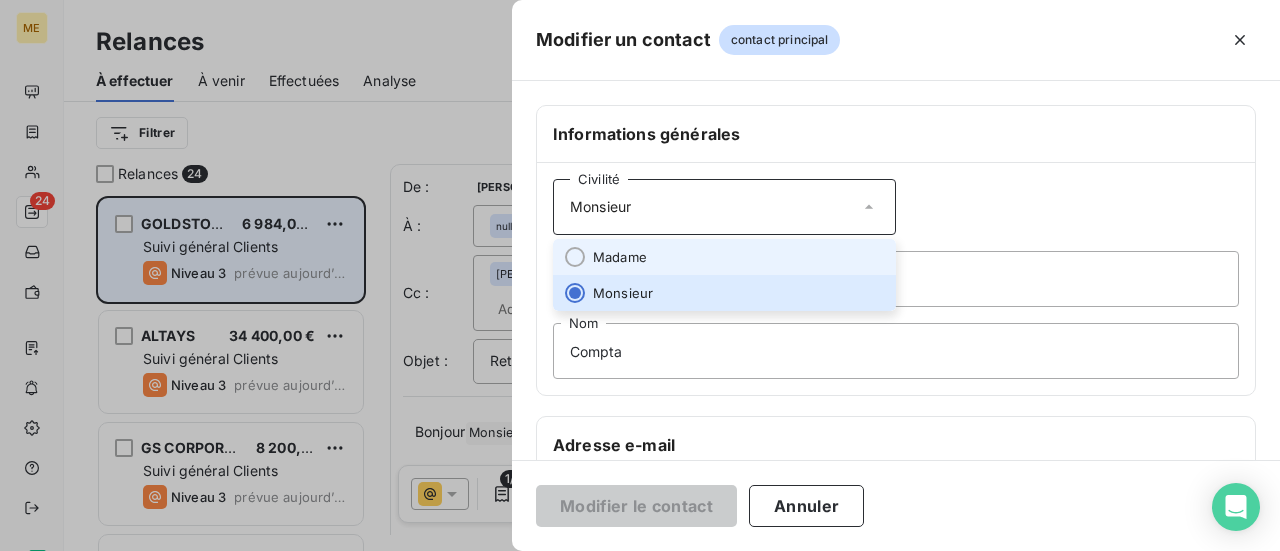 click on "Madame" at bounding box center (724, 257) 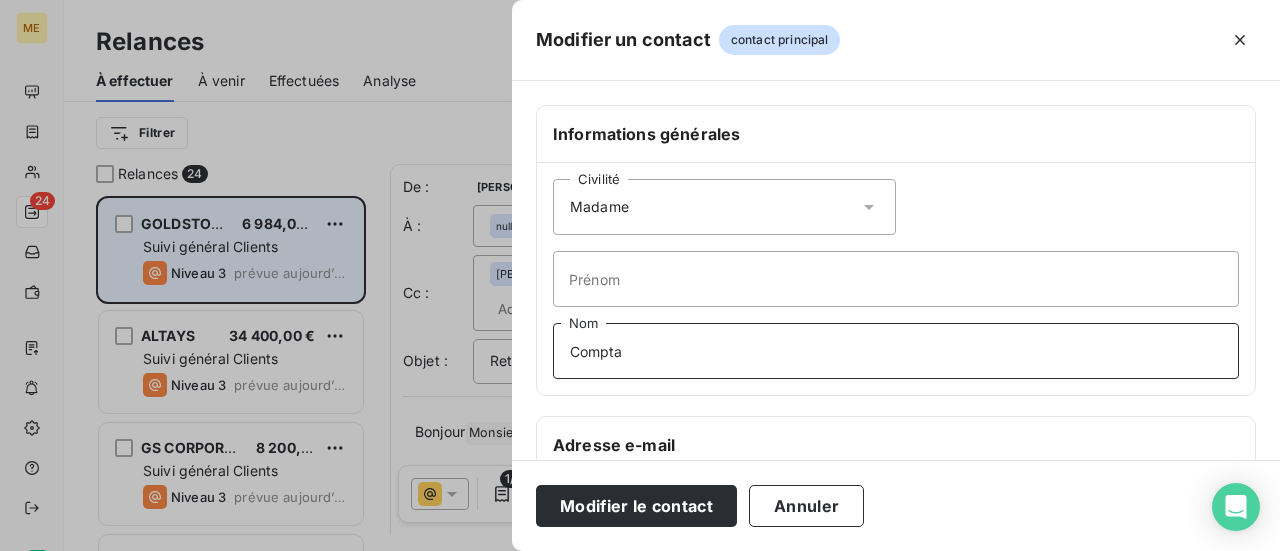 drag, startPoint x: 645, startPoint y: 351, endPoint x: 258, endPoint y: 306, distance: 389.60748 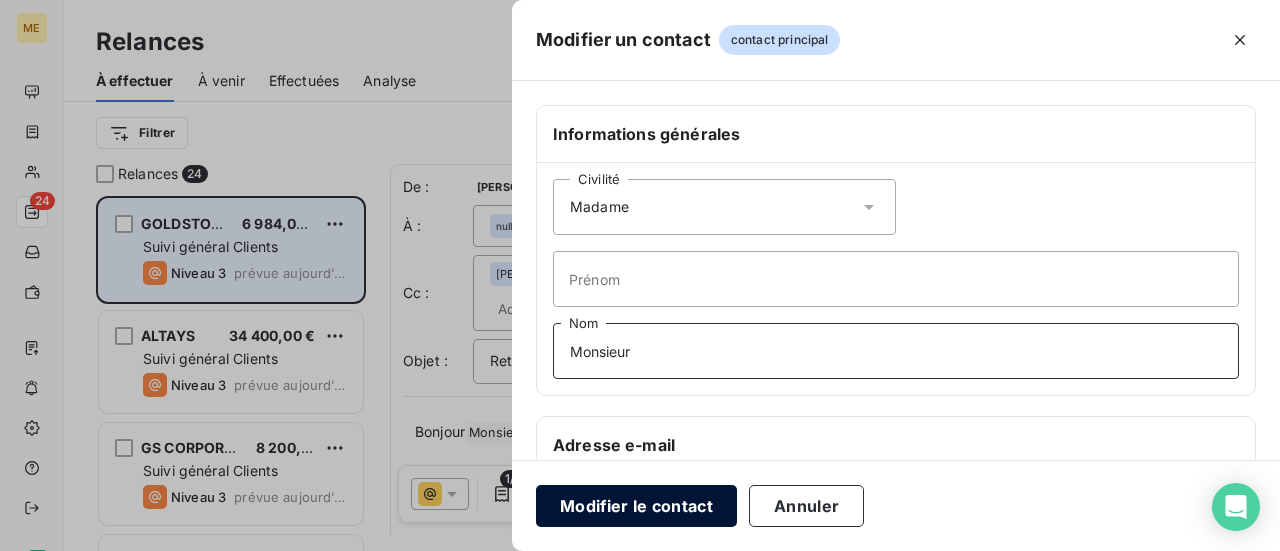 type on "Monsieur" 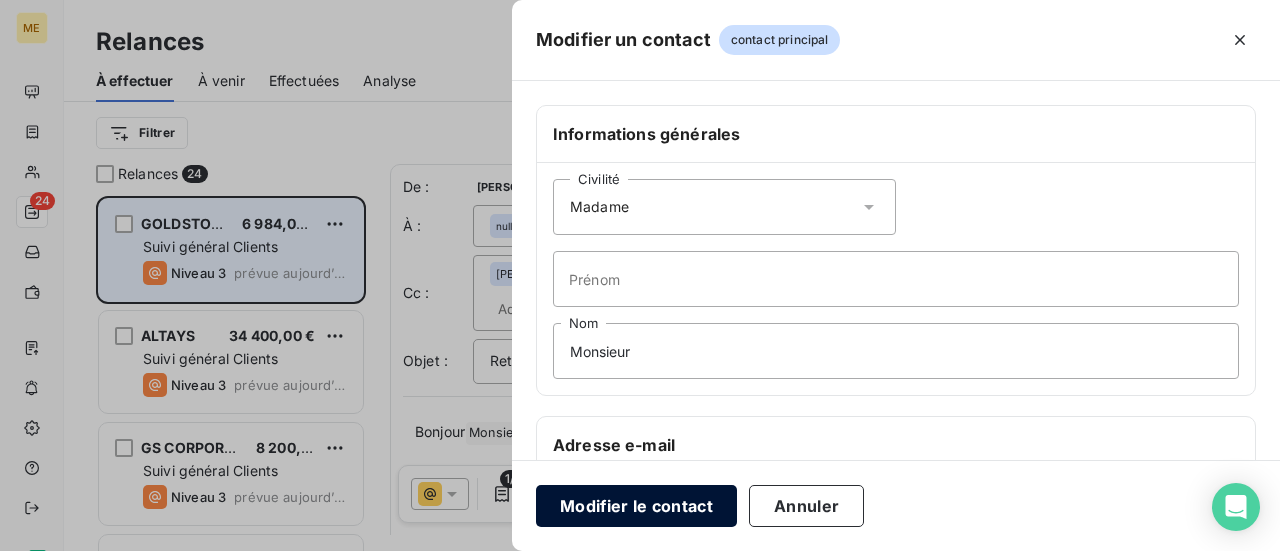 click on "Modifier le contact" at bounding box center (636, 506) 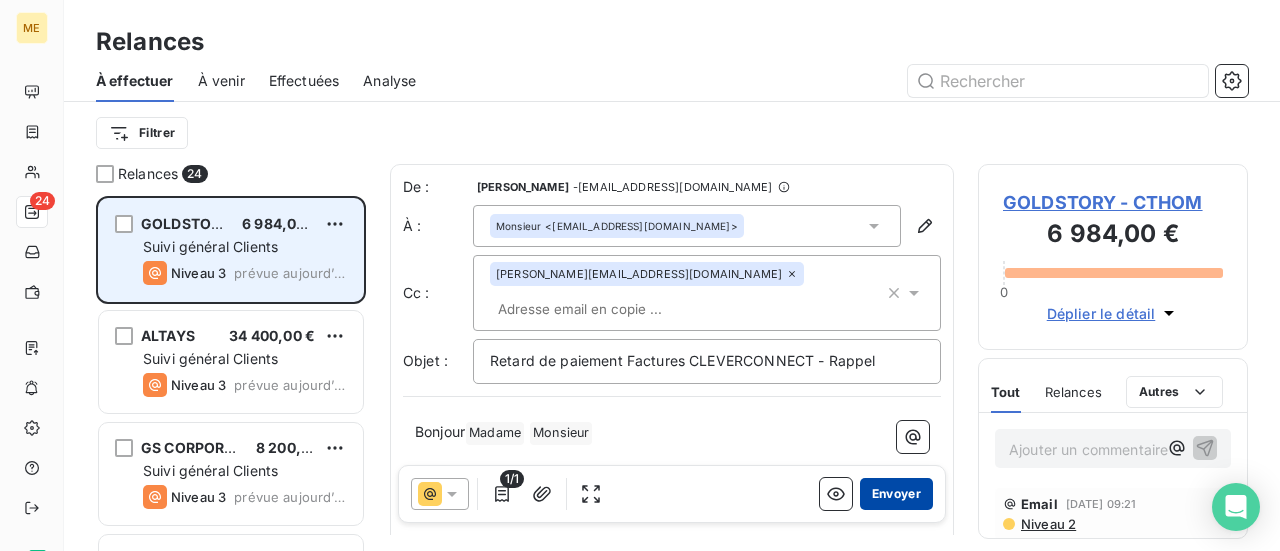 click on "Envoyer" at bounding box center (896, 494) 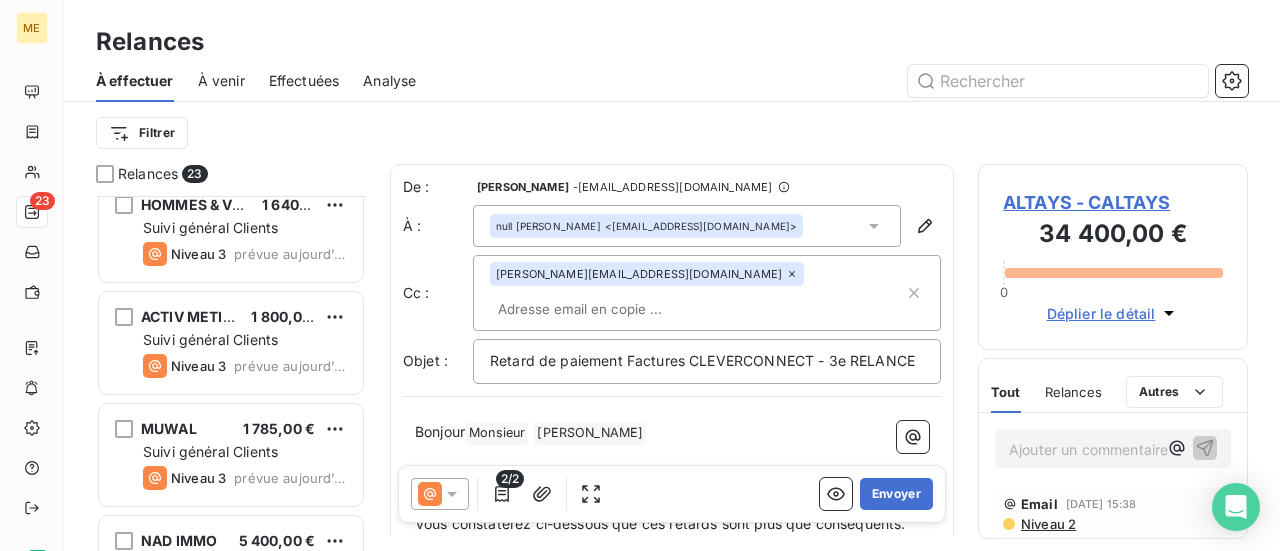 scroll, scrollTop: 2221, scrollLeft: 0, axis: vertical 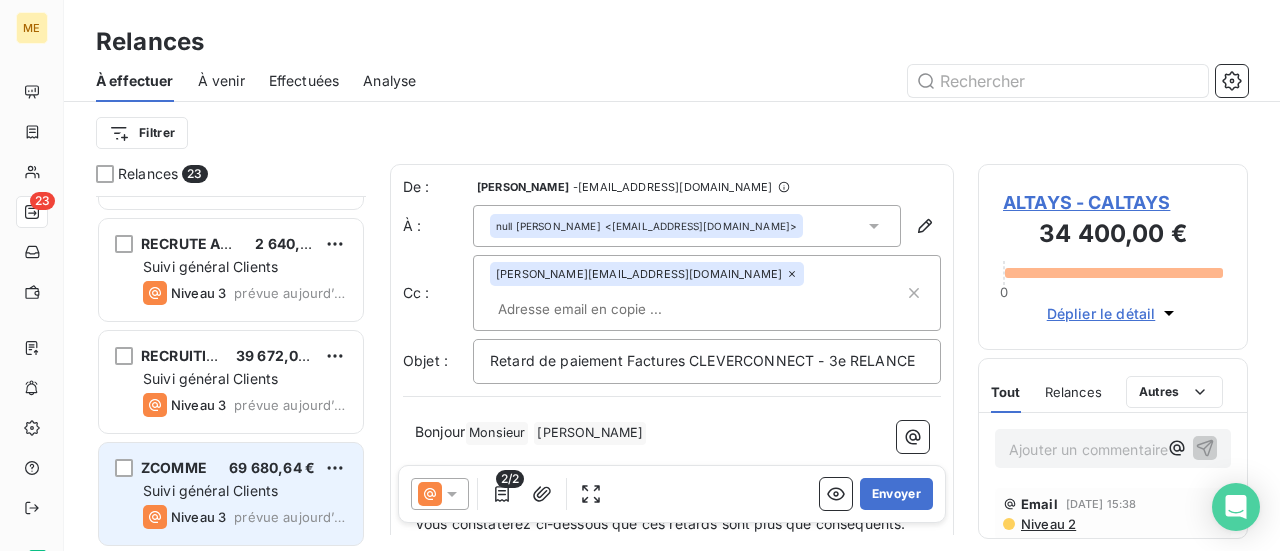 click on "69 680,64 €" at bounding box center [272, 467] 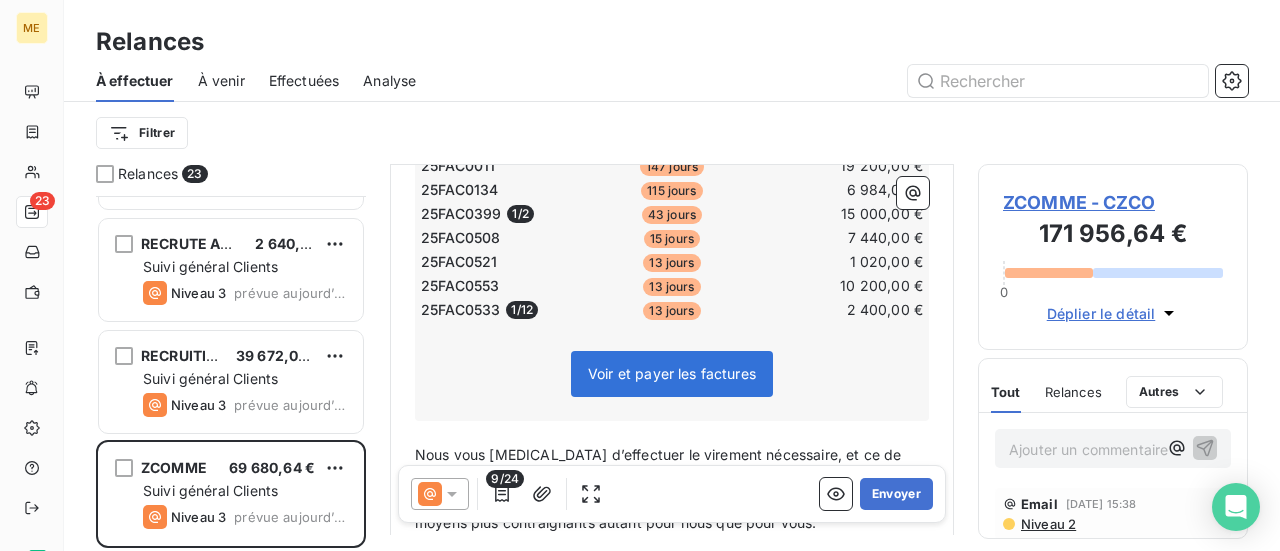 scroll, scrollTop: 402, scrollLeft: 0, axis: vertical 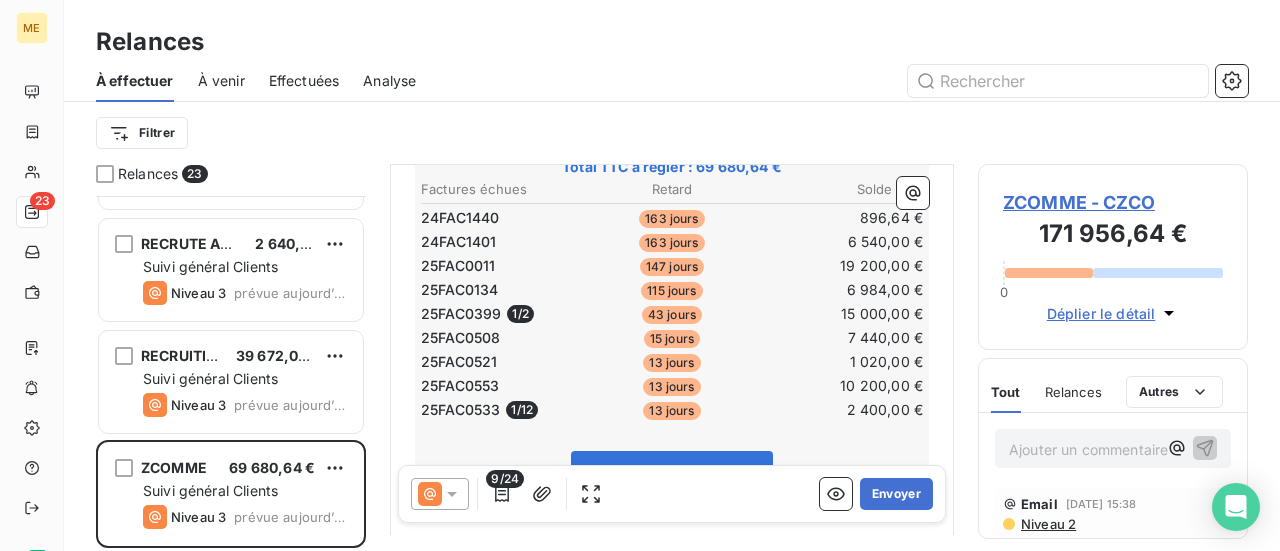 click 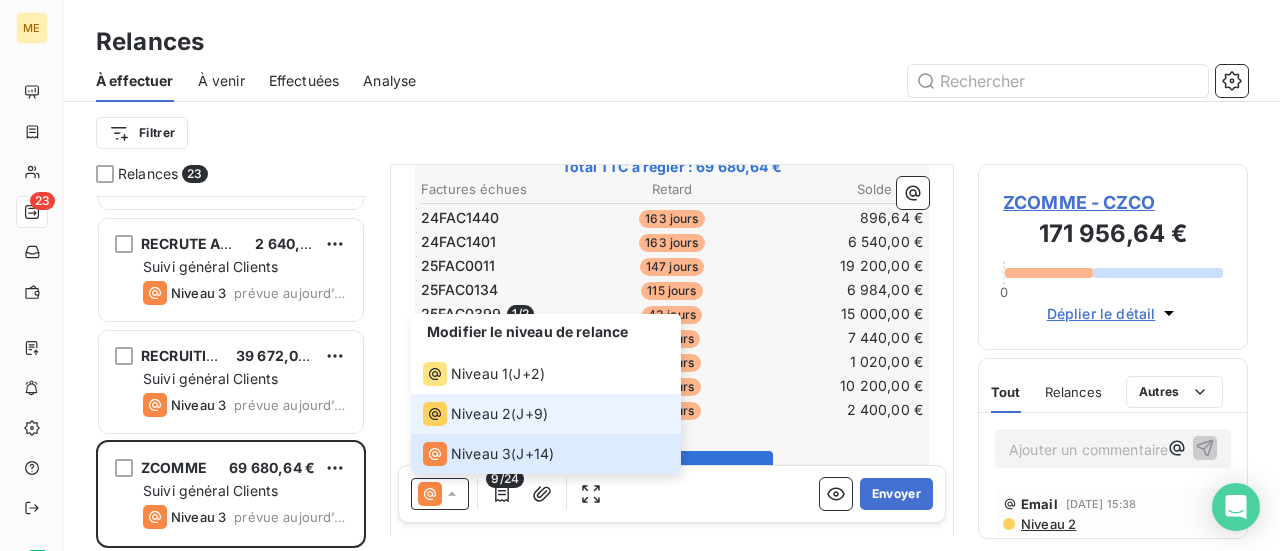 click on "Niveau 2" at bounding box center (481, 414) 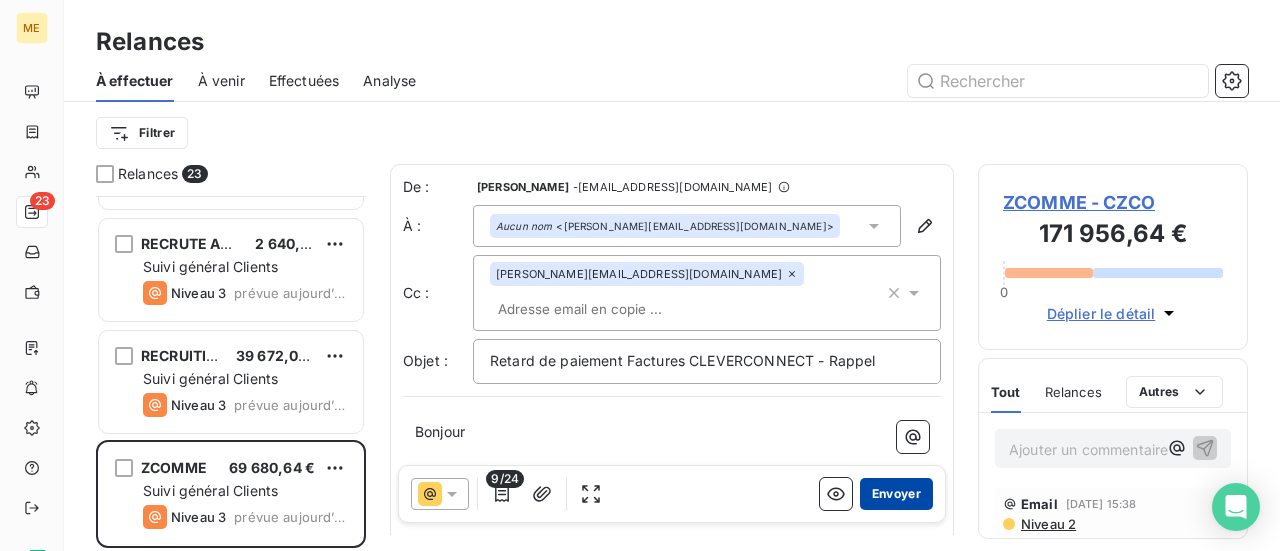 click on "Envoyer" at bounding box center (896, 494) 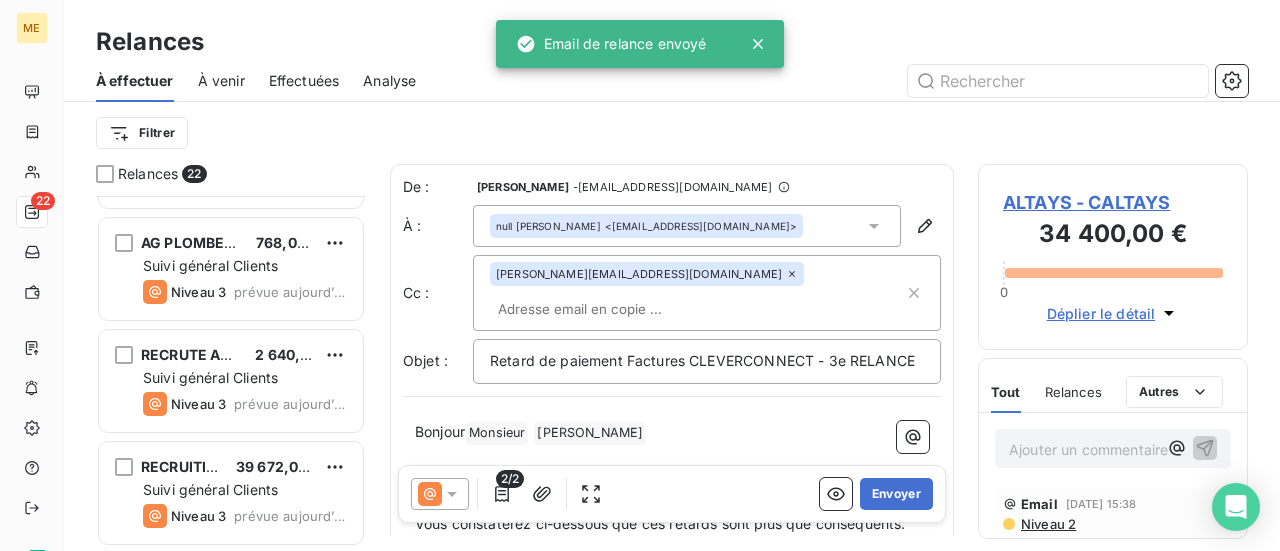 scroll, scrollTop: 2109, scrollLeft: 0, axis: vertical 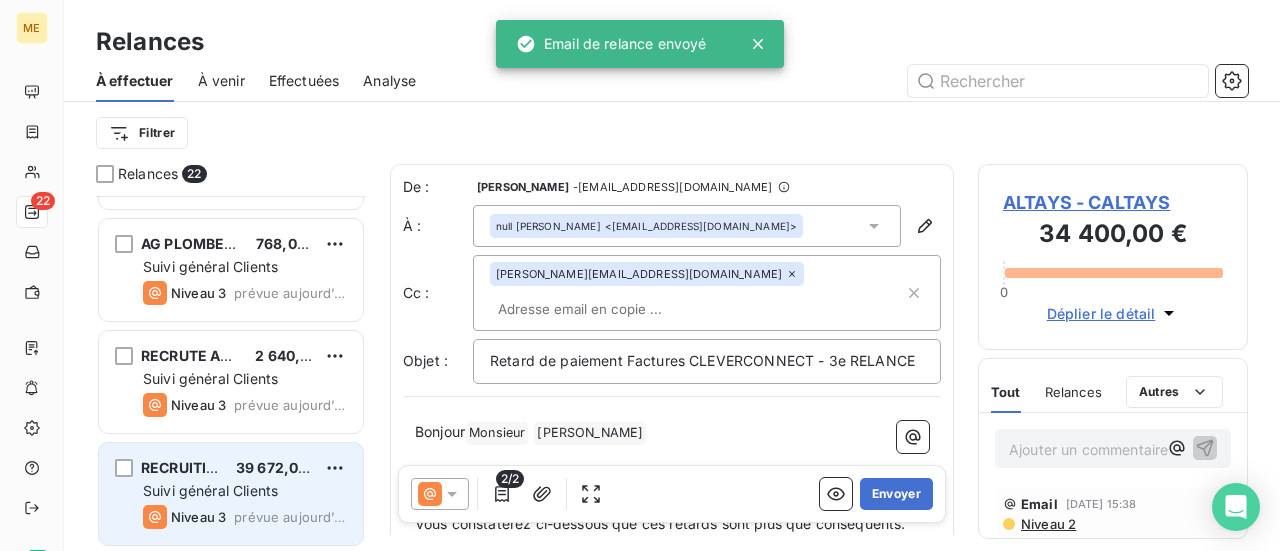 click on "RECRUITICS 39 672,00 €" at bounding box center (245, 468) 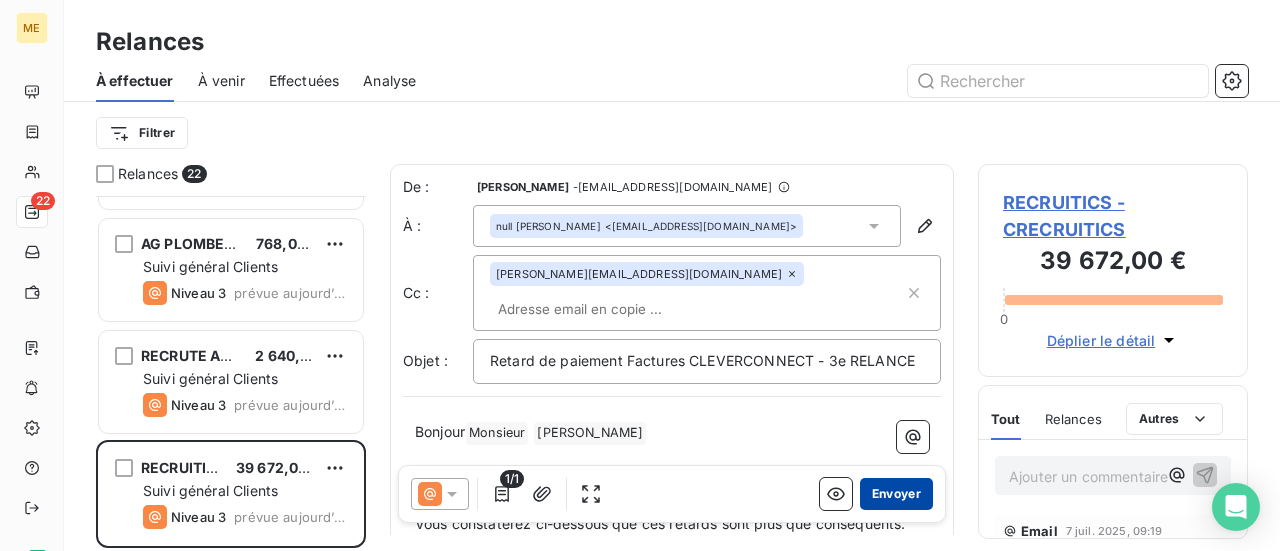click on "Envoyer" at bounding box center (896, 494) 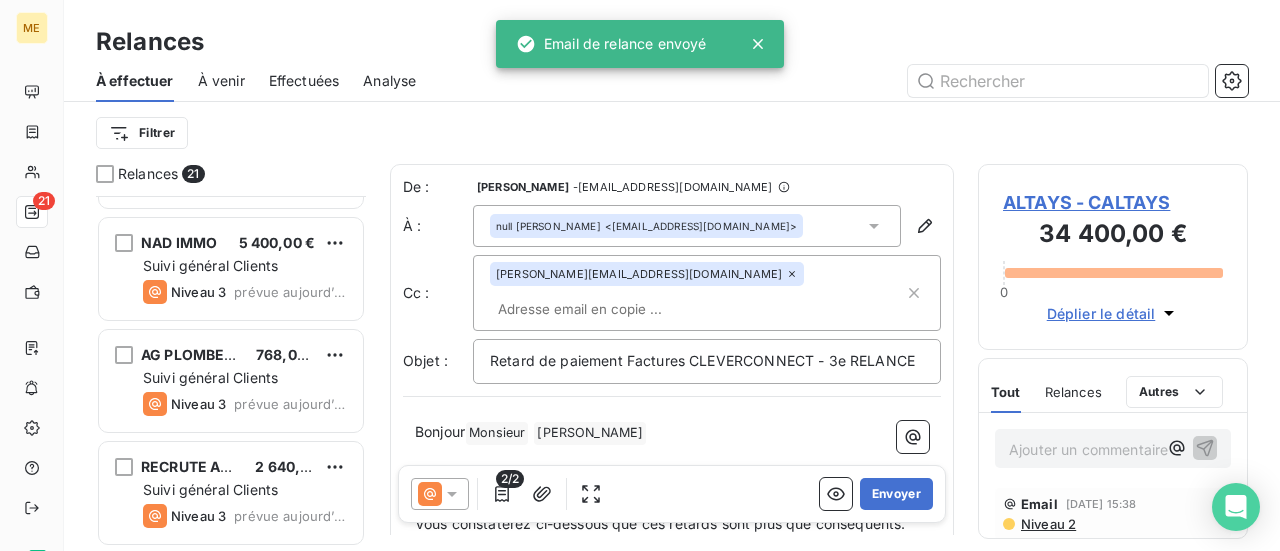 scroll, scrollTop: 1997, scrollLeft: 0, axis: vertical 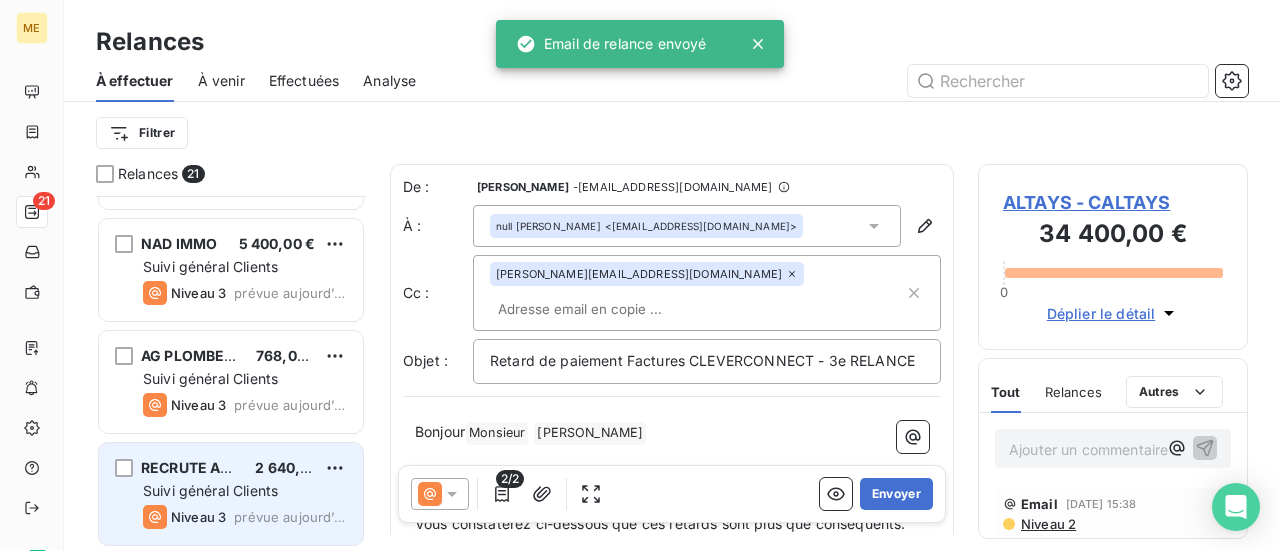click on "Suivi général Clients" at bounding box center (210, 490) 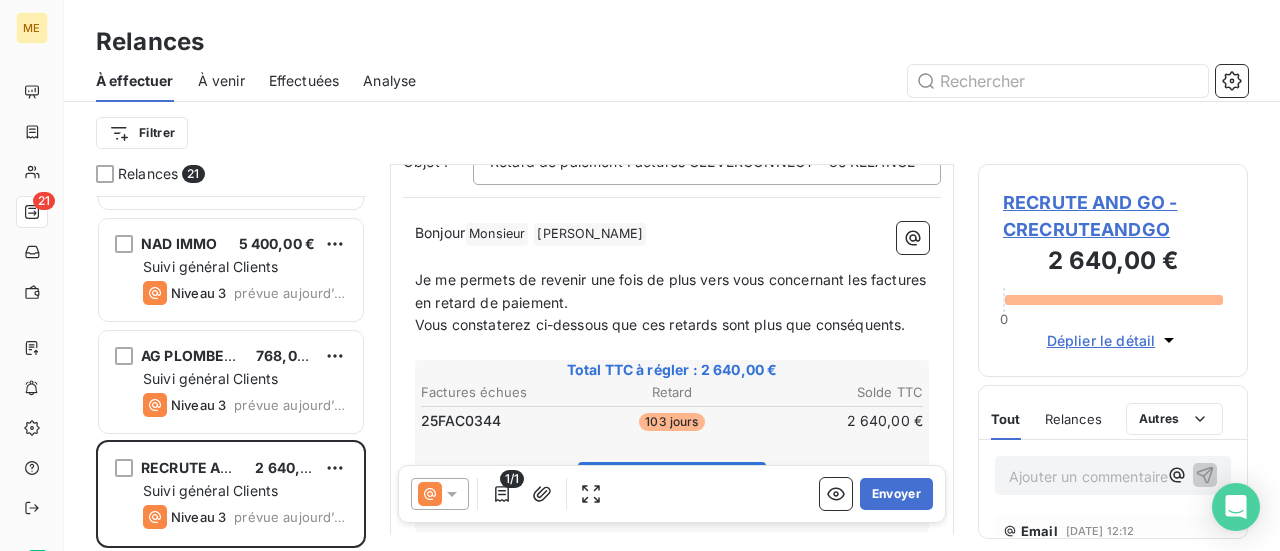 scroll, scrollTop: 300, scrollLeft: 0, axis: vertical 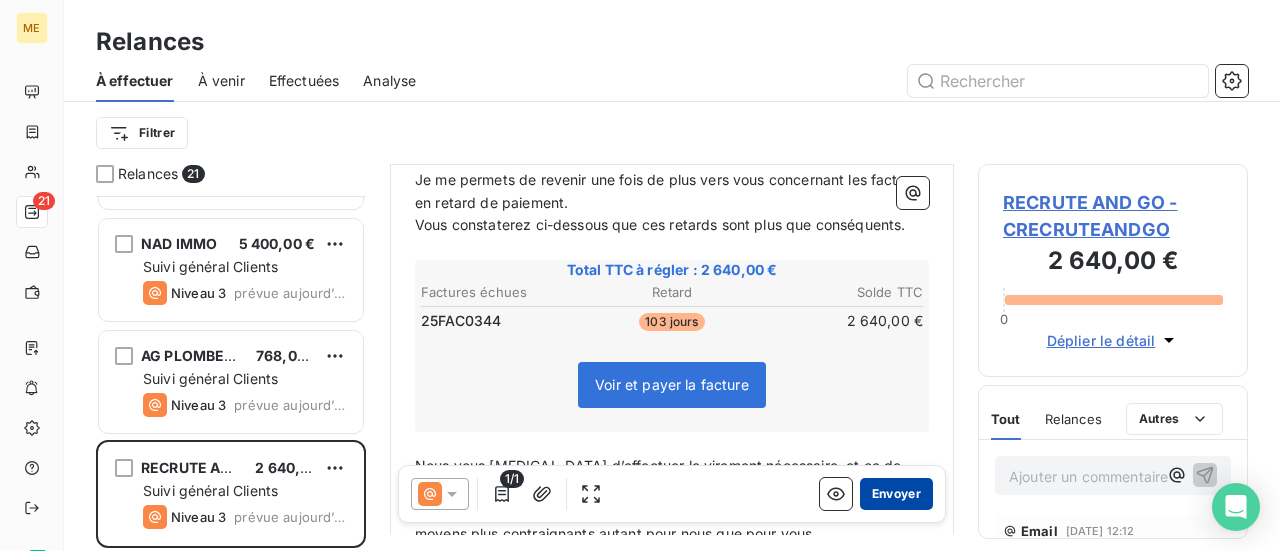 click on "Envoyer" at bounding box center (896, 494) 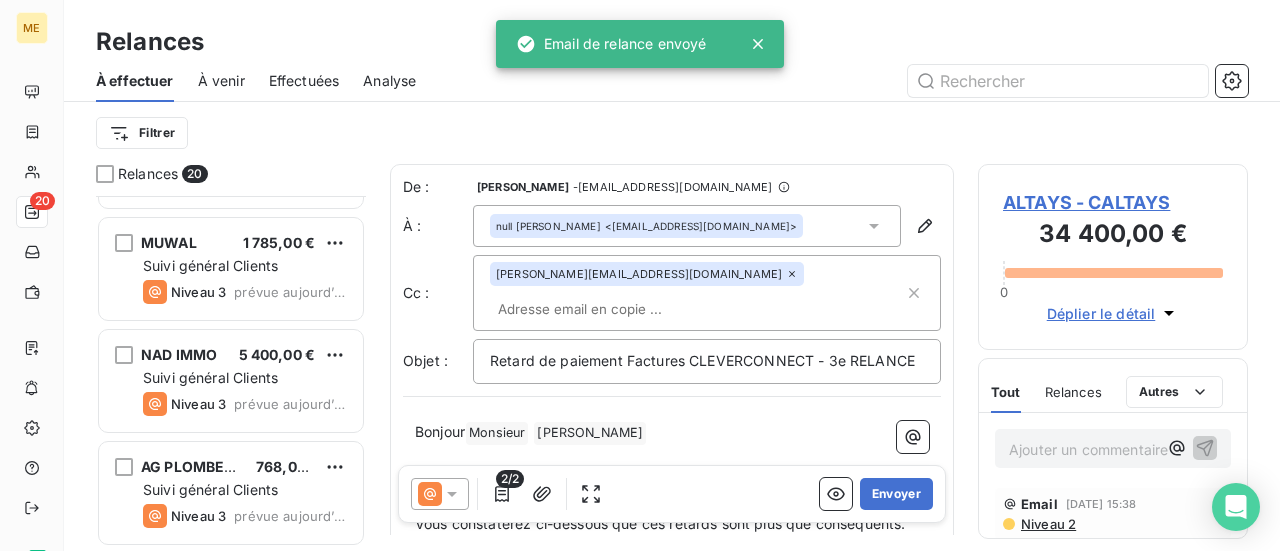 scroll, scrollTop: 1885, scrollLeft: 0, axis: vertical 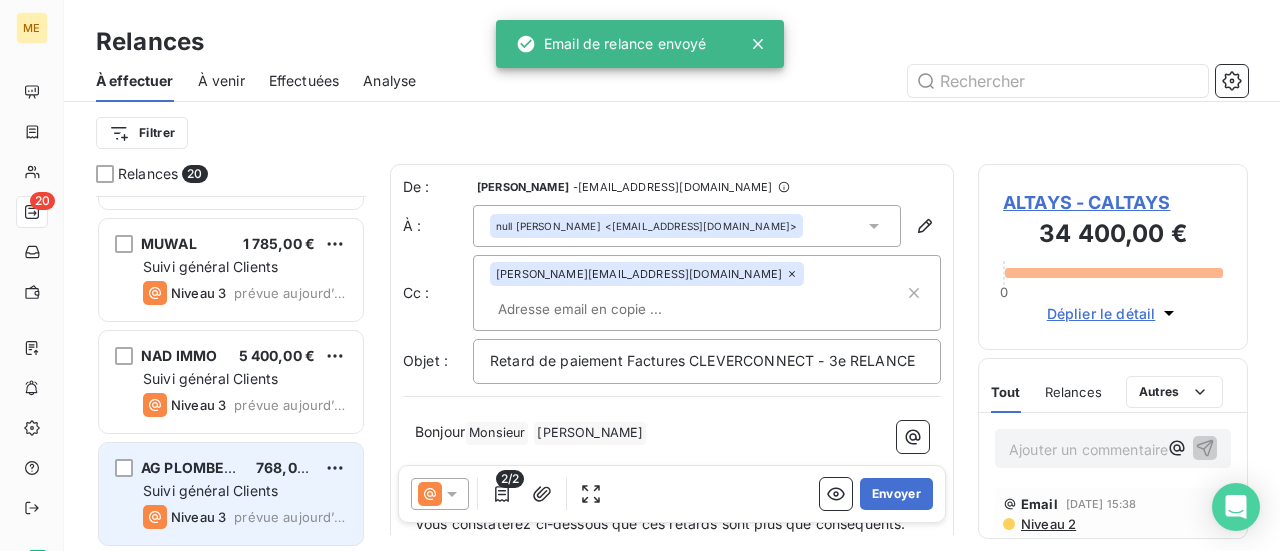 click on "Suivi général Clients" at bounding box center (245, 491) 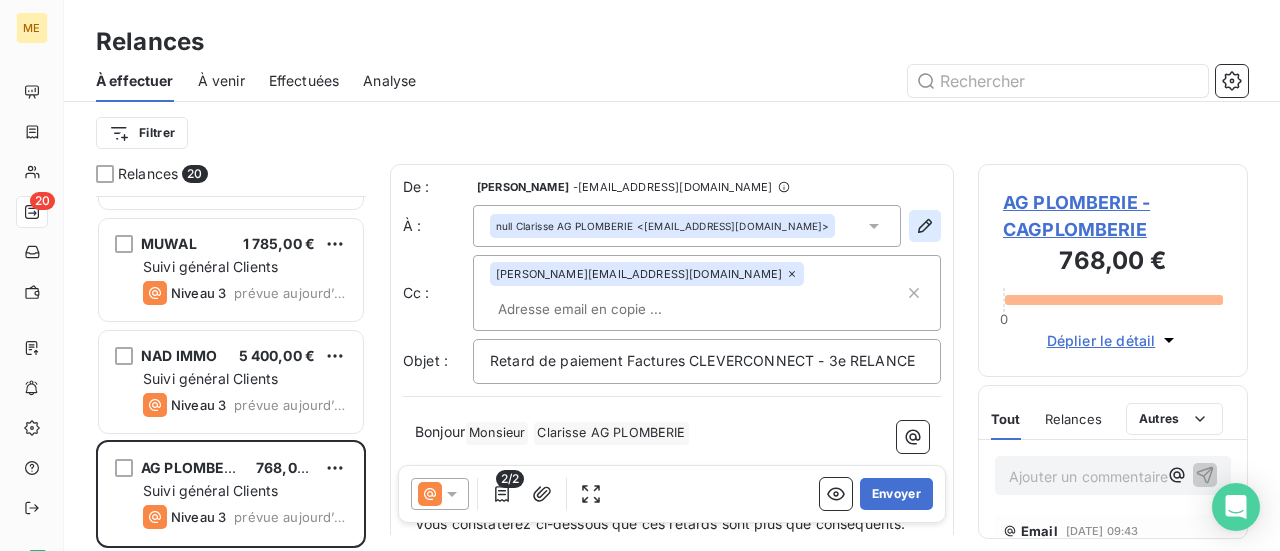click 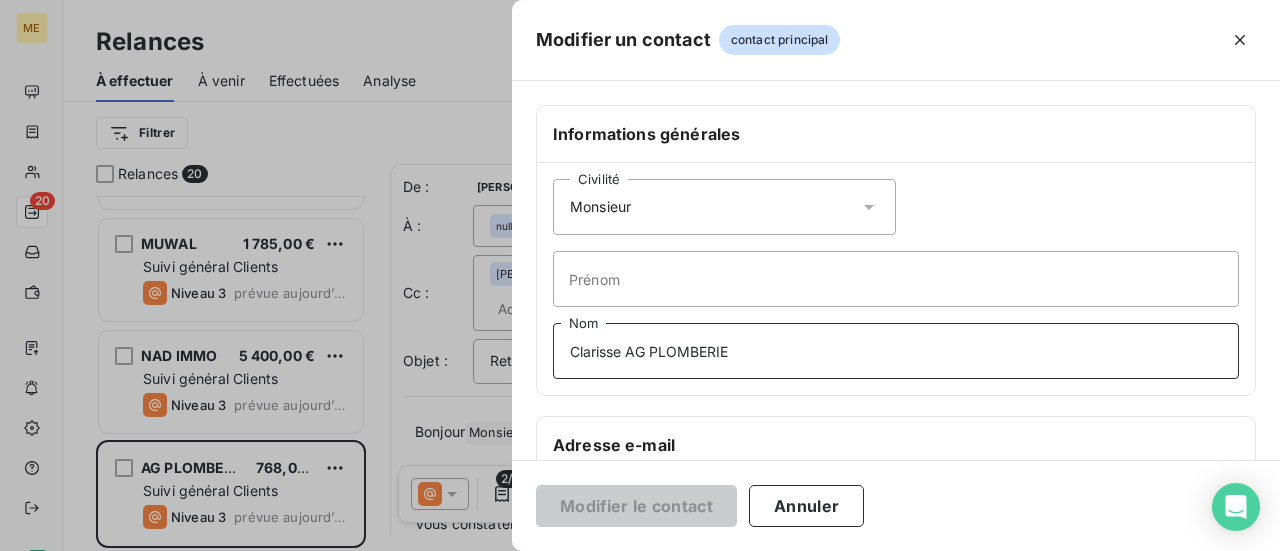drag, startPoint x: 635, startPoint y: 355, endPoint x: 314, endPoint y: 355, distance: 321 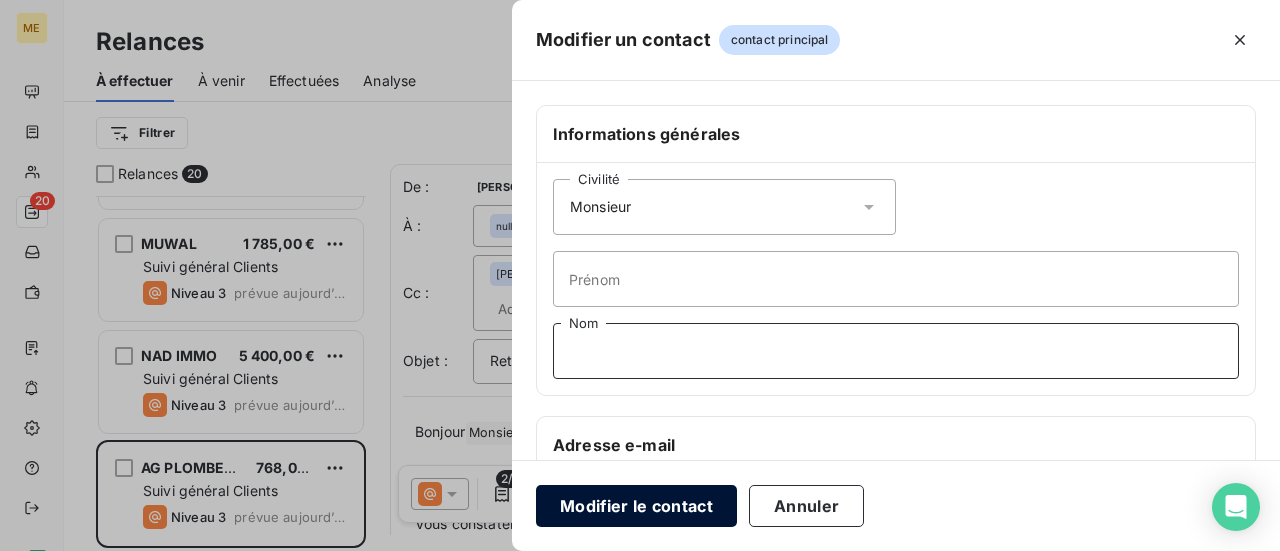 type 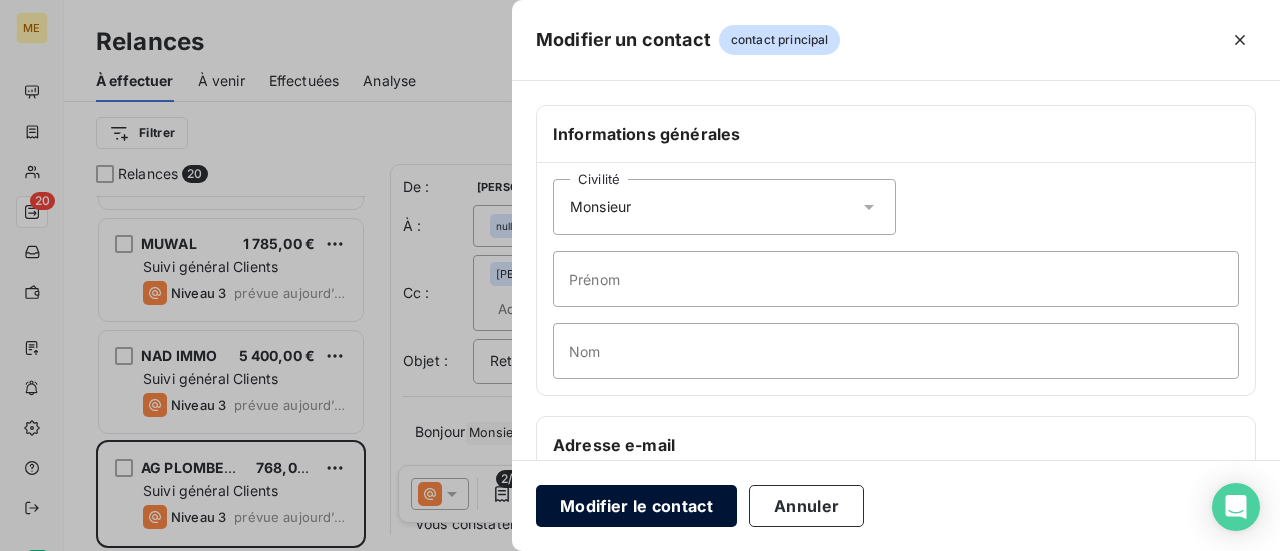 click on "Modifier le contact" at bounding box center (636, 506) 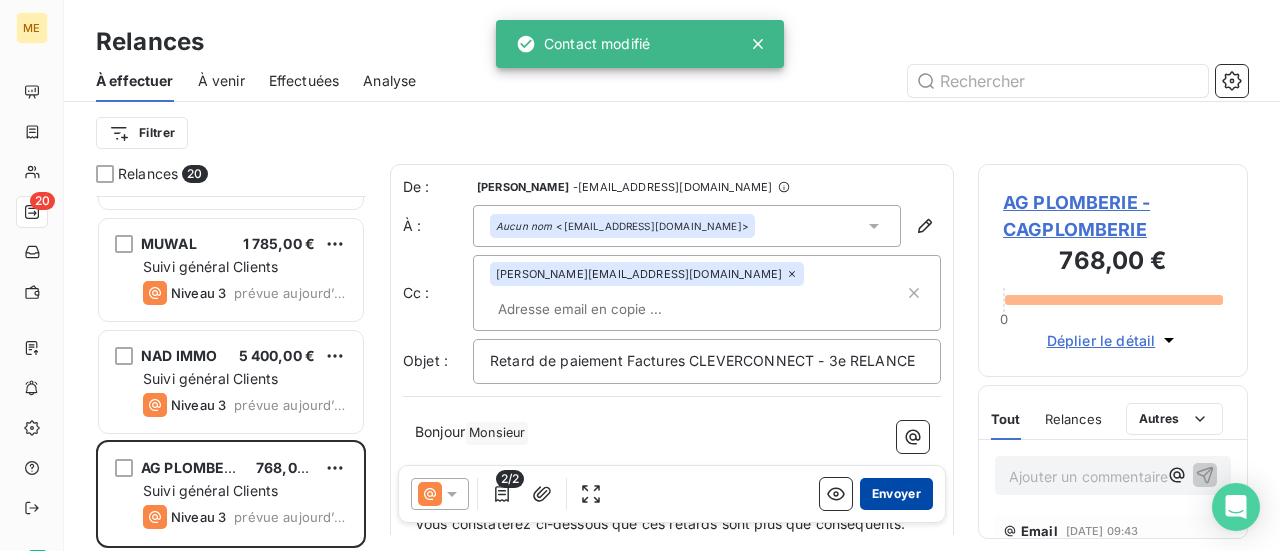 click on "Envoyer" at bounding box center [896, 494] 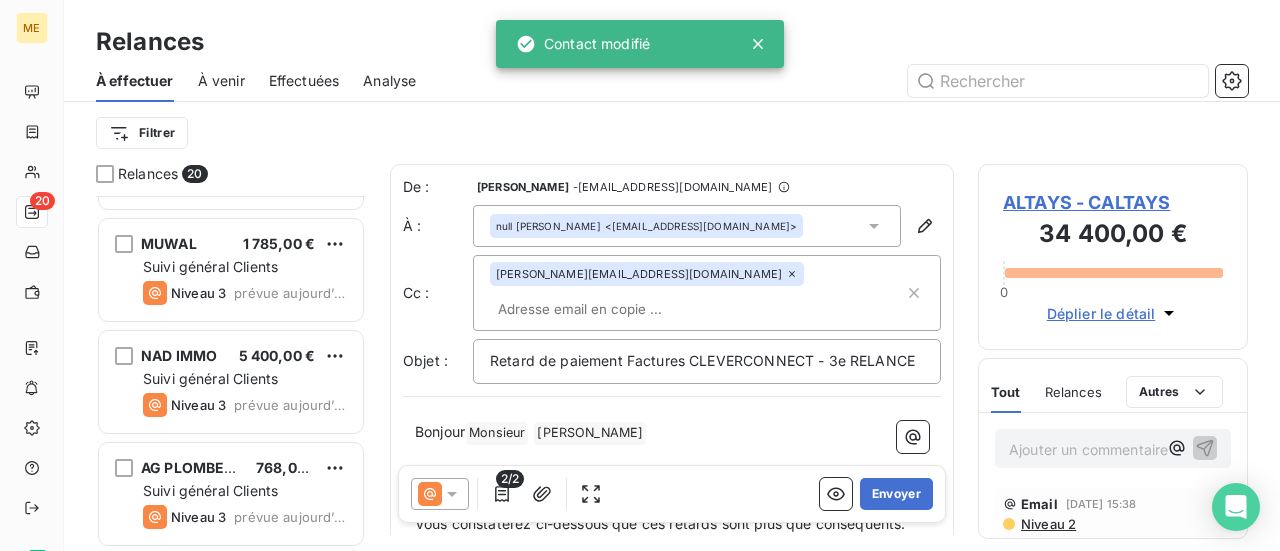 scroll, scrollTop: 1773, scrollLeft: 0, axis: vertical 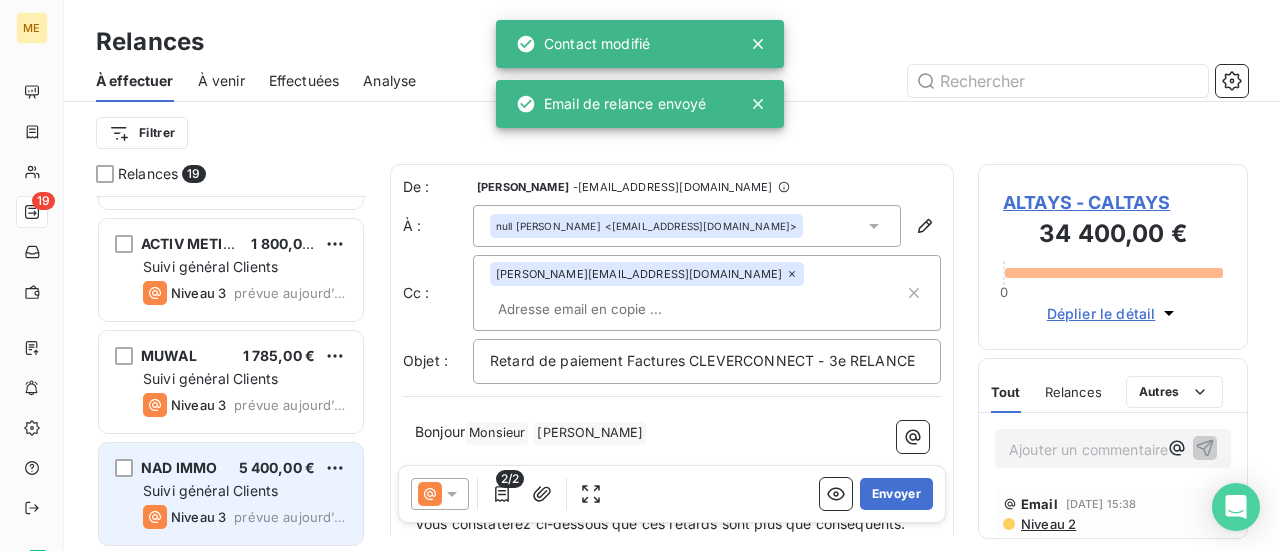 click on "Suivi général Clients" at bounding box center [210, 490] 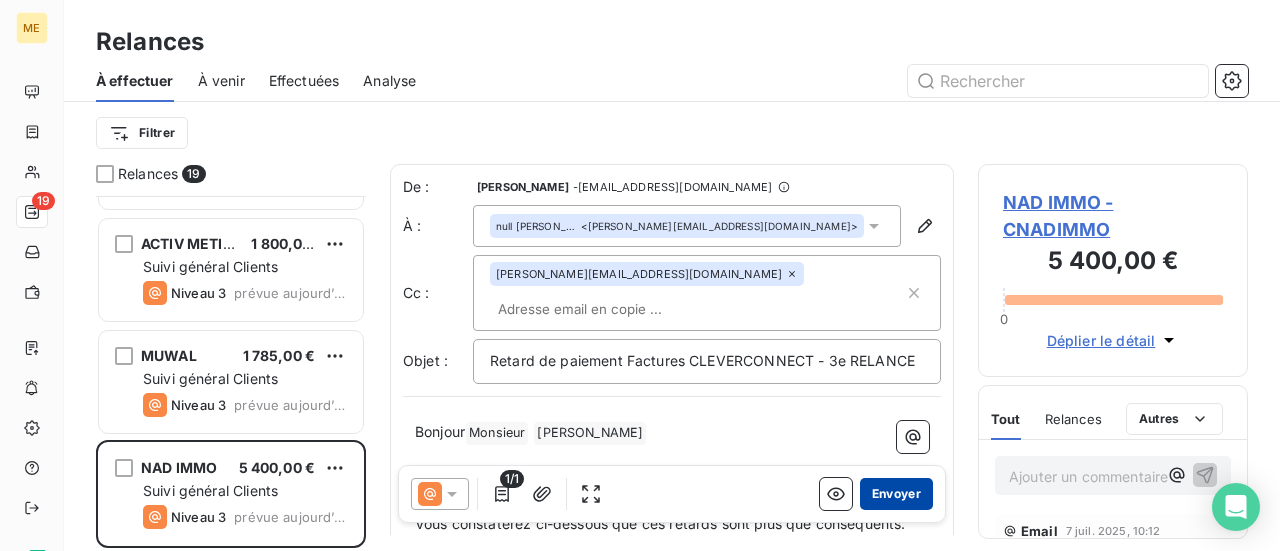 click on "Envoyer" at bounding box center (896, 494) 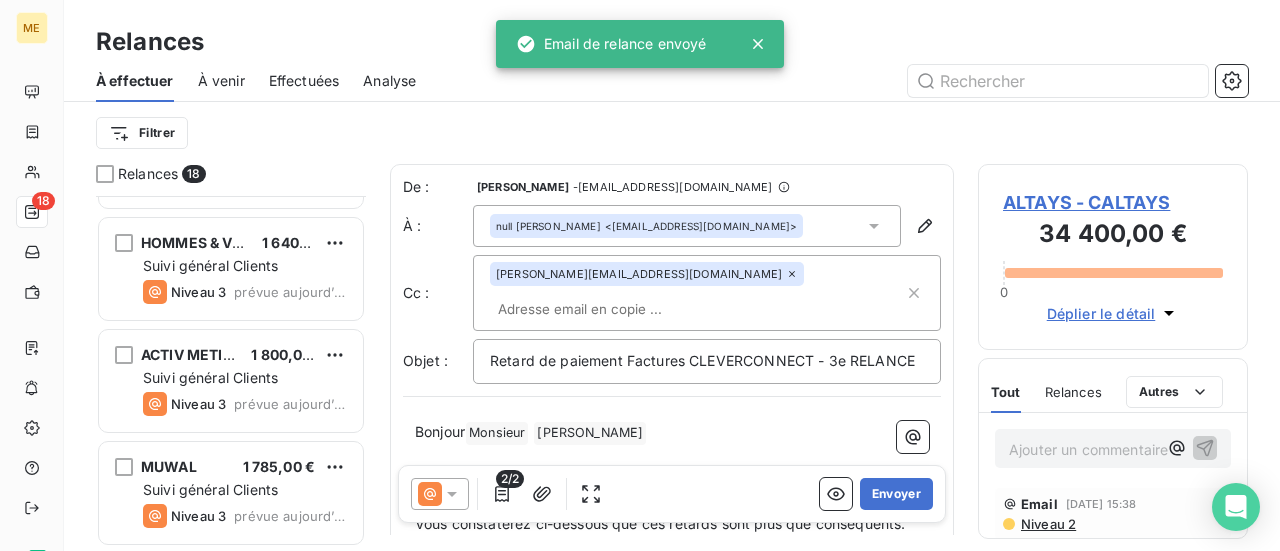scroll, scrollTop: 1661, scrollLeft: 0, axis: vertical 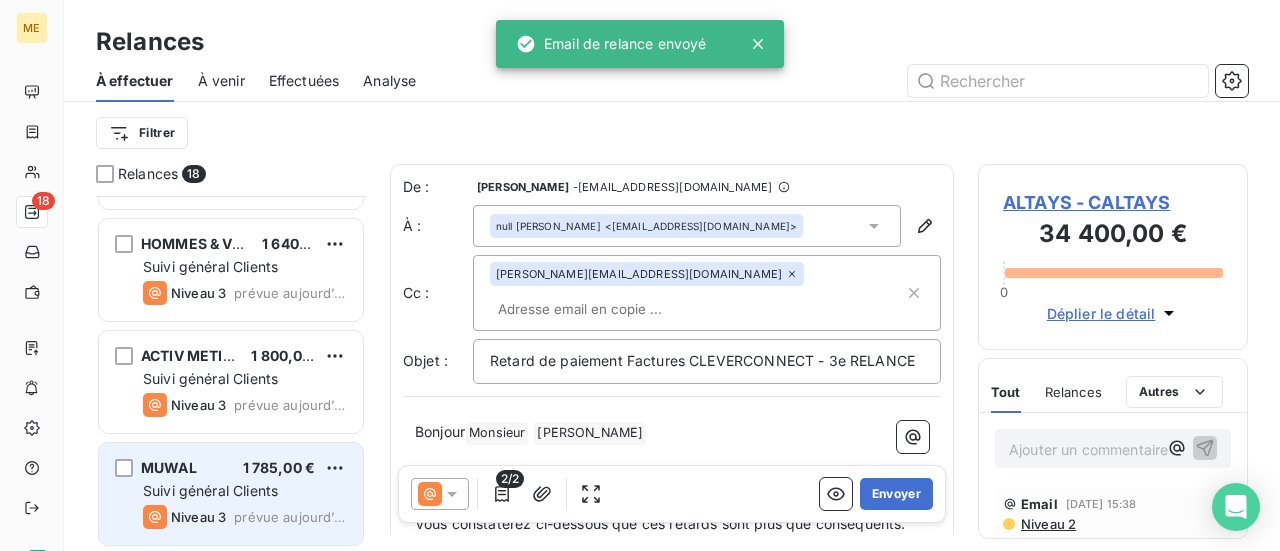 click on "Suivi général Clients" at bounding box center [210, 490] 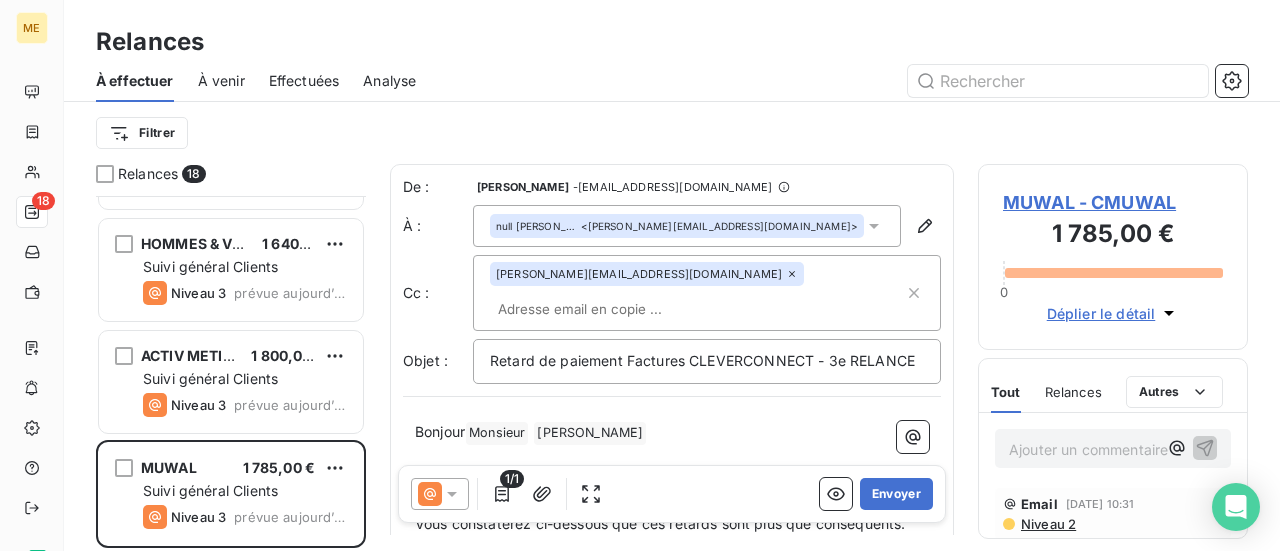 click on "MUWAL - CMUWAL" at bounding box center (1113, 202) 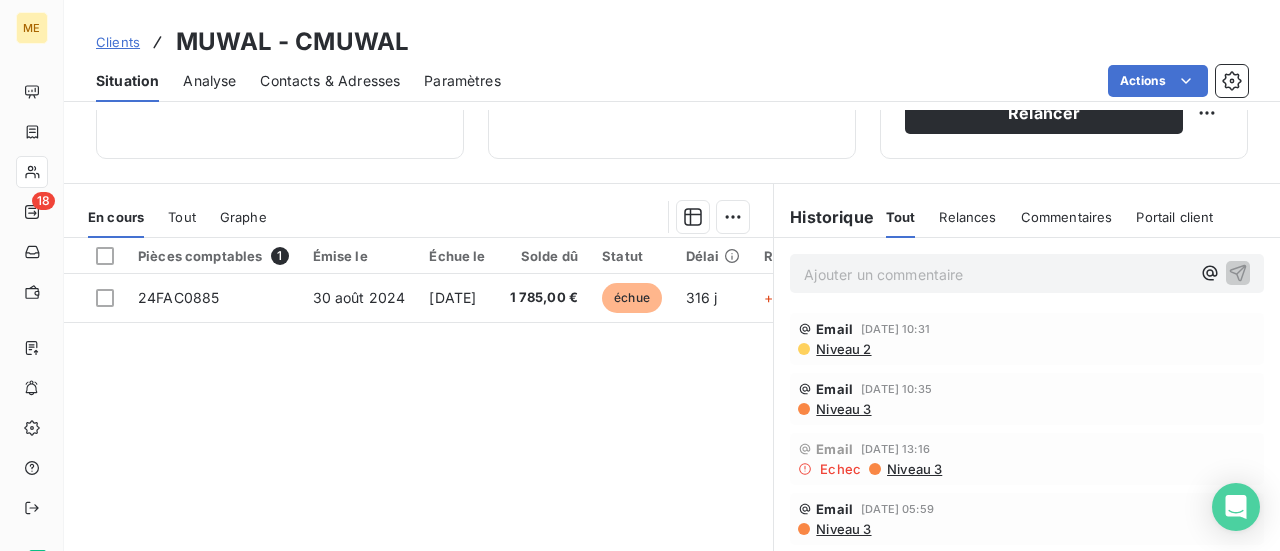 scroll, scrollTop: 500, scrollLeft: 0, axis: vertical 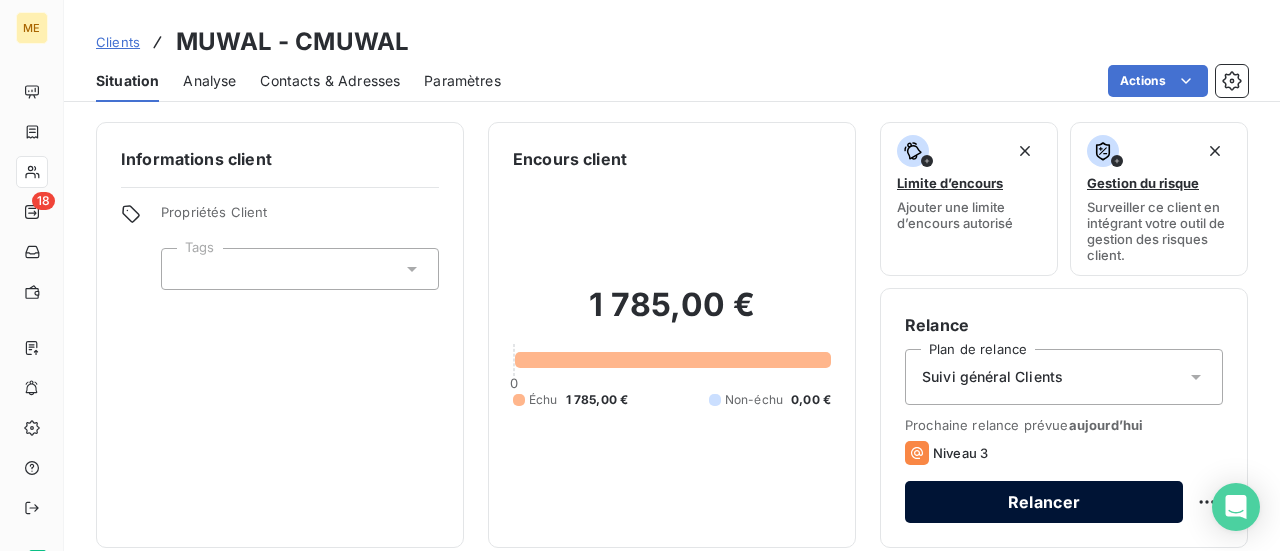 click on "Relancer" at bounding box center [1044, 502] 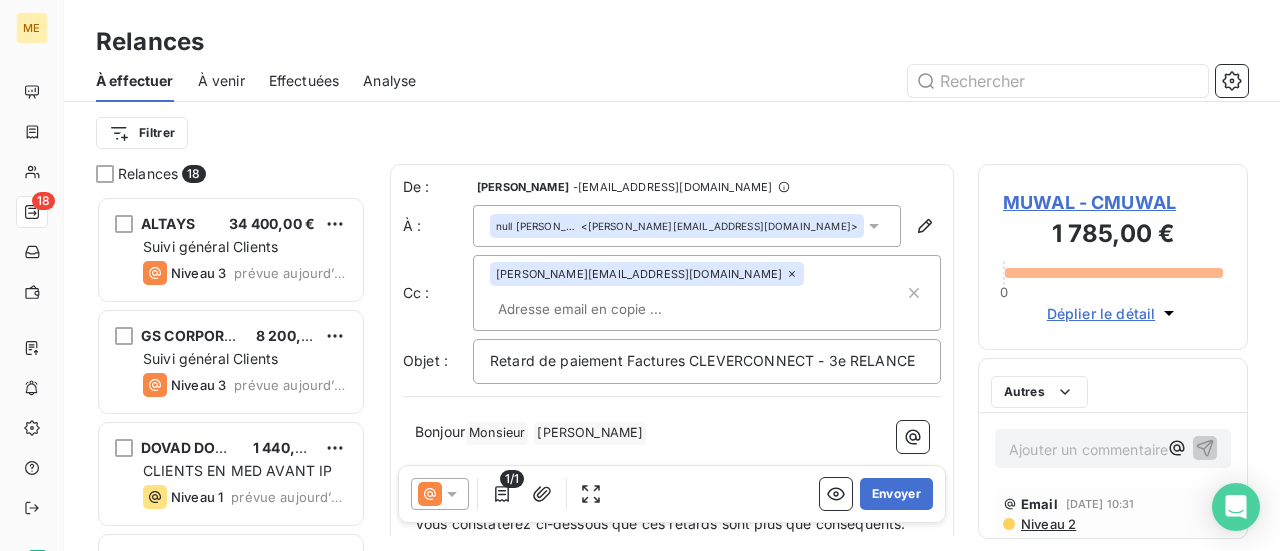 scroll, scrollTop: 16, scrollLeft: 16, axis: both 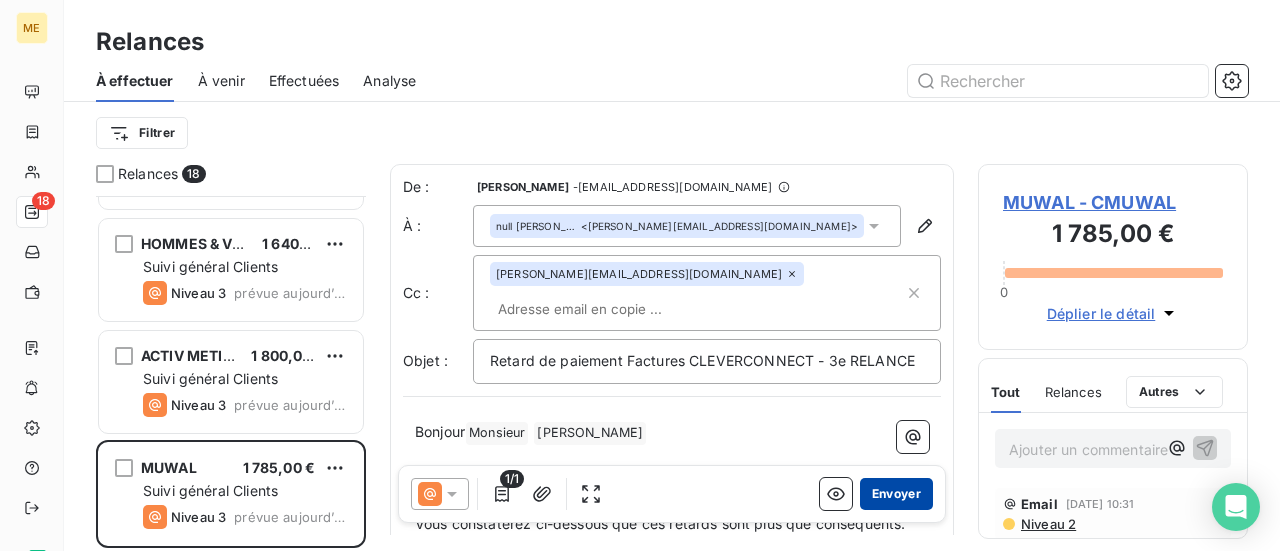click on "Envoyer" at bounding box center [896, 494] 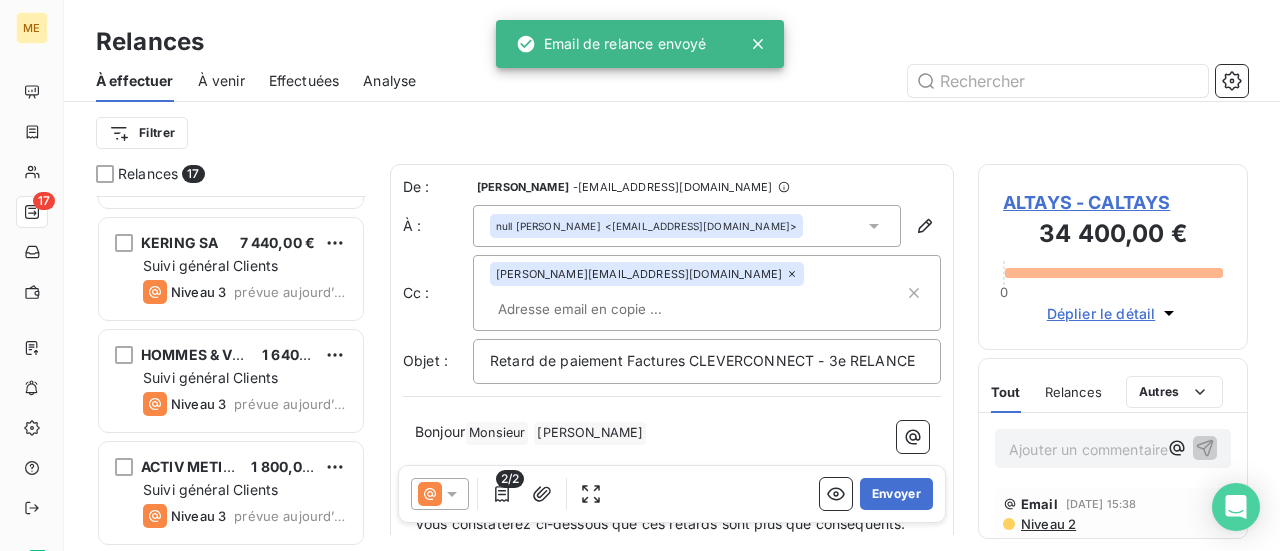 scroll, scrollTop: 1549, scrollLeft: 0, axis: vertical 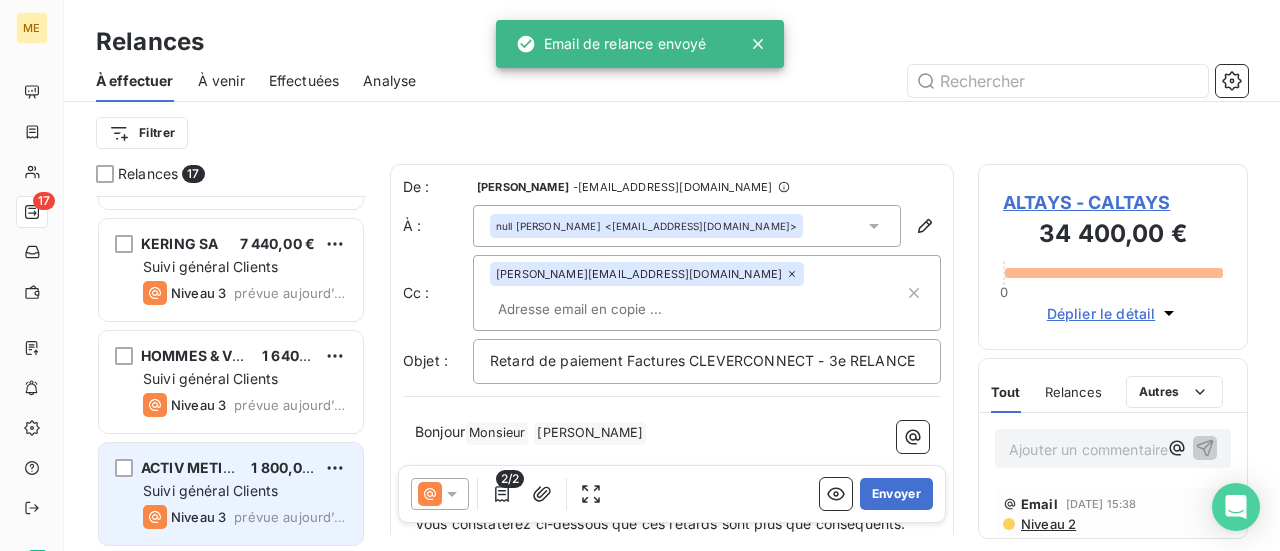 click on "ACTIV METIERS 1 800,00 € Suivi général Clients Niveau 3 prévue [DATE]" at bounding box center [231, 494] 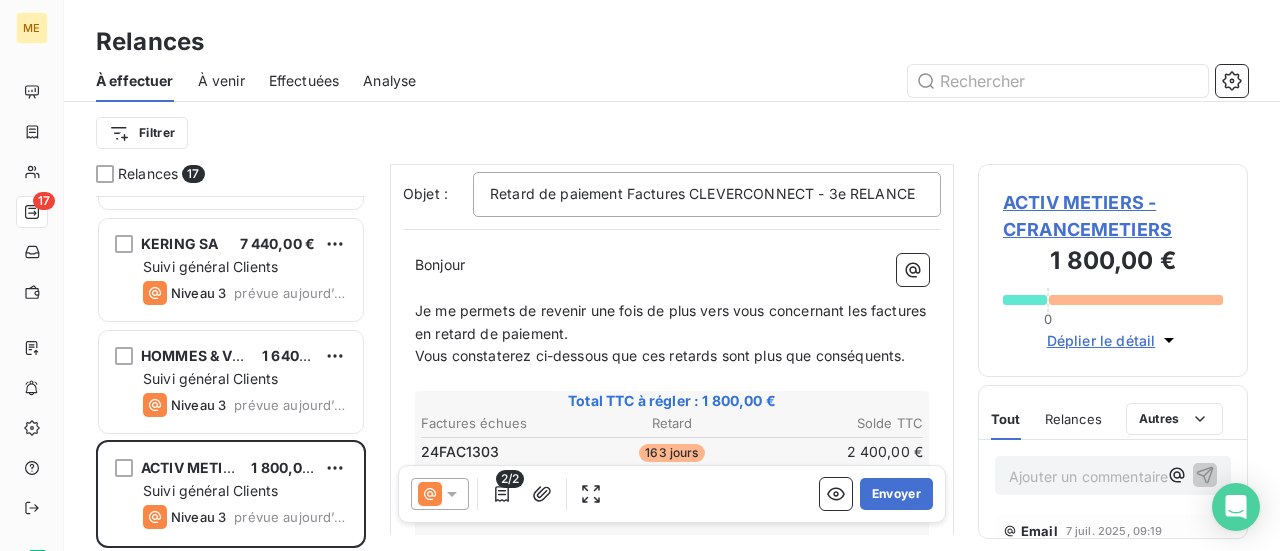 scroll, scrollTop: 300, scrollLeft: 0, axis: vertical 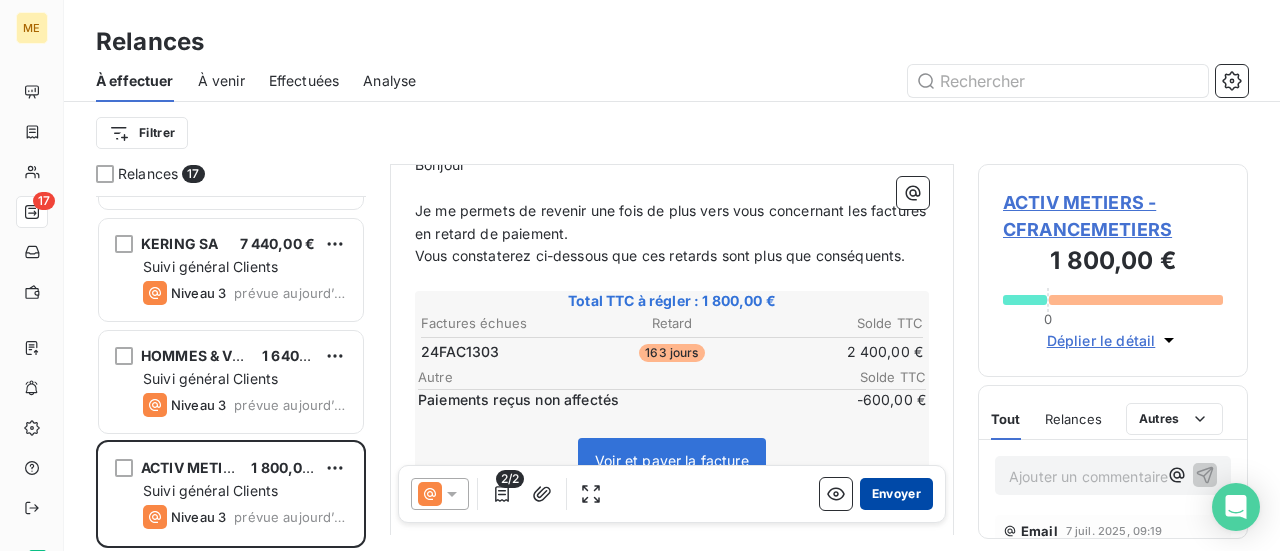click on "Envoyer" at bounding box center [896, 494] 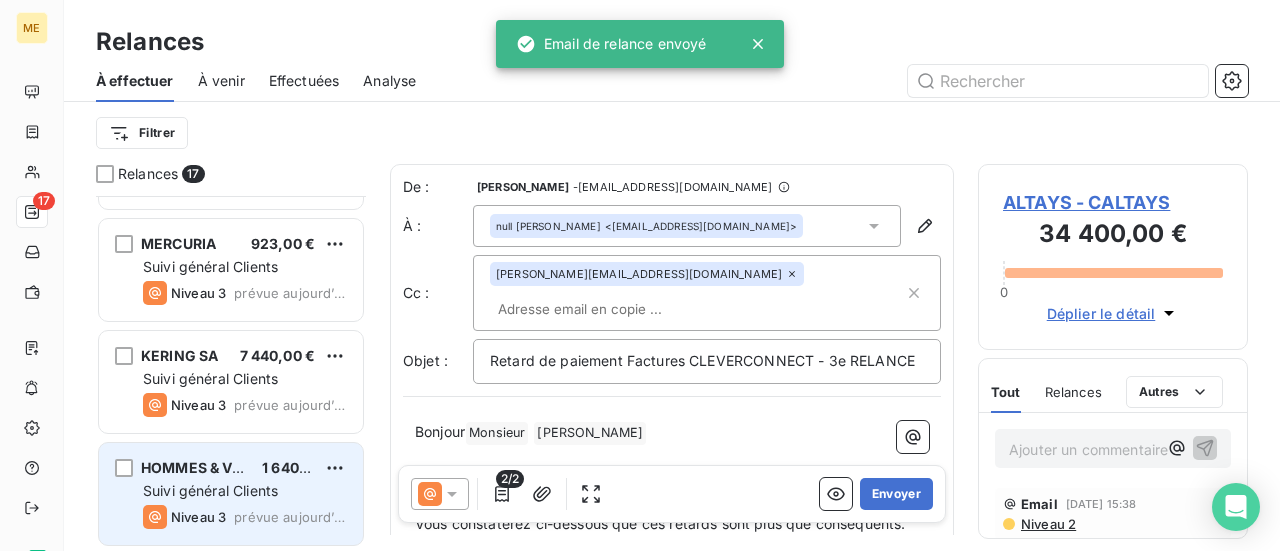 click on "Suivi général Clients" at bounding box center [210, 490] 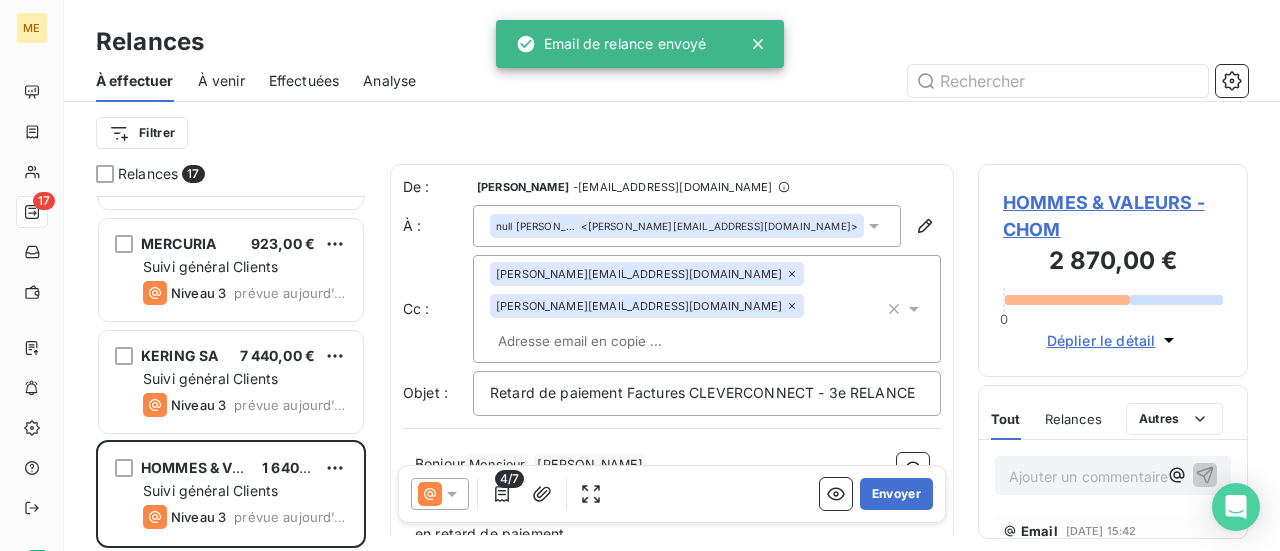click on "Ajouter un commentaire ﻿" at bounding box center (1083, 476) 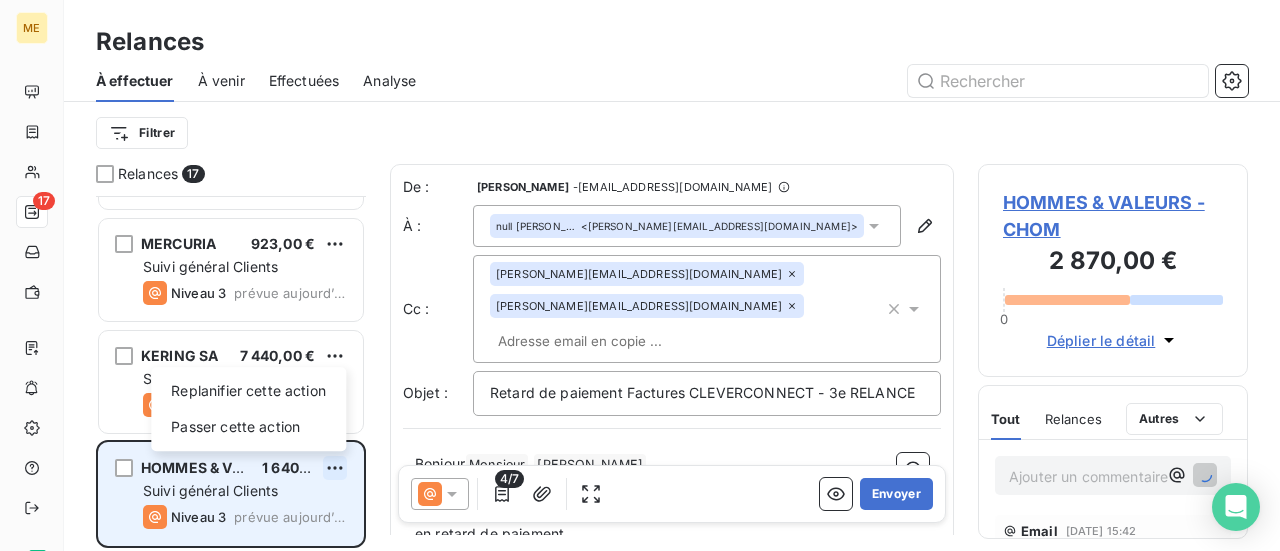 click on "ME 17 Relances À effectuer À venir Effectuées Analyse Filtrer Relances 17 FLUIDES CLIENTS 5 013,00 € Suivi général Clients Niveau 3 prévue [DATE] IRON BODYFIT 600,00 € Suivi général Clients Niveau 3 prévue [DATE] MERCURIA 923,00 € Suivi général Clients Niveau 3 prévue [DATE] KERING SA 7 440,00 € Suivi général Clients Niveau 3 prévue [DATE] HOMMES & VALEURS 1 640,00 € Replanifier cette action Passer cette action Suivi général Clients Niveau 3 prévue [DATE] De : [PERSON_NAME] -  [EMAIL_ADDRESS][DOMAIN_NAME] À : null  [PERSON_NAME]   <[PERSON_NAME][EMAIL_ADDRESS][DOMAIN_NAME]> Cc : [DOMAIN_NAME][EMAIL_ADDRESS][DOMAIN_NAME] [DOMAIN_NAME][EMAIL_ADDRESS][DOMAIN_NAME] Objet : Retard de paiement Factures CLEVERCONNECT - 3e RELANCE Bonjour  Monsieur ﻿    [PERSON_NAME] ﻿ ﻿ ﻿ Je me permets de revenir une fois de plus vers vous concernant les factures en retard de paiement.  Vous constaterez ci-dessous que ces retards sont plus que conséquents. ﻿   Retard 3 / 9" at bounding box center [640, 275] 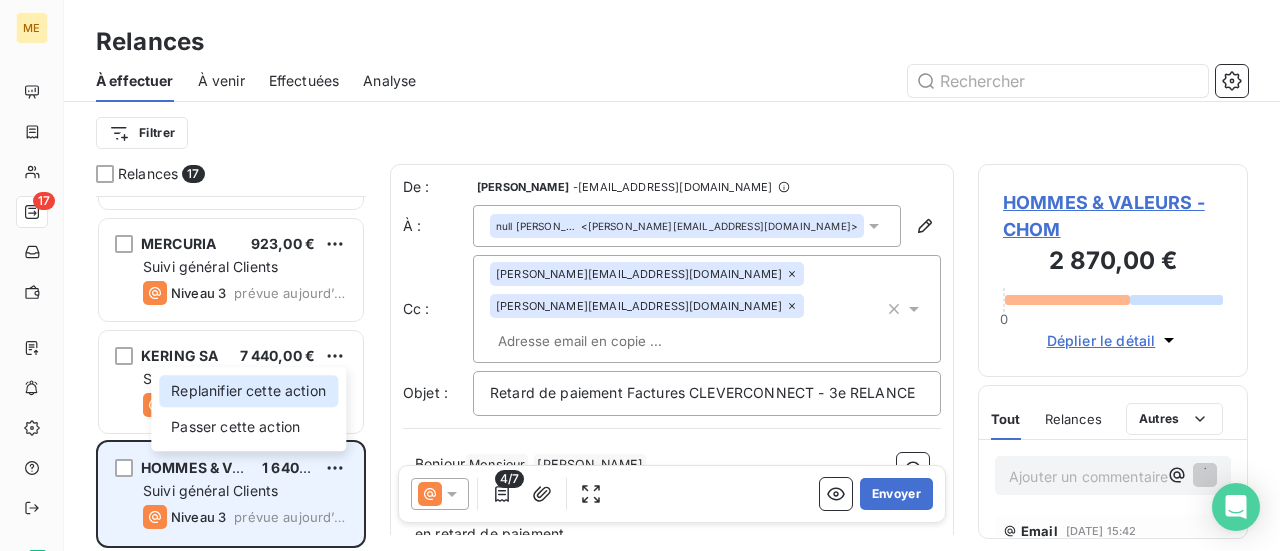 click on "Replanifier cette action" at bounding box center [248, 391] 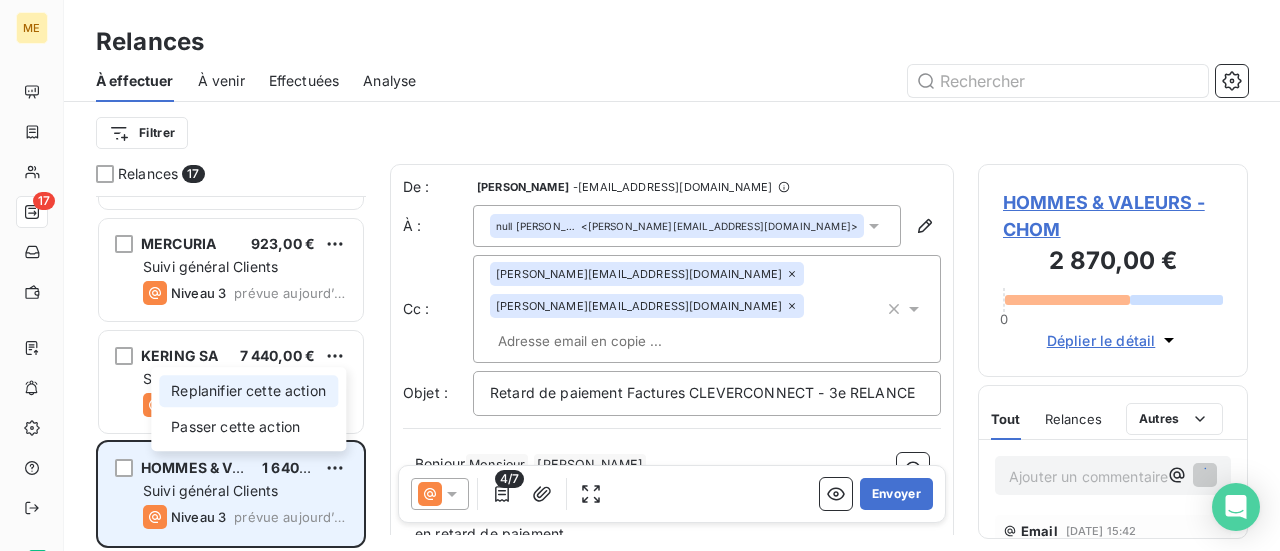 select on "6" 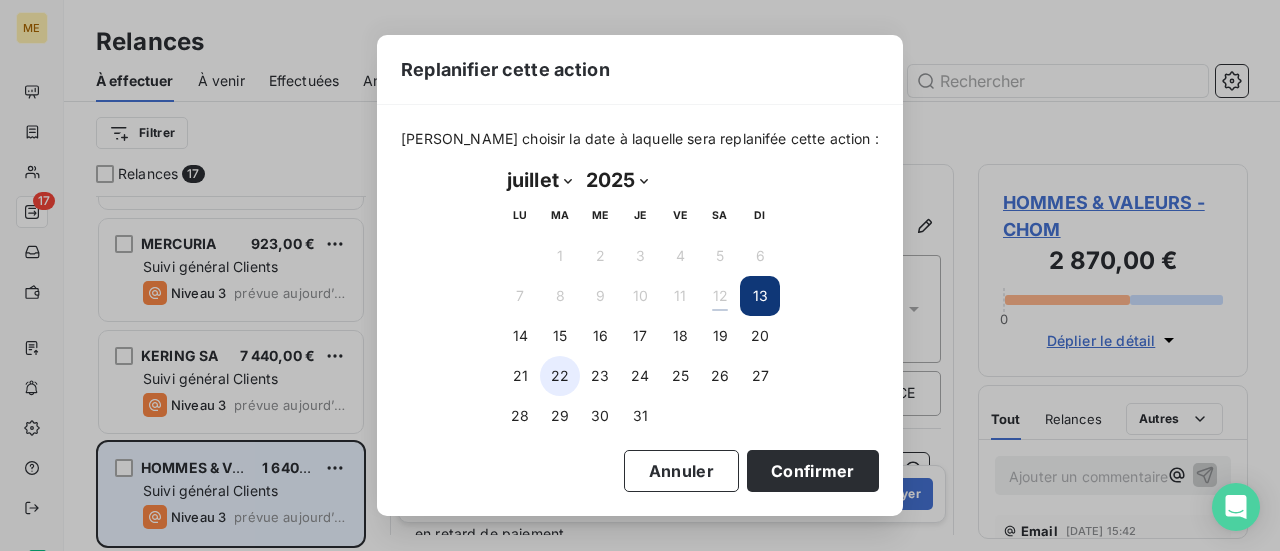click on "22" at bounding box center [560, 376] 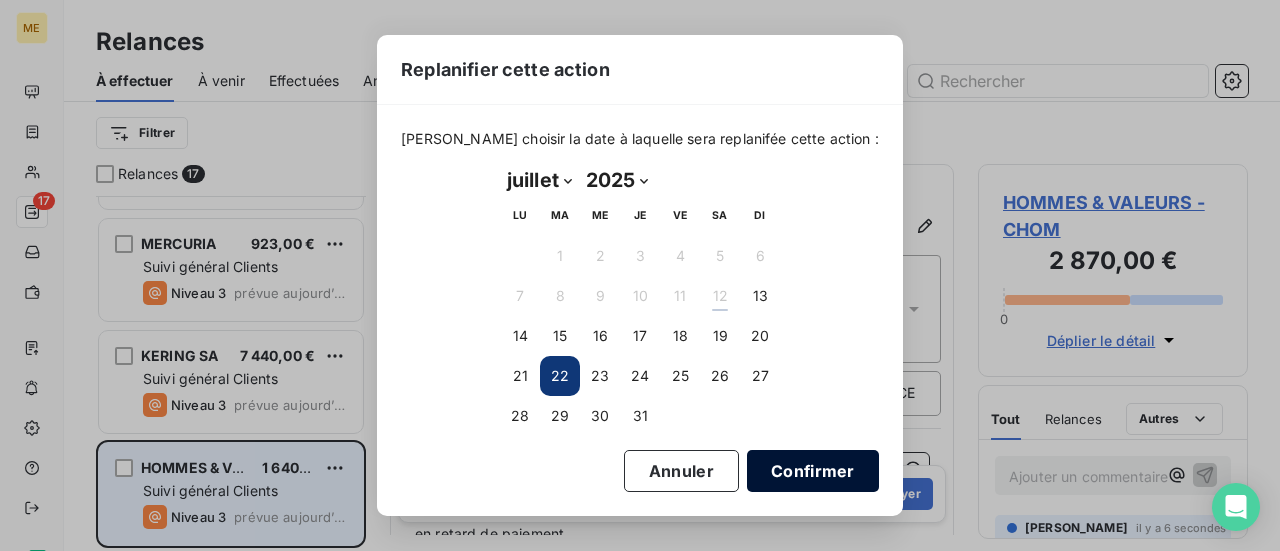 click on "Confirmer" at bounding box center (813, 471) 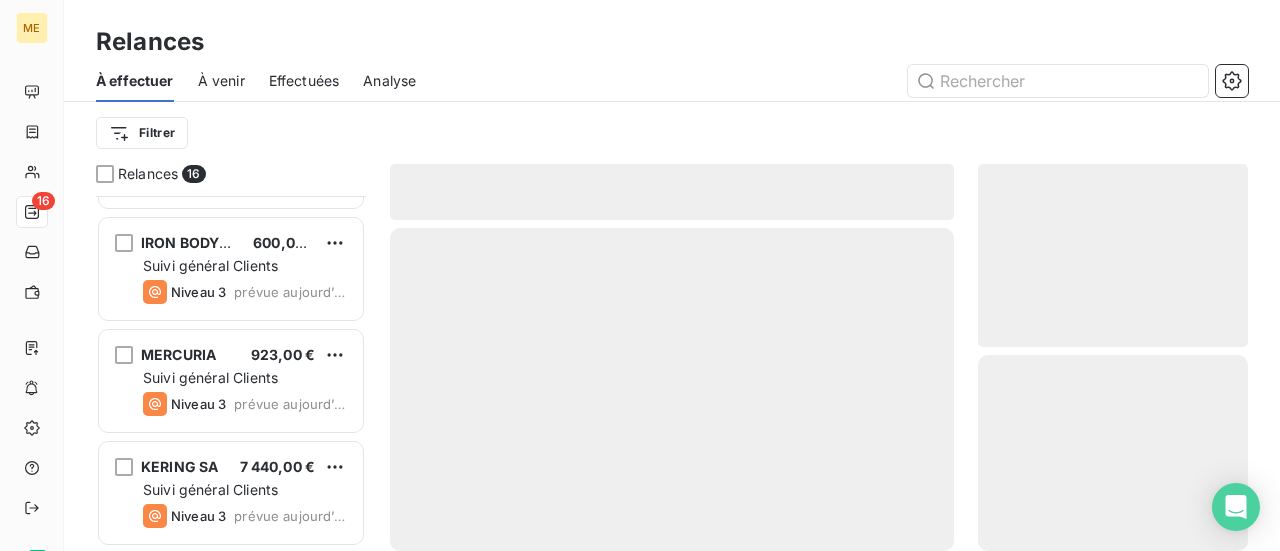scroll, scrollTop: 1437, scrollLeft: 0, axis: vertical 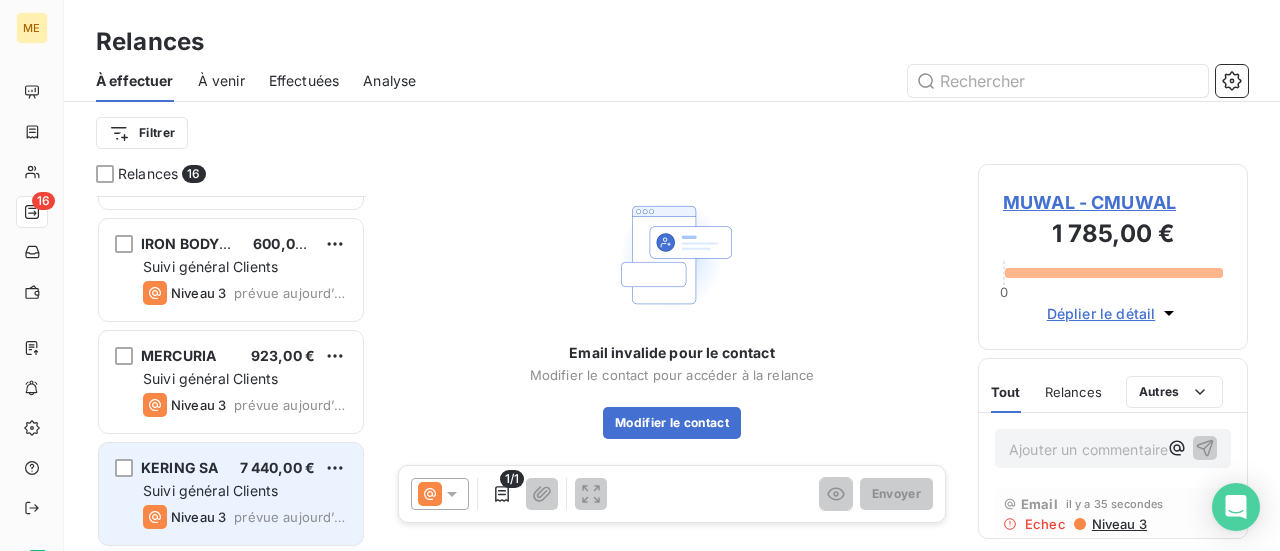 click on "Suivi général Clients" at bounding box center (210, 490) 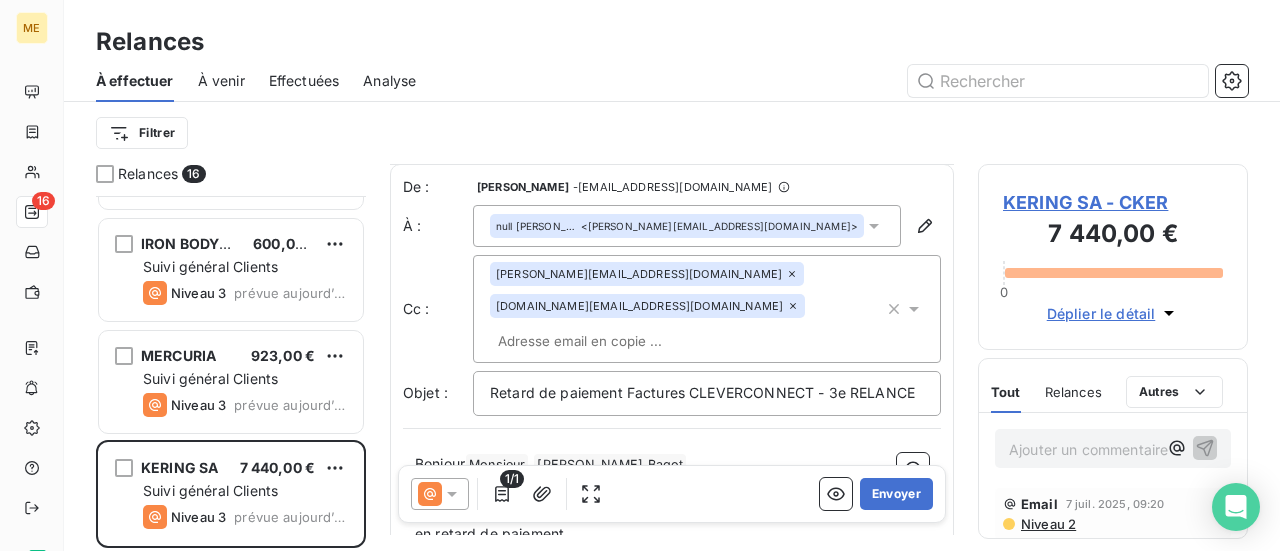 scroll, scrollTop: 0, scrollLeft: 0, axis: both 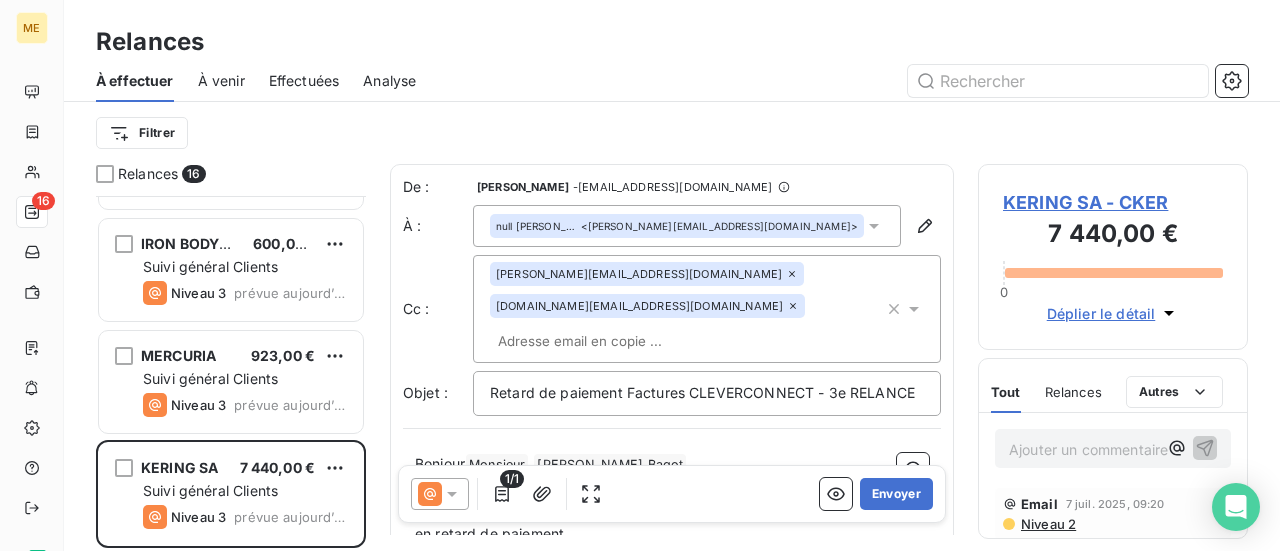 click on "KERING SA - CKER" at bounding box center [1113, 202] 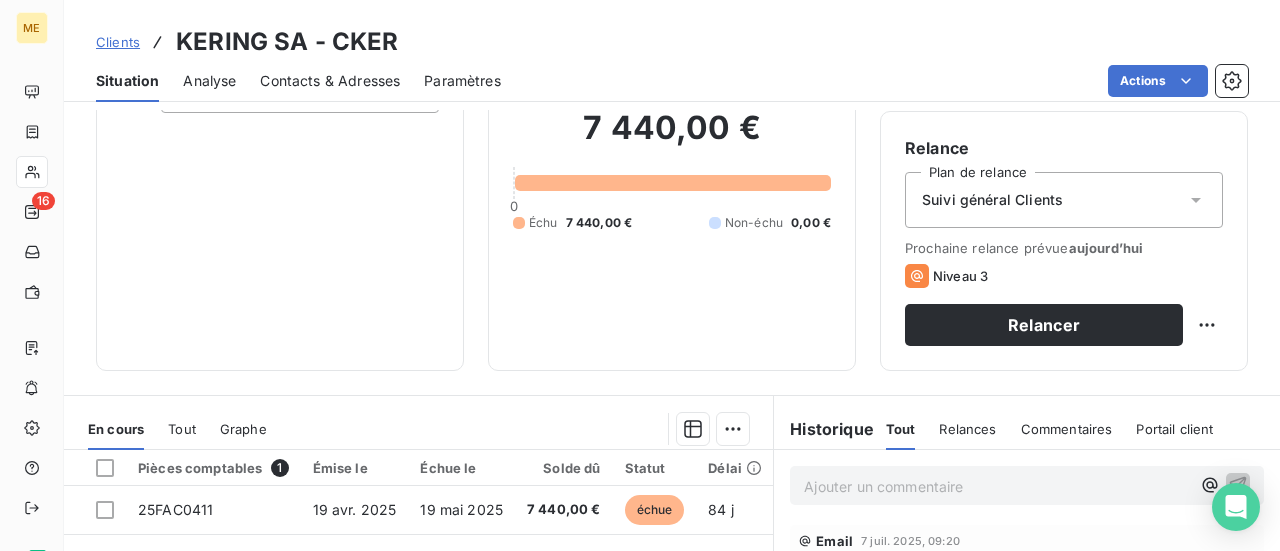 scroll, scrollTop: 0, scrollLeft: 0, axis: both 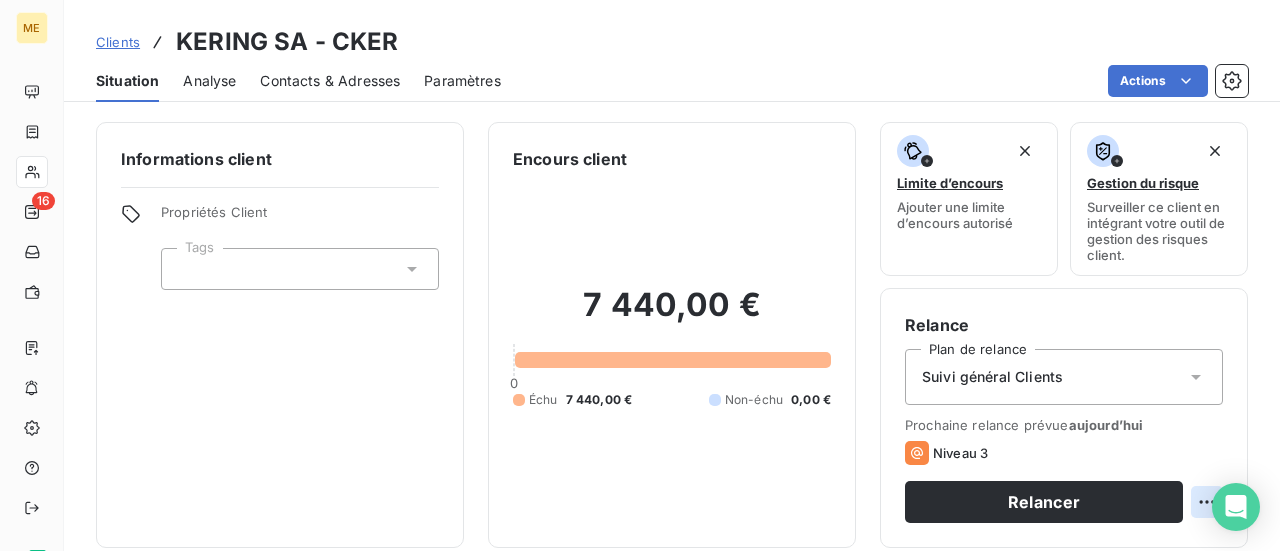 click on "ME 16 Clients KERING SA - CKER Situation Analyse Contacts & Adresses Paramètres Actions Informations client Propriétés Client Tags Encours client   7 440,00 € 0 Échu 7 440,00 € Non-échu 0,00 €     Limite d’encours Ajouter une limite d’encours autorisé Gestion du risque Surveiller ce client en intégrant votre outil de gestion des risques client. Relance Plan de relance Suivi général Clients Prochaine relance prévue  [DATE] Niveau 3 Relancer En cours Tout Graphe Pièces comptables 1 Émise le Échue le Solde dû Statut Délai   Retard   25FAC0411 [DATE] [DATE] 7 440,00 € échue 84 j +54 j Lignes par page 25 Précédent 1 Suivant Historique Tout Relances Commentaires Portail client Tout Relances Commentaires Portail client Ajouter un commentaire ﻿ Email [DATE] 09:20 Niveau 2 Email [DATE] 08:11 Niveau 3 Email [DATE] 14:11 Niveau 2 [PERSON_NAME] [DATE] 18:50 Recu mail clt indiquant reglt cette semaine. a verifer Email" at bounding box center (640, 275) 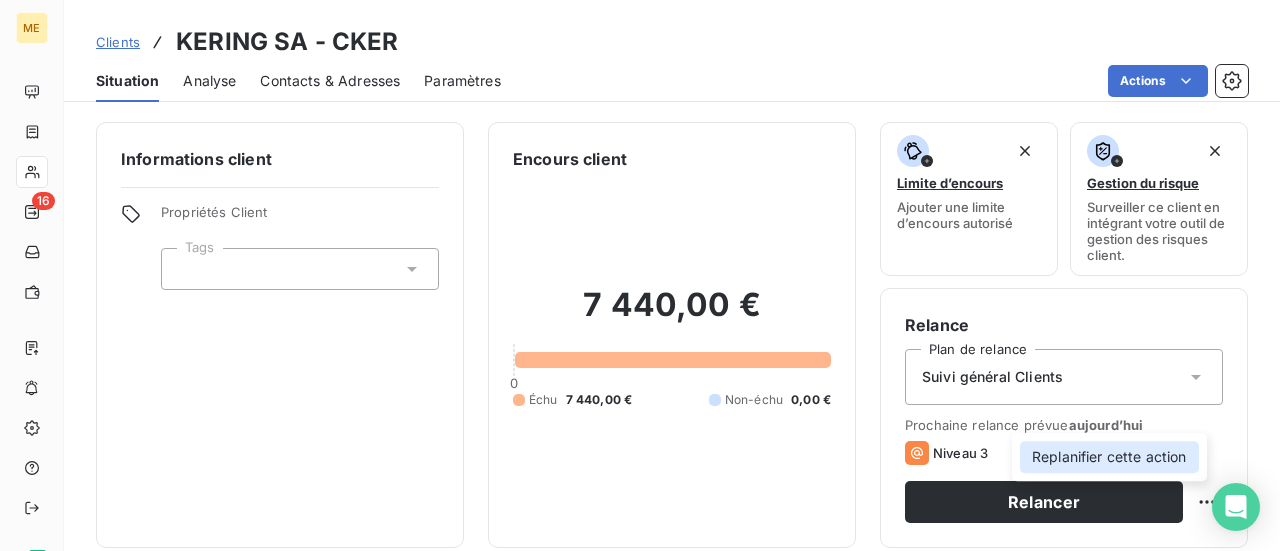 click on "Replanifier cette action" at bounding box center [1109, 457] 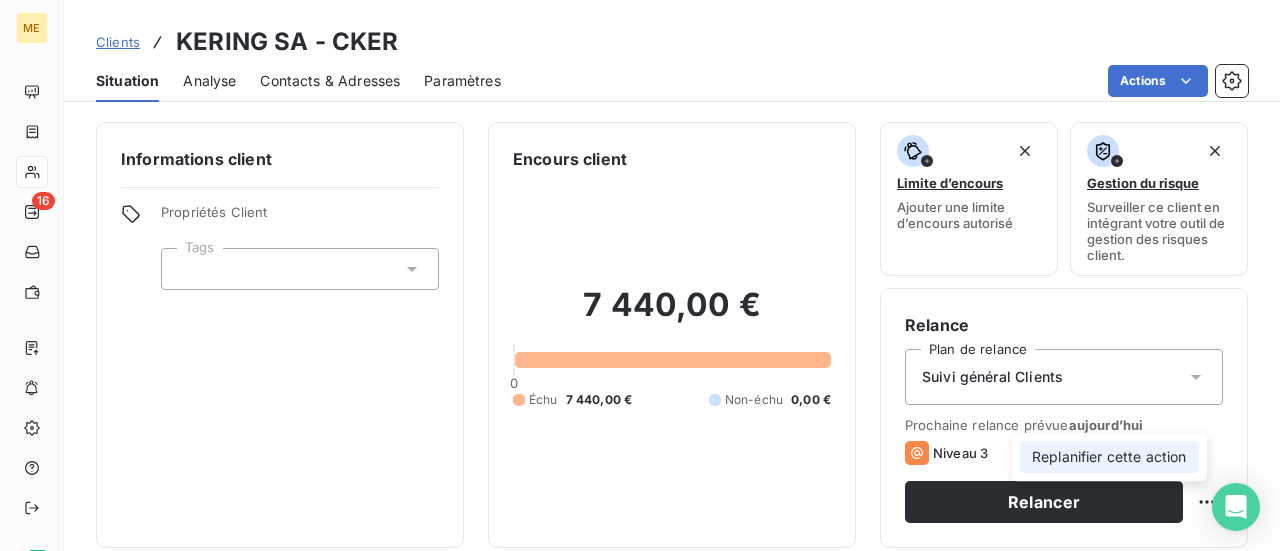 select on "6" 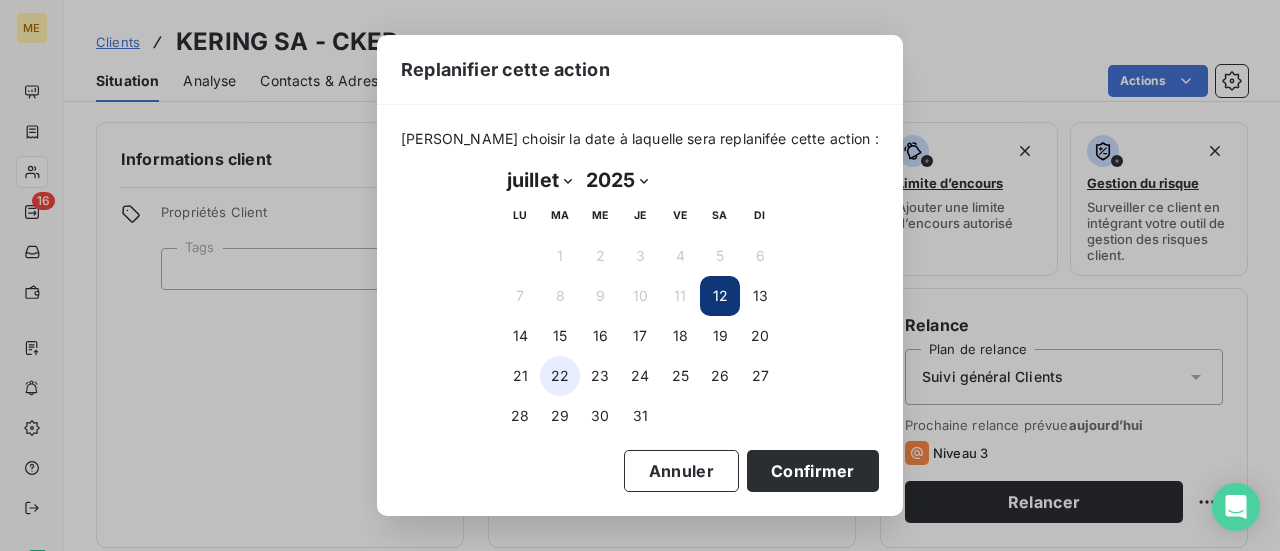 click on "22" at bounding box center [560, 376] 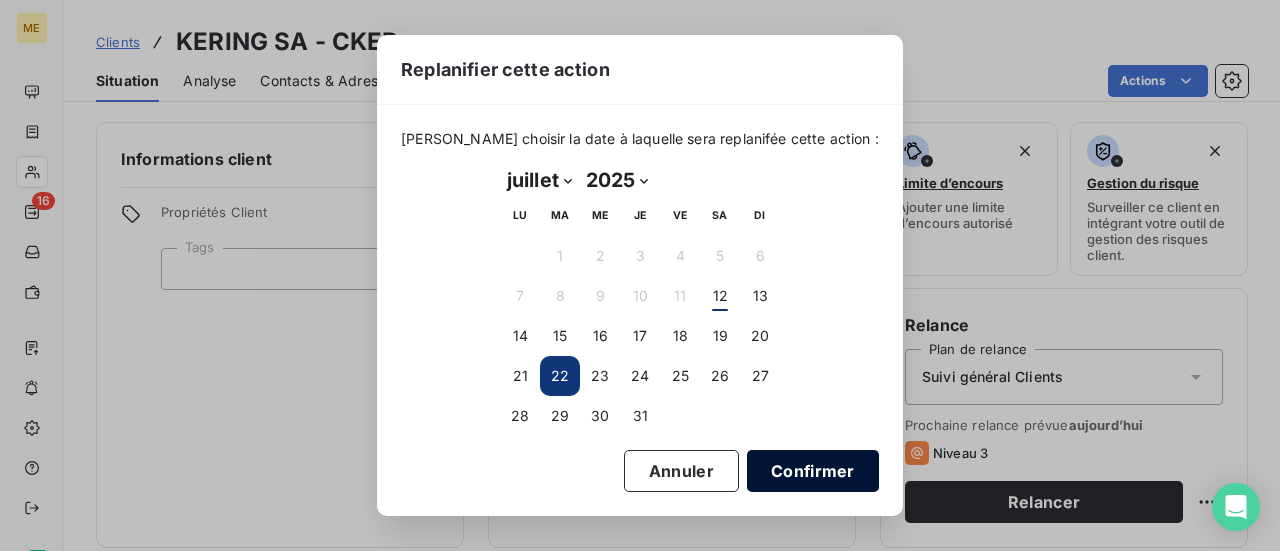 click on "Confirmer" at bounding box center (813, 471) 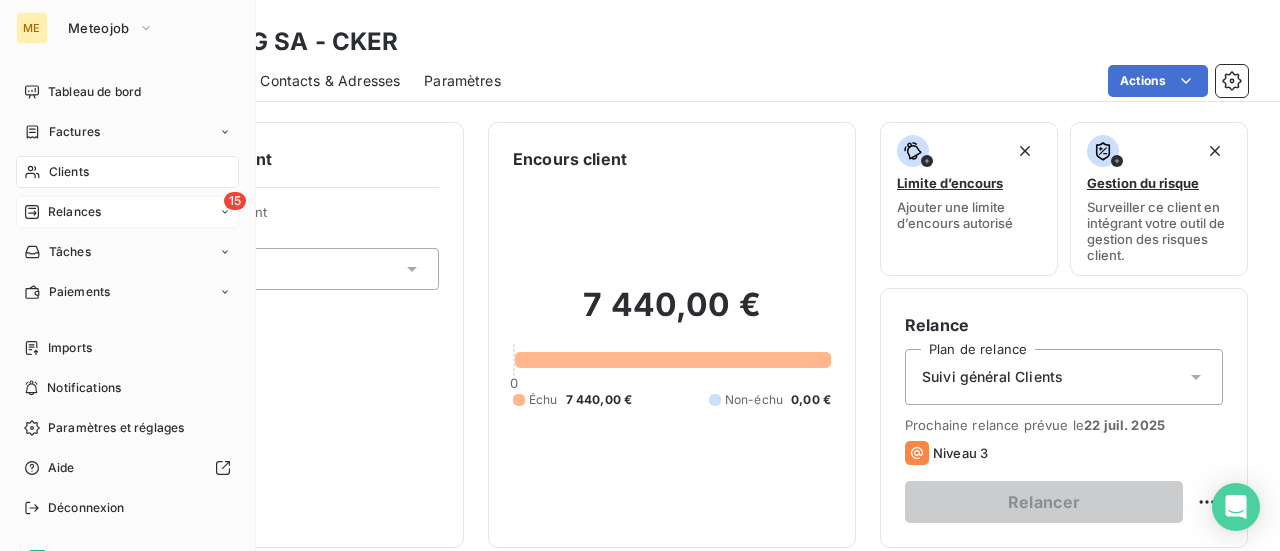 click on "Relances" at bounding box center (74, 212) 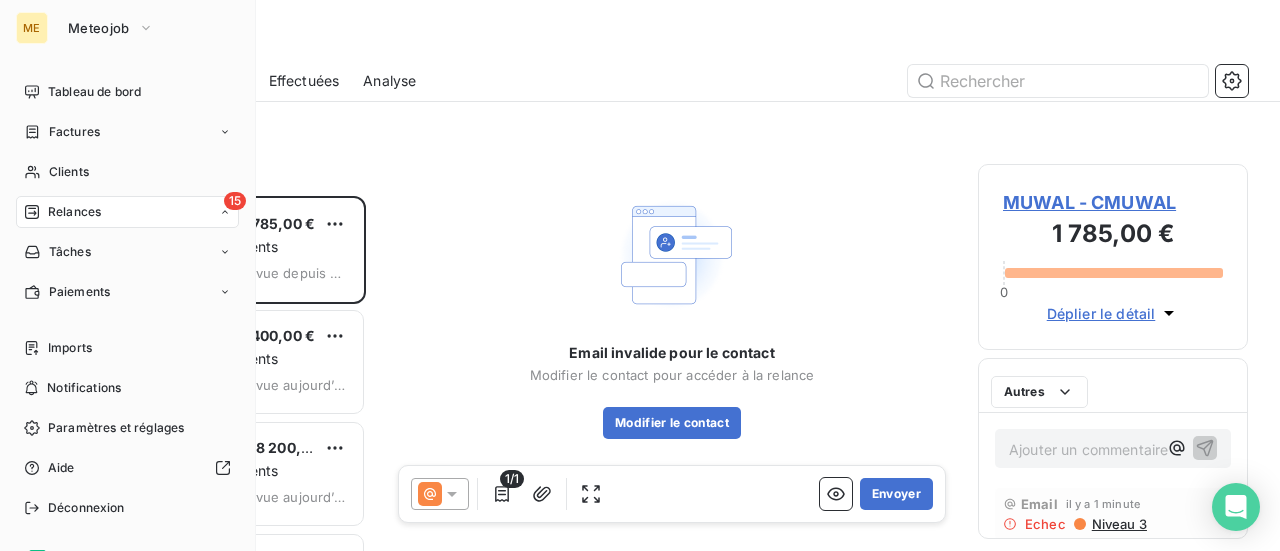 scroll, scrollTop: 16, scrollLeft: 16, axis: both 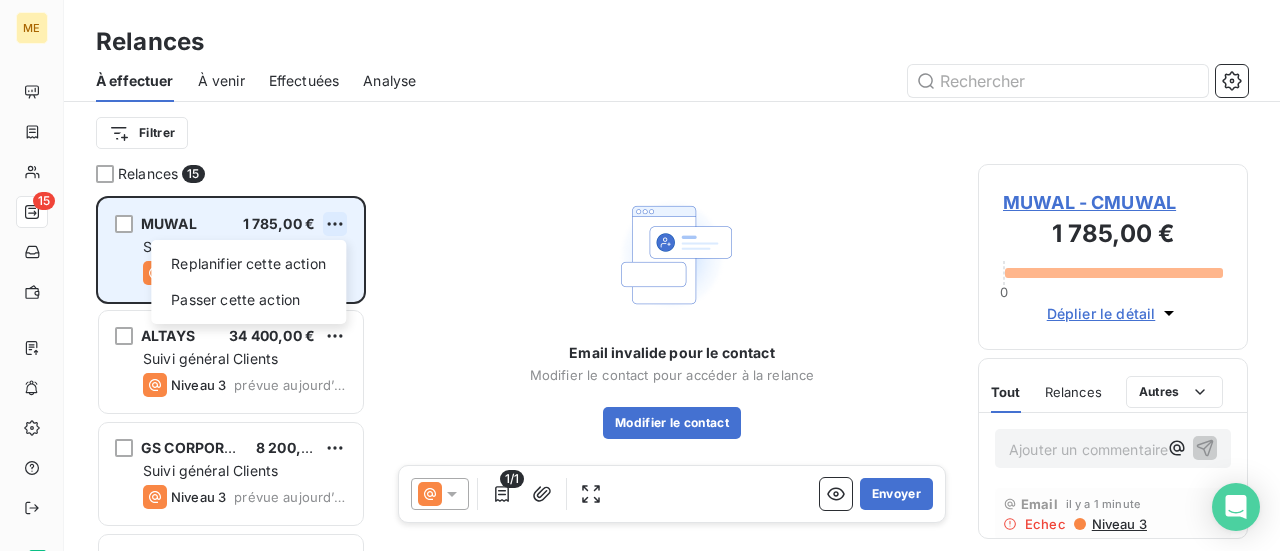 click on "ME 15 Relances À effectuer À venir Effectuées Analyse Filtrer Relances 15 MUWAL 1 785,00 € Replanifier cette action Passer cette action Suivi général Clients Niveau 3 prévue depuis 272 jours ALTAYS 34 400,00 € Suivi général Clients Niveau 3 prévue [DATE] GS CORPORATION 8 200,00 € Suivi général Clients Niveau 3 prévue [DATE] DOVAD DOCENT 1 440,00 € CLIENTS EN MED AVANT IP Niveau 1 prévue [DATE] DLG Profils & Compétences Bretagne 1 599,60 € Suivi général Clients Niveau 3 prévue [DATE] SPIE NUCLEAIRE 1 240,00 € Suivi général Clients Niveau 3 prévue [DATE] GI GROUP LIFE SCIENCE 7 440,00 € Suivi général Clients Niveau 3 prévue [DATE] STUDENCY 6 000,00 € Suivi général Clients Niveau 3 prévue [DATE] NONSTOP CONSULTING 16 800,00 € Suivi général Clients Niveau 3 prévue [DATE] NOVACREST CONSULTING 1 000,00 € Suivi général Clients Niveau 3 prévue [DATE] GROUPE PLEAIDES 0" at bounding box center (640, 275) 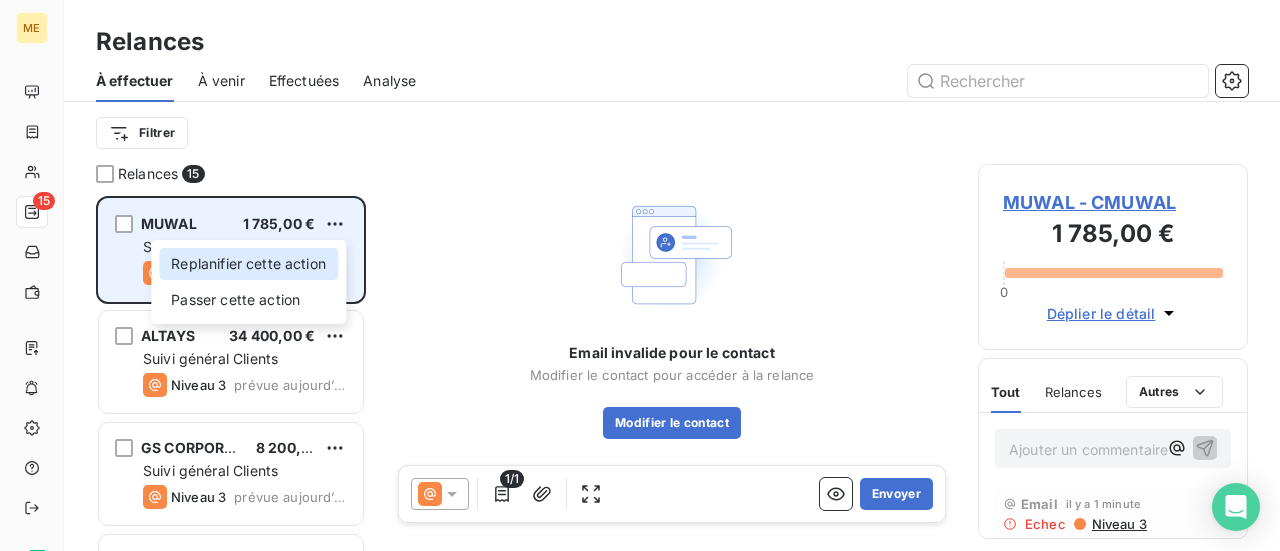 click on "Replanifier cette action" at bounding box center [248, 264] 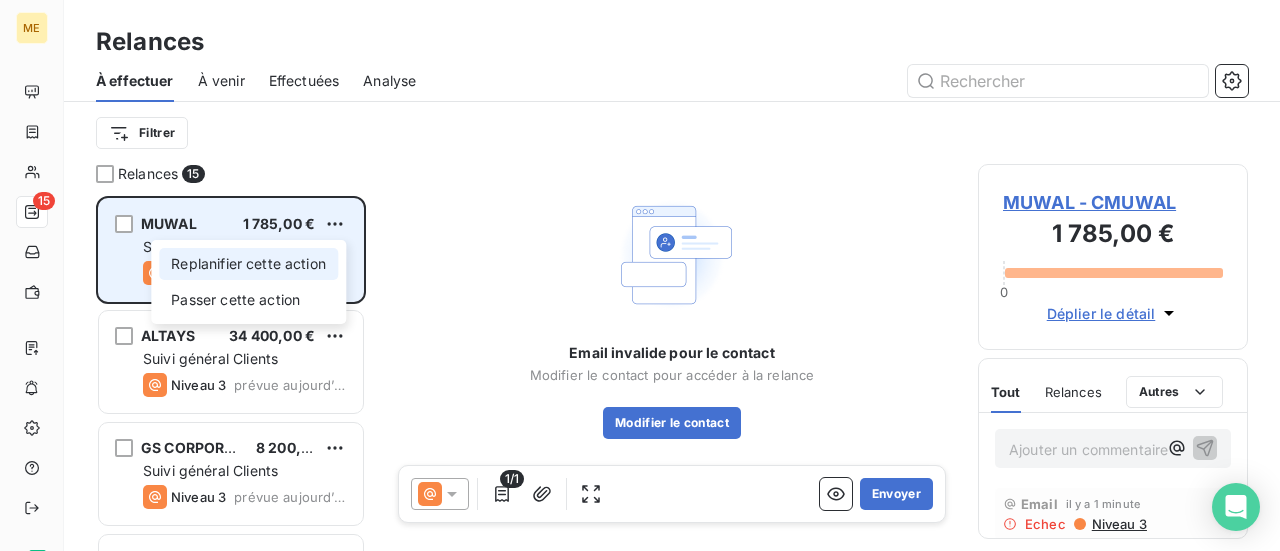 select on "6" 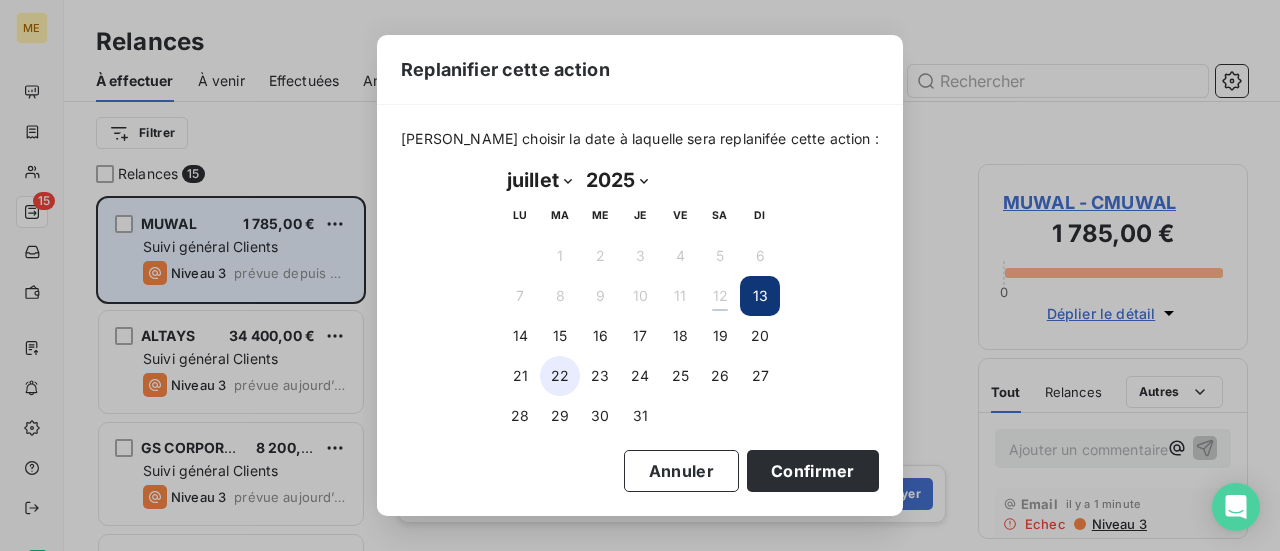 click on "22" at bounding box center (560, 376) 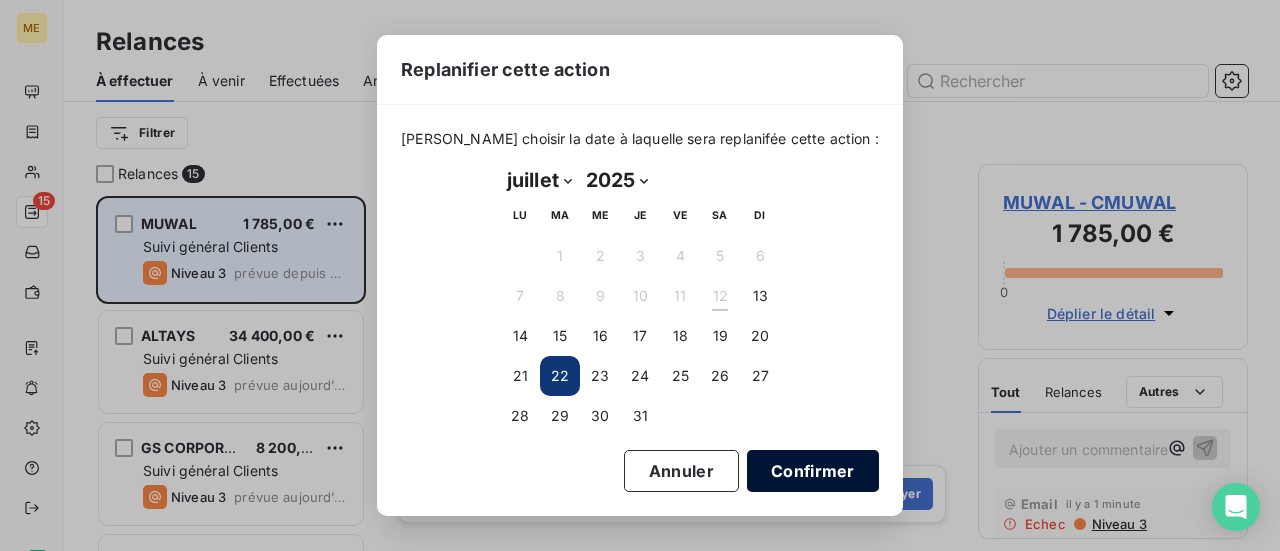 click on "Confirmer" at bounding box center (813, 471) 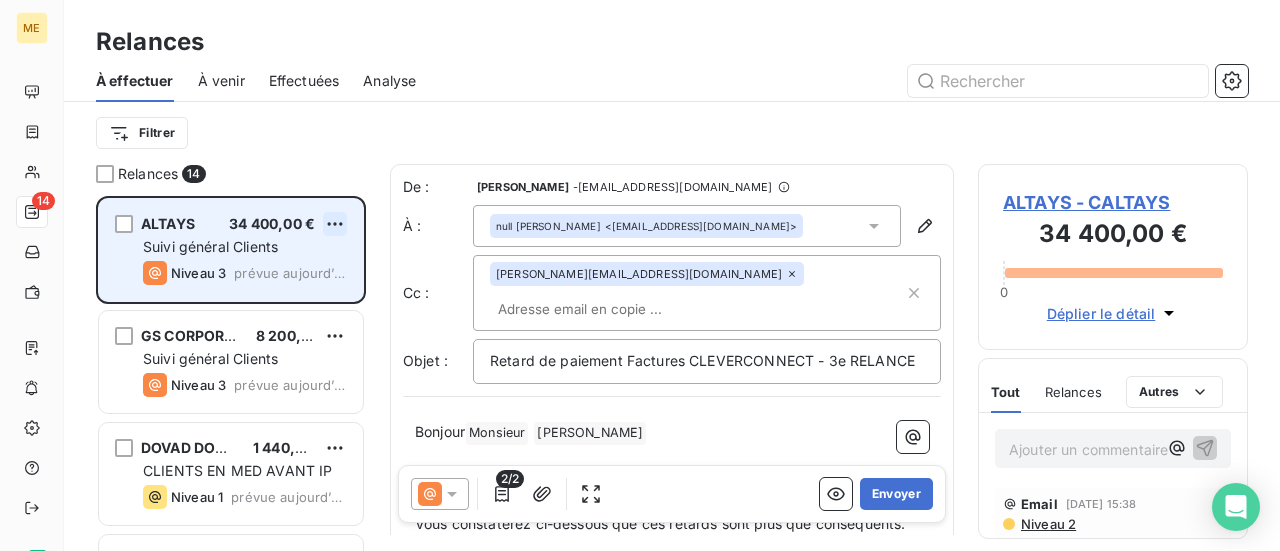 click on "ME 14 Relances À effectuer À venir Effectuées Analyse Filtrer Relances 14 ALTAYS 34 400,00 € Suivi général Clients Niveau 3 prévue [DATE] GS CORPORATION 8 200,00 € Suivi général Clients Niveau 3 prévue [DATE] DOVAD DOCENT 1 440,00 € CLIENTS EN MED AVANT IP Niveau 1 prévue [DATE] DLG Profils & Compétences Bretagne 1 599,60 € Suivi général Clients Niveau 3 prévue [DATE] SPIE NUCLEAIRE 1 240,00 € Suivi général Clients Niveau 3 prévue [DATE] GI GROUP LIFE SCIENCE 7 440,00 € Suivi général Clients Niveau 3 prévue [DATE] STUDENCY 6 000,00 € Suivi général Clients Niveau 3 prévue [DATE] NONSTOP CONSULTING 16 800,00 € Suivi général Clients Niveau 3 prévue [DATE] NOVACREST CONSULTING 1 000,00 € Suivi général Clients Niveau 3 prévue [DATE] GROUPE PLEAIDES 2 250,00 € Suivi général Clients Niveau 3 prévue [DATE] MYIMMONEEDS 600,00 € Suivi général Clients De : -" at bounding box center [640, 275] 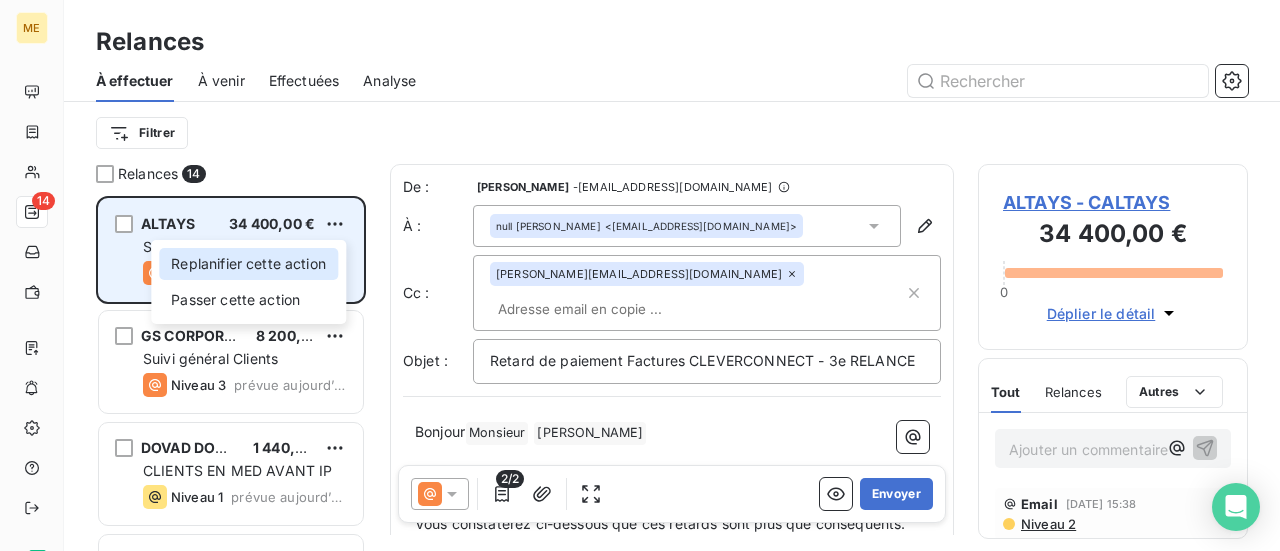 click on "Replanifier cette action" at bounding box center [248, 264] 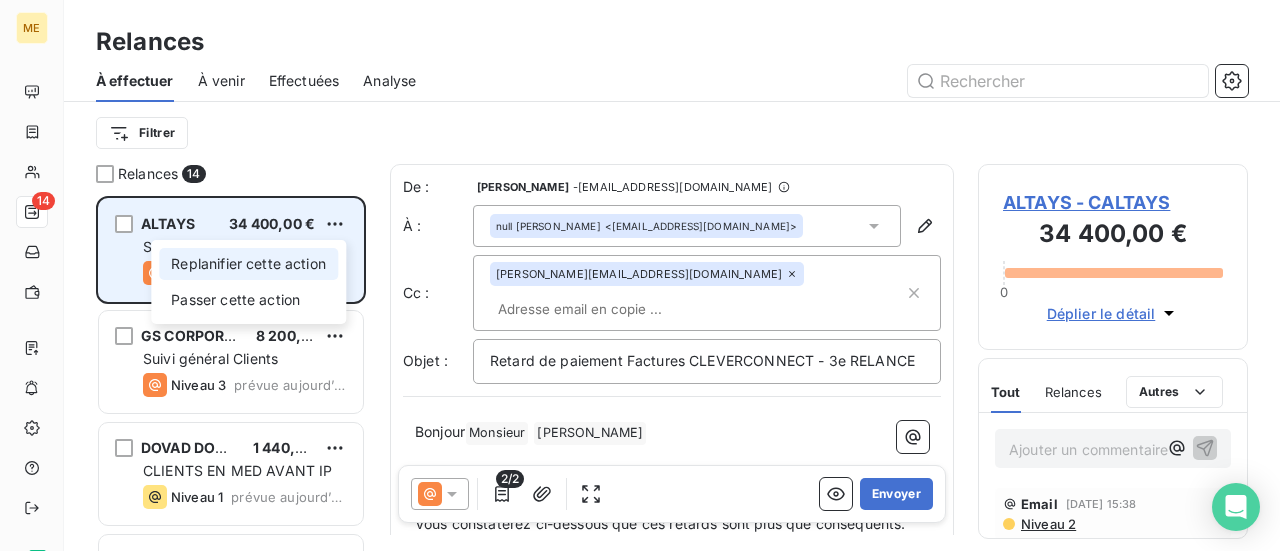 select on "6" 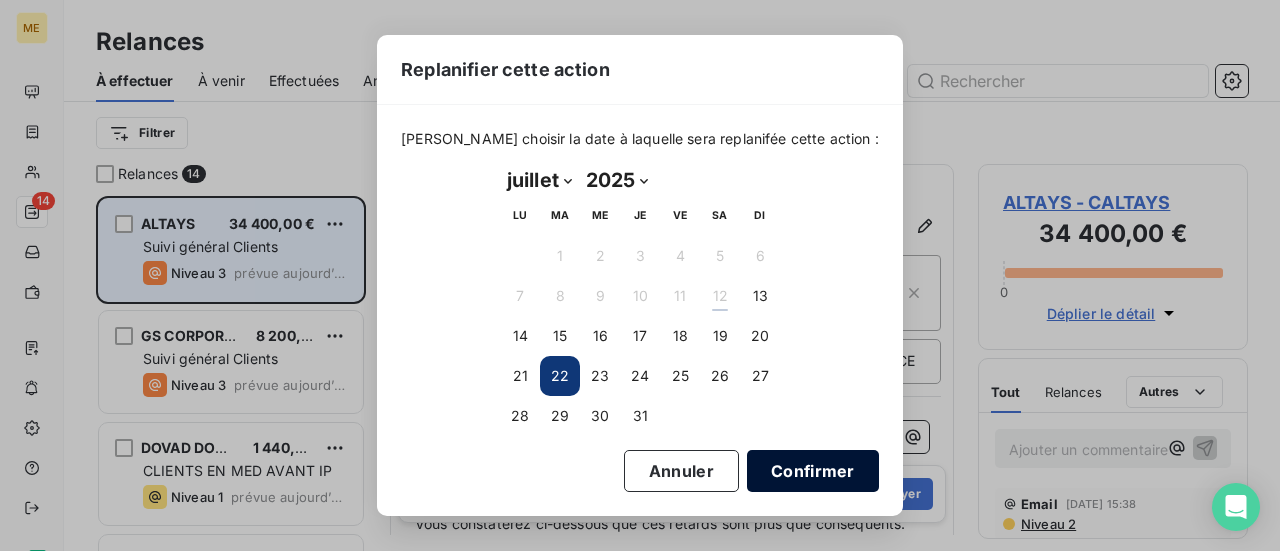 click on "Confirmer" at bounding box center [813, 471] 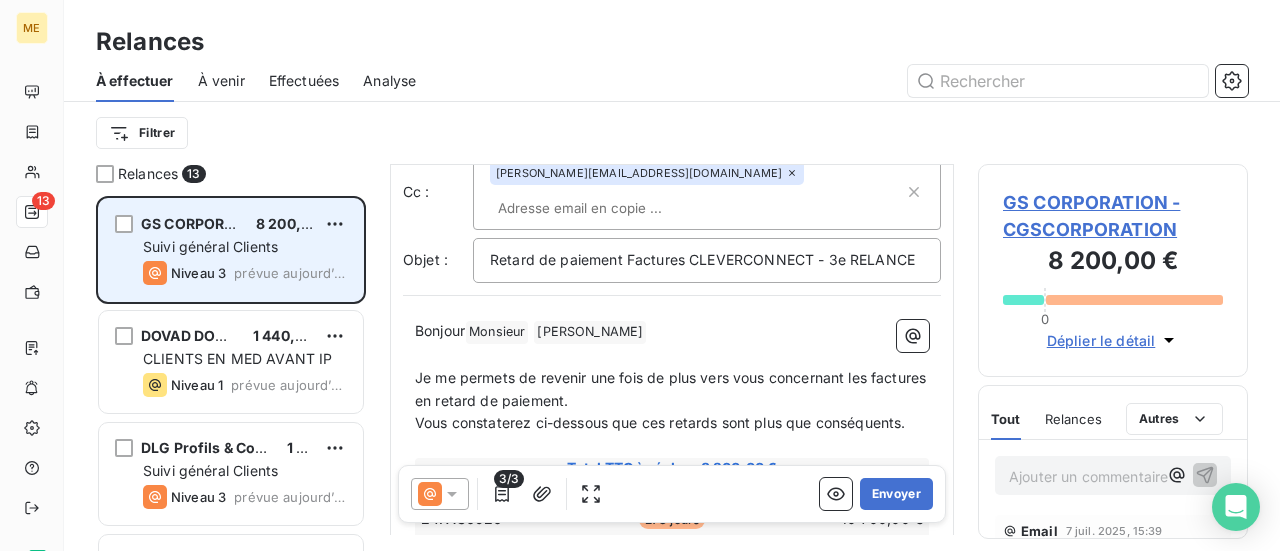 scroll, scrollTop: 0, scrollLeft: 0, axis: both 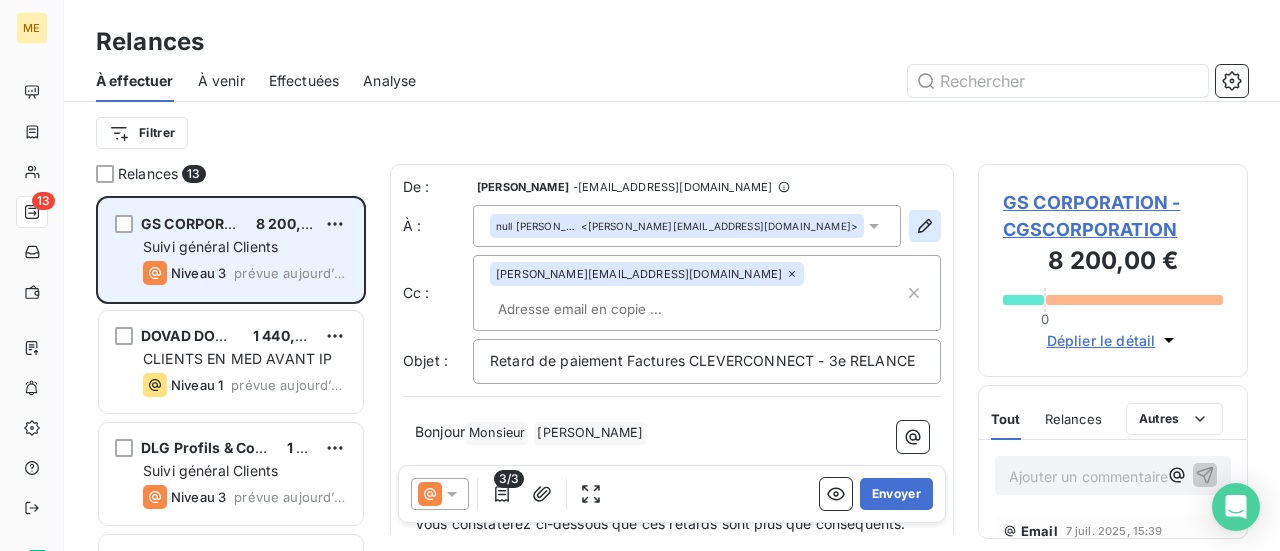 click 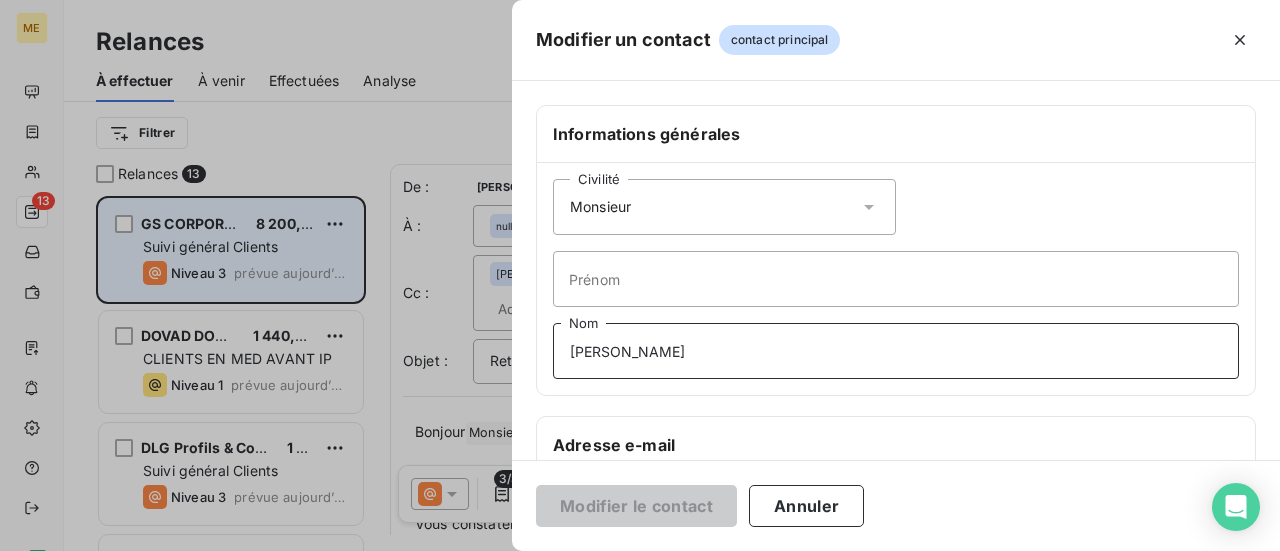 drag, startPoint x: 670, startPoint y: 355, endPoint x: 420, endPoint y: 335, distance: 250.79872 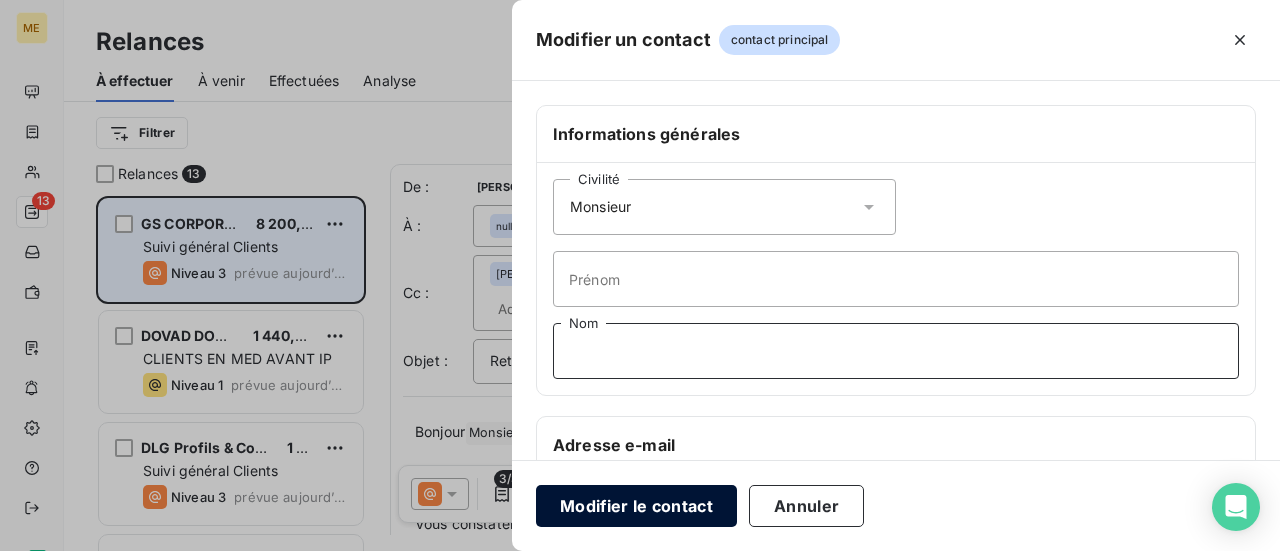 type 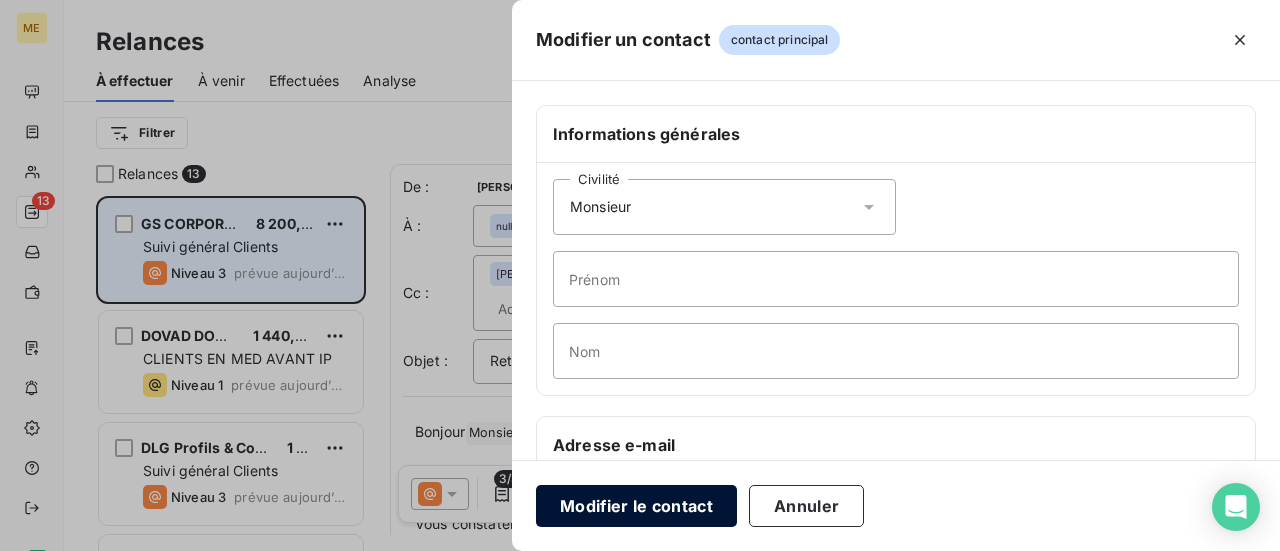 click on "Modifier le contact" at bounding box center [636, 506] 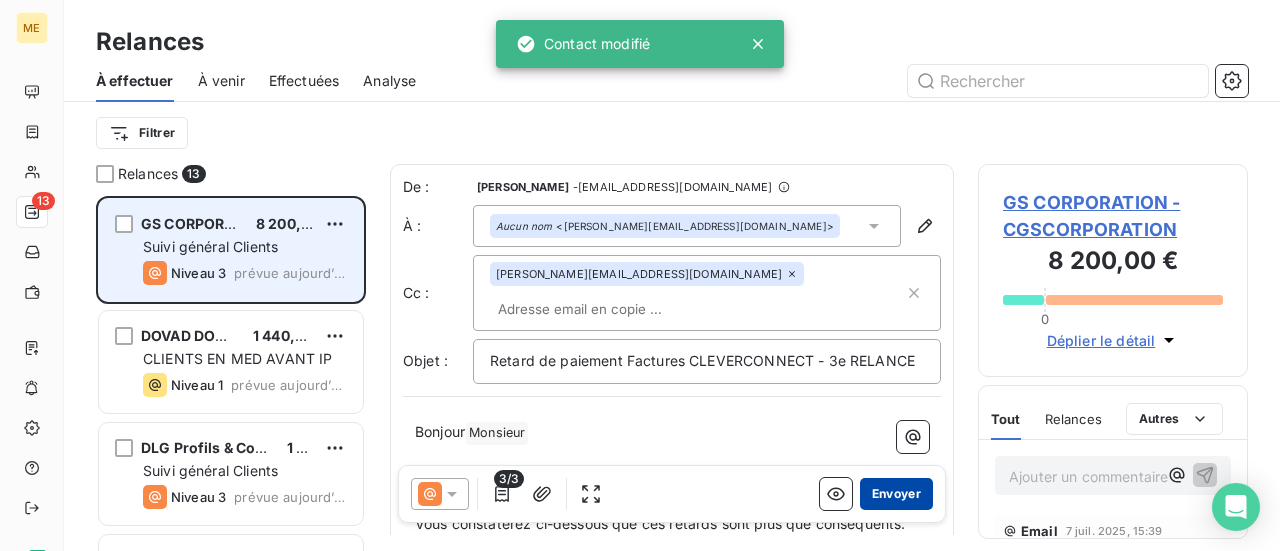 click on "Envoyer" at bounding box center [896, 494] 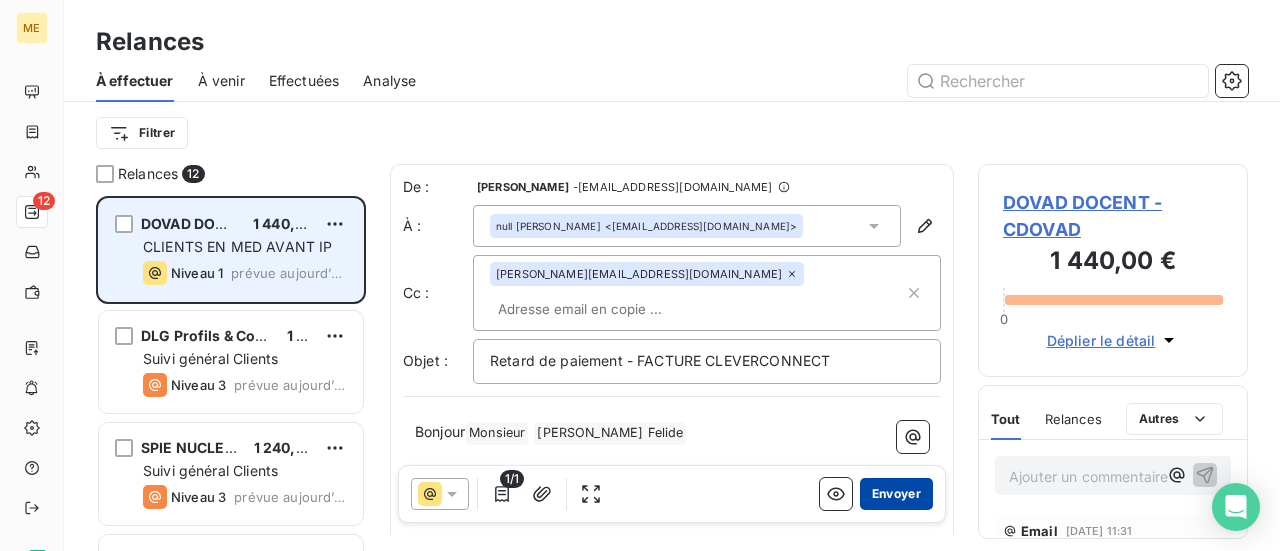 click on "Envoyer" at bounding box center [896, 494] 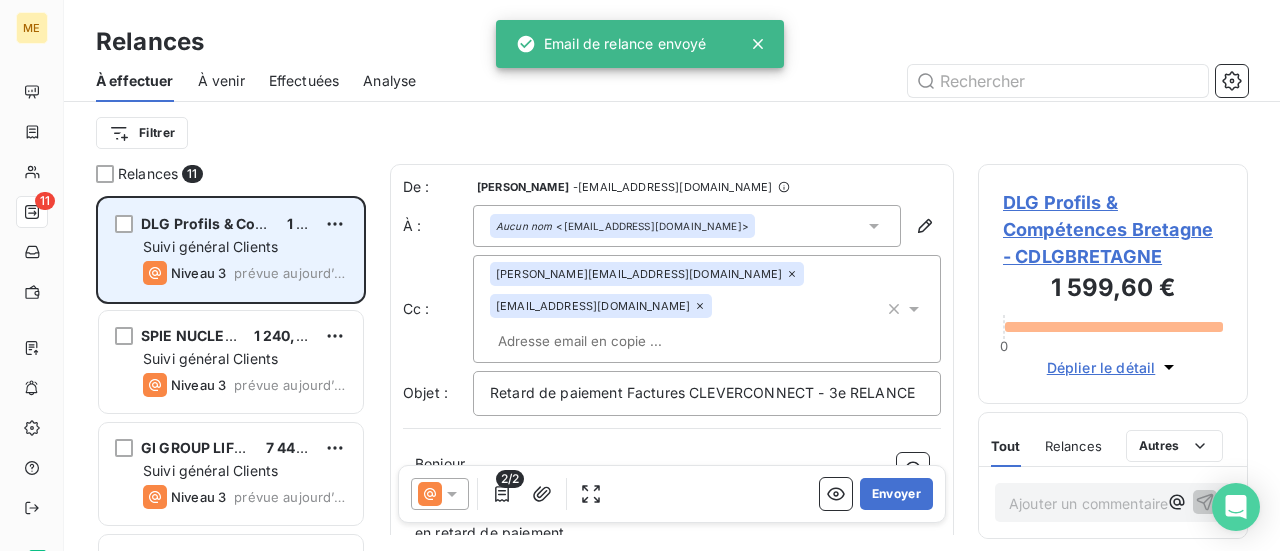 click on "Envoyer" at bounding box center (896, 494) 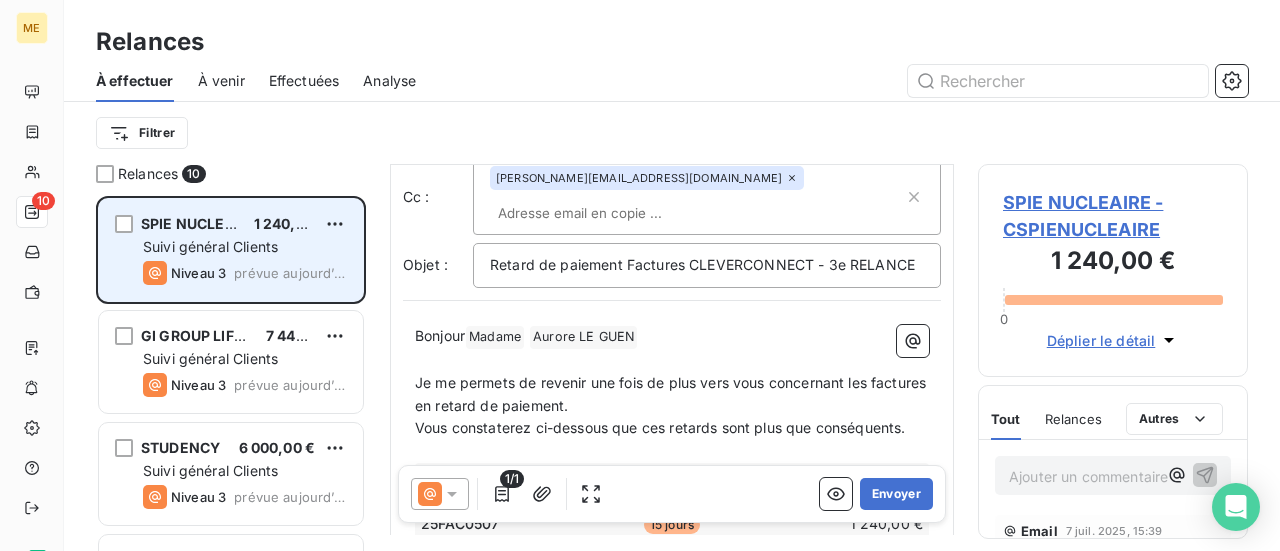 scroll, scrollTop: 2, scrollLeft: 0, axis: vertical 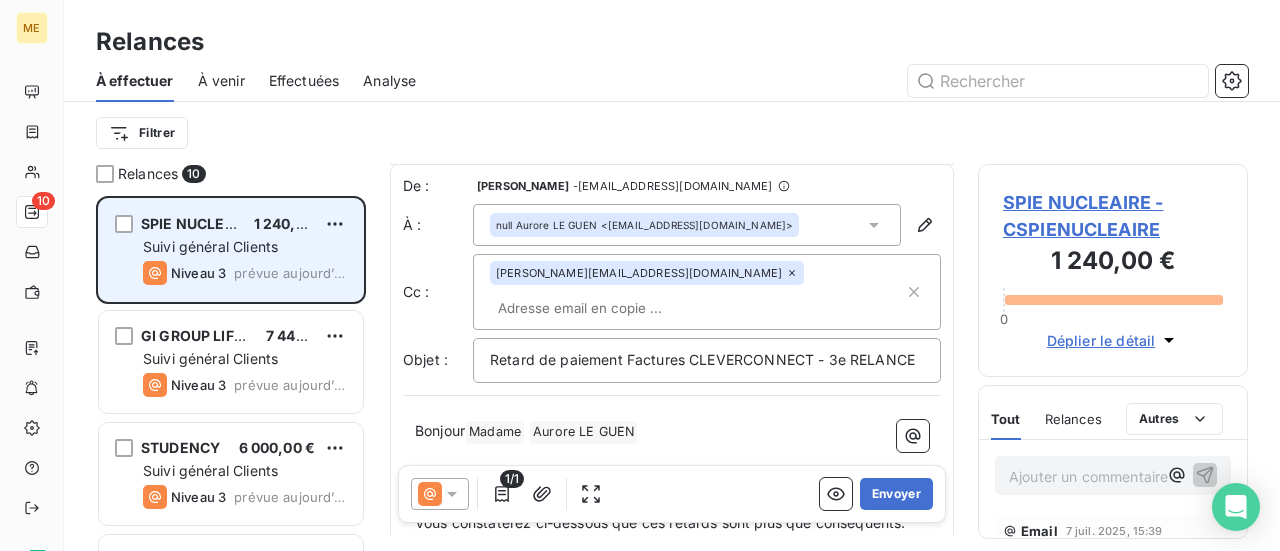 click 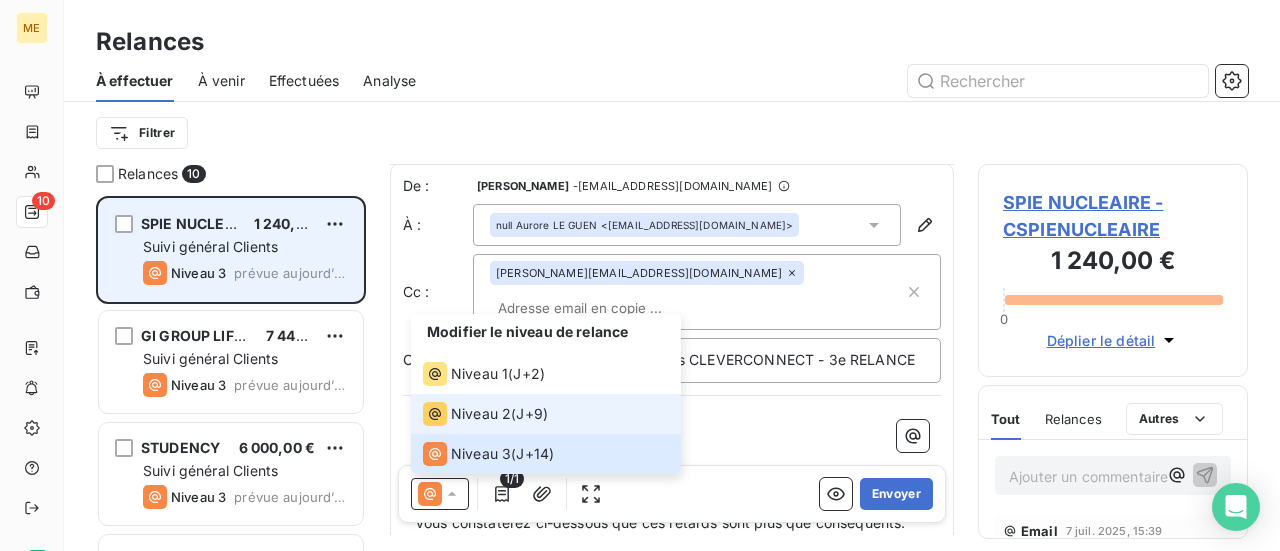 click on "Niveau 2" at bounding box center (481, 414) 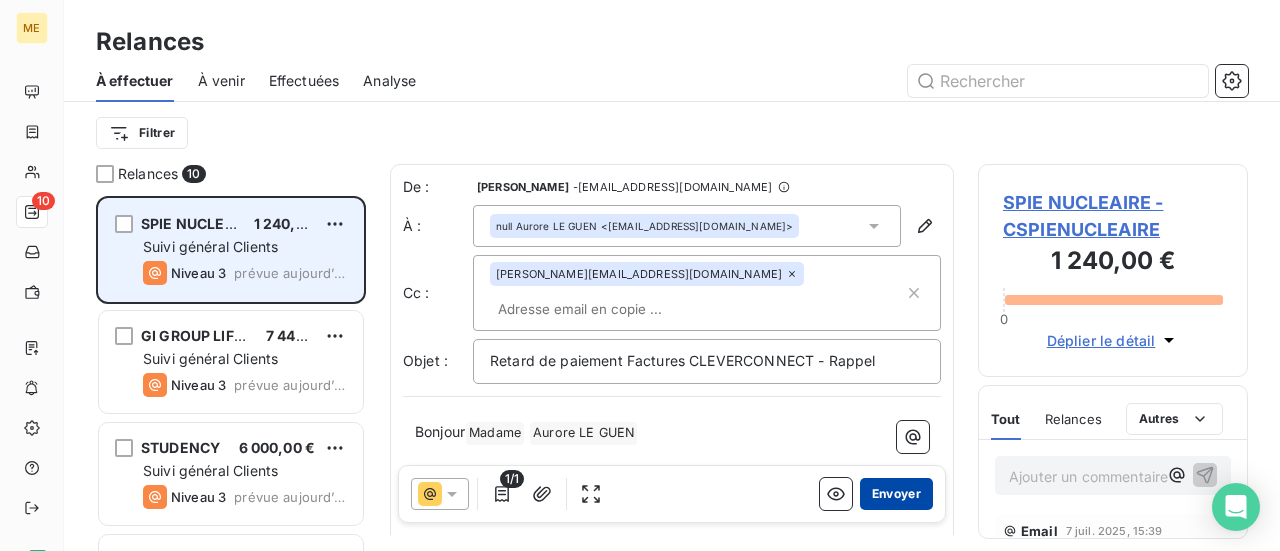 click on "Envoyer" at bounding box center [896, 494] 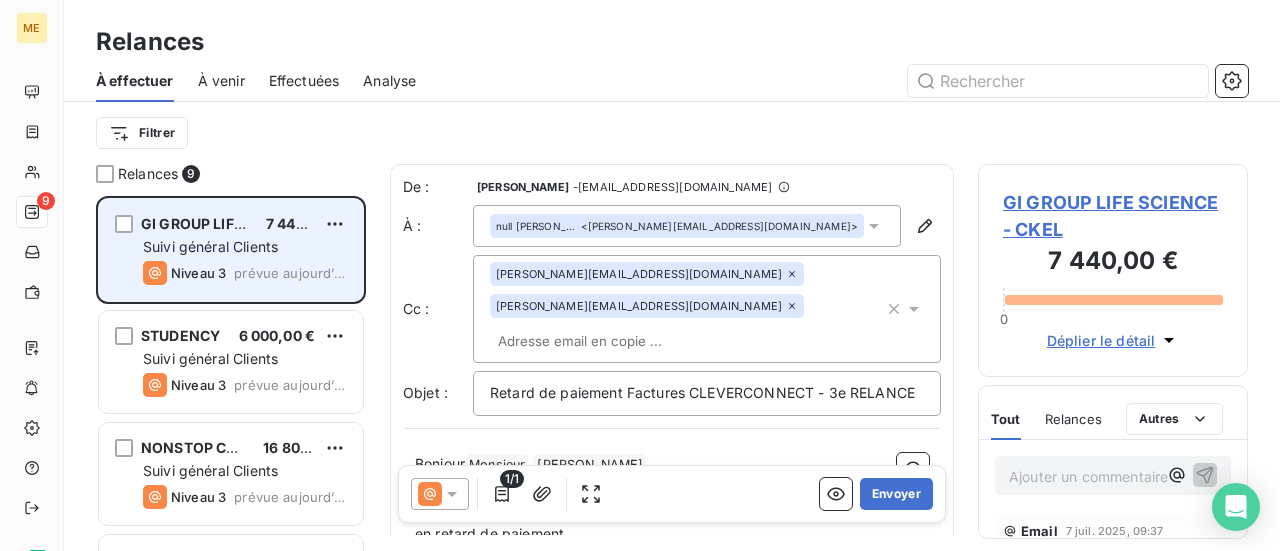 scroll, scrollTop: 0, scrollLeft: 0, axis: both 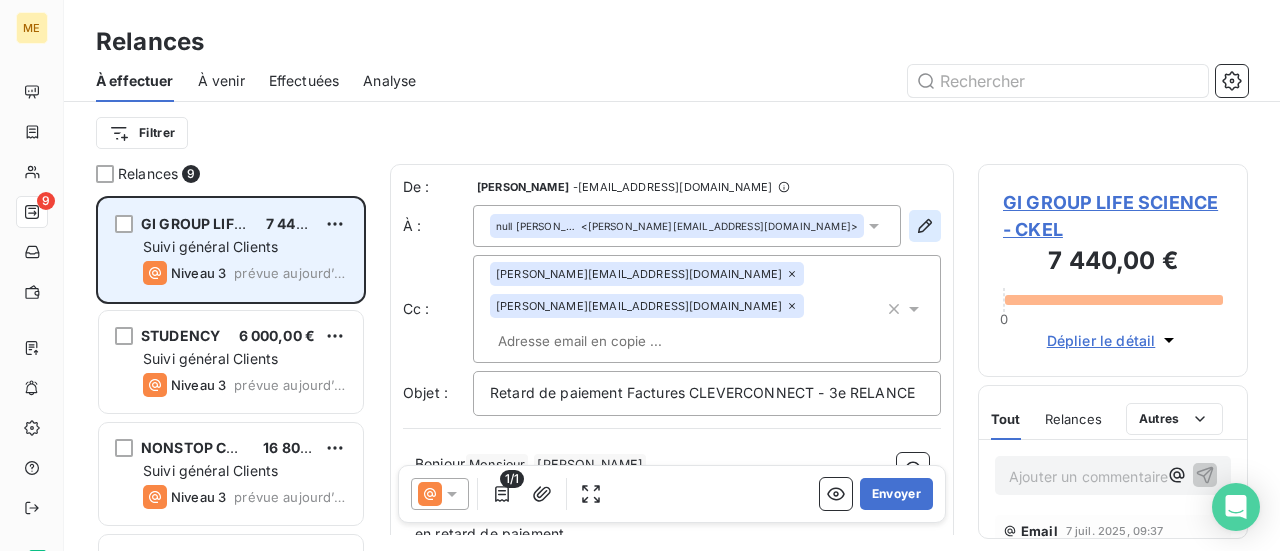 click 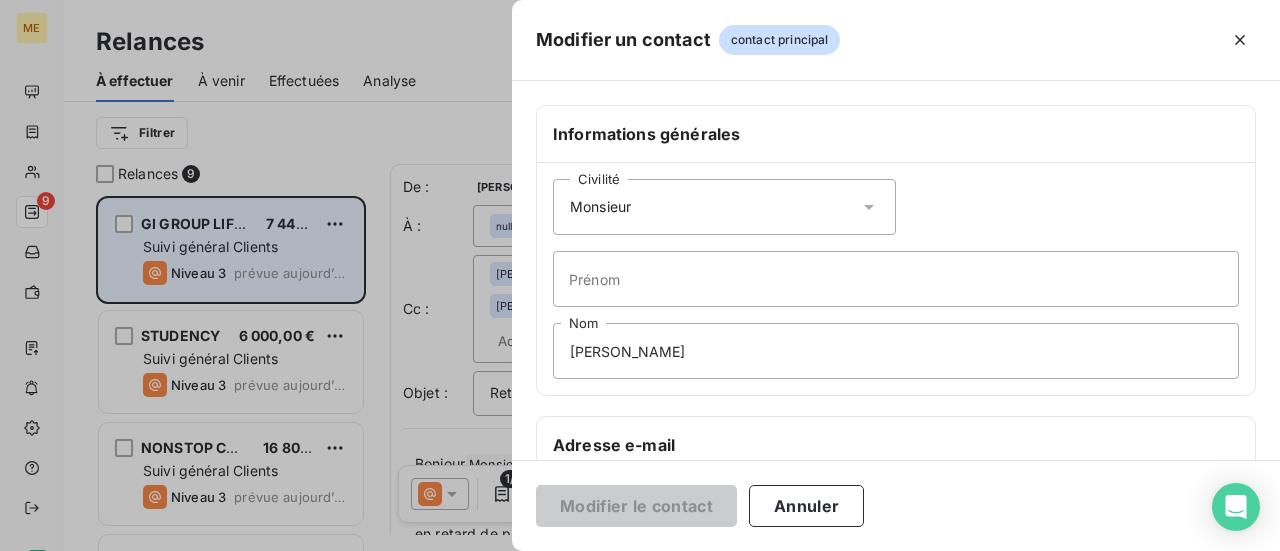 click on "Civilité Monsieur" at bounding box center (724, 207) 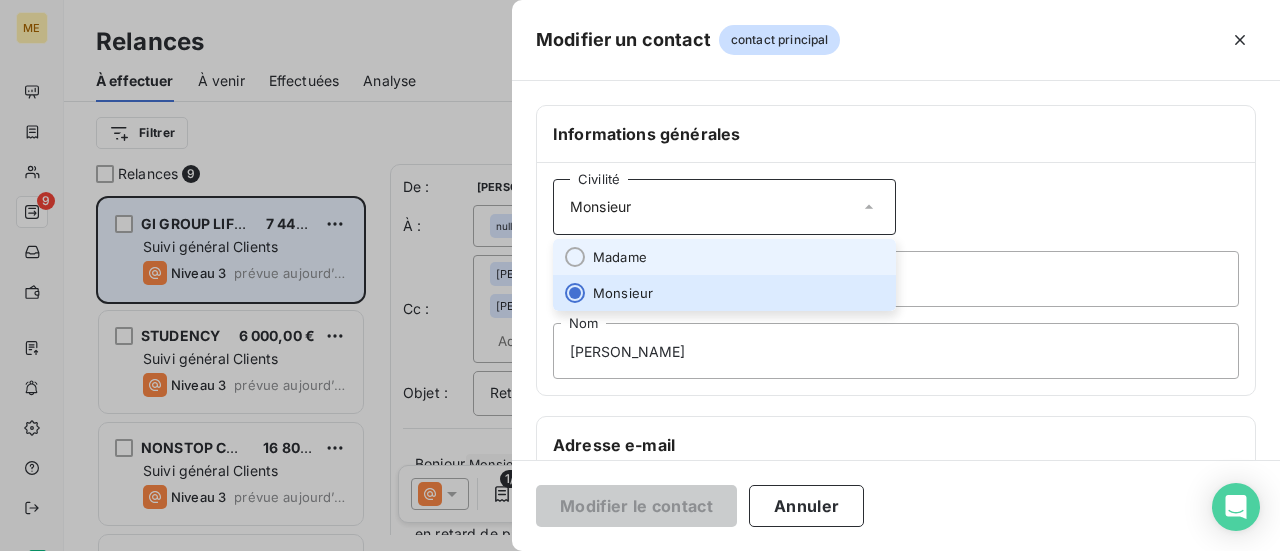 click on "Madame" at bounding box center [724, 257] 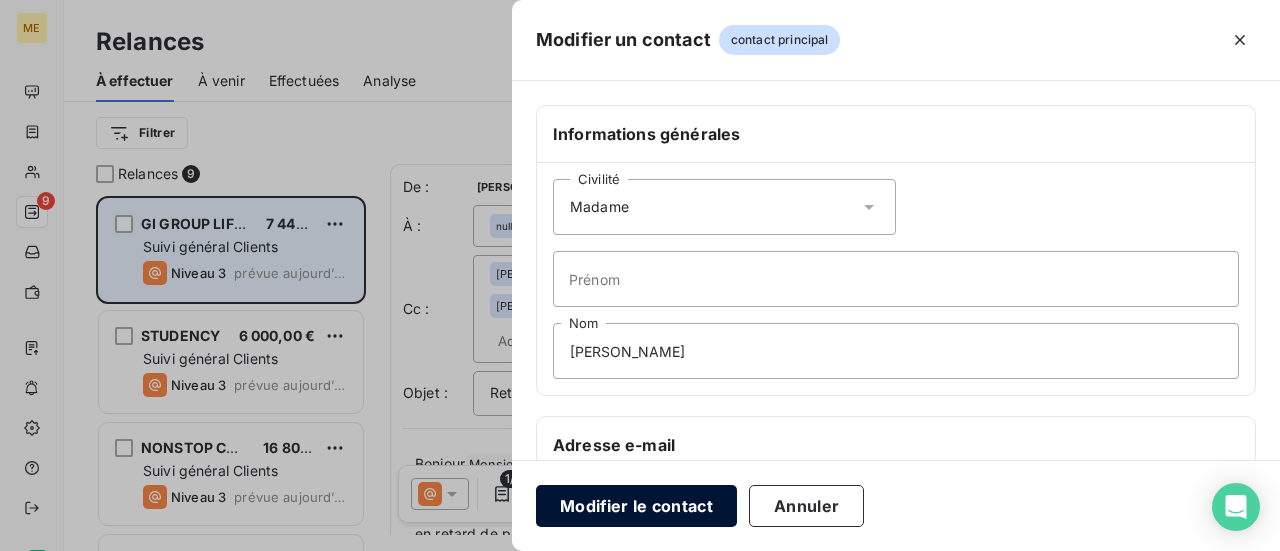 click on "Modifier le contact" at bounding box center [636, 506] 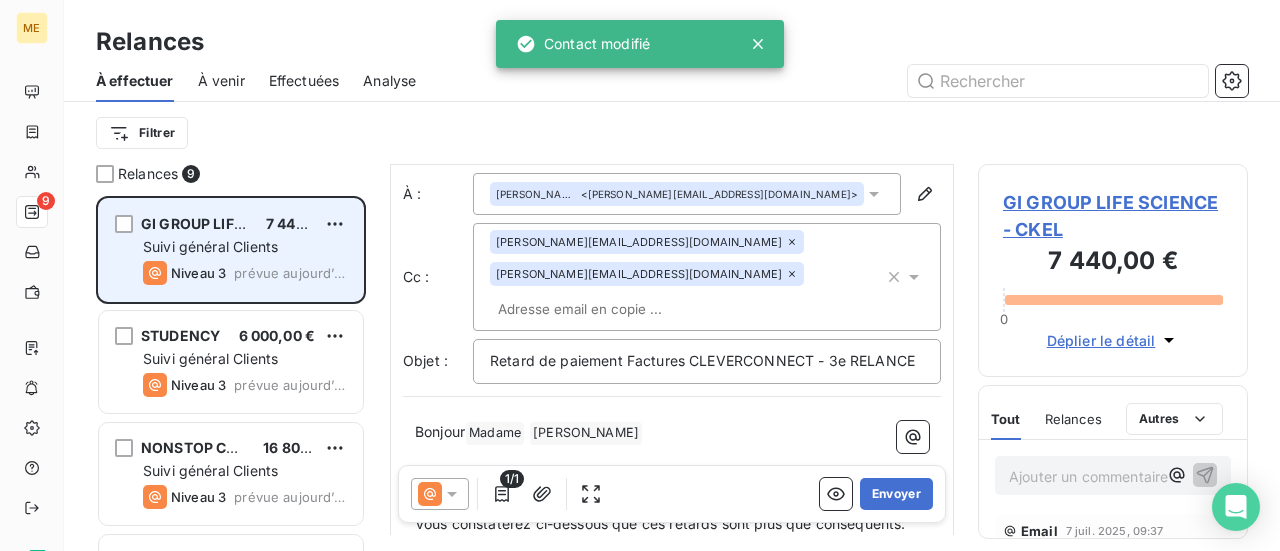 scroll, scrollTop: 0, scrollLeft: 0, axis: both 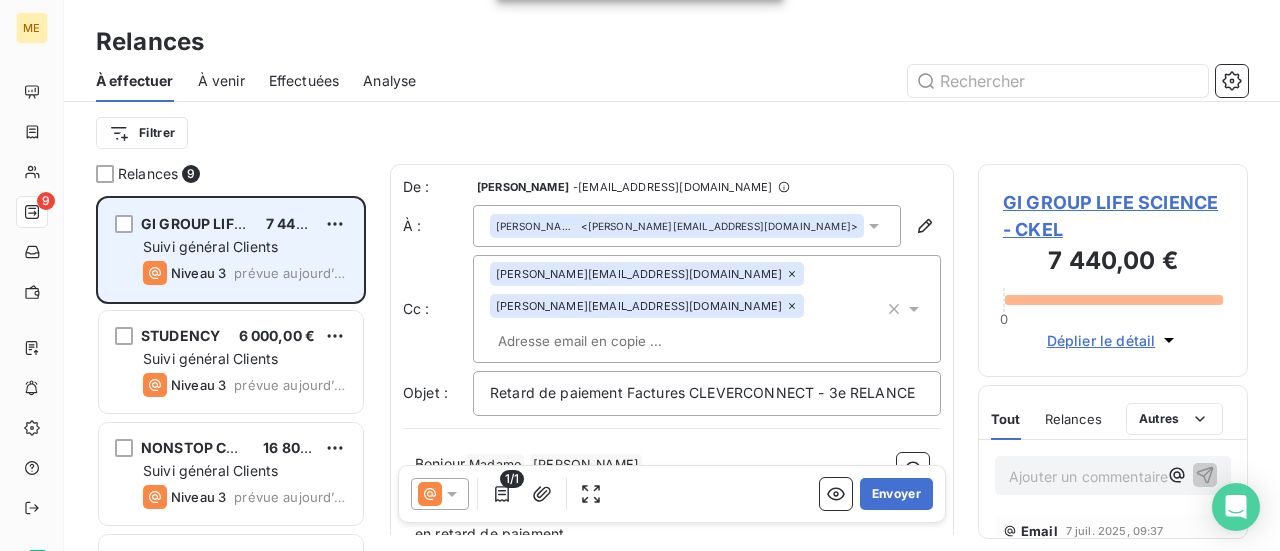 click 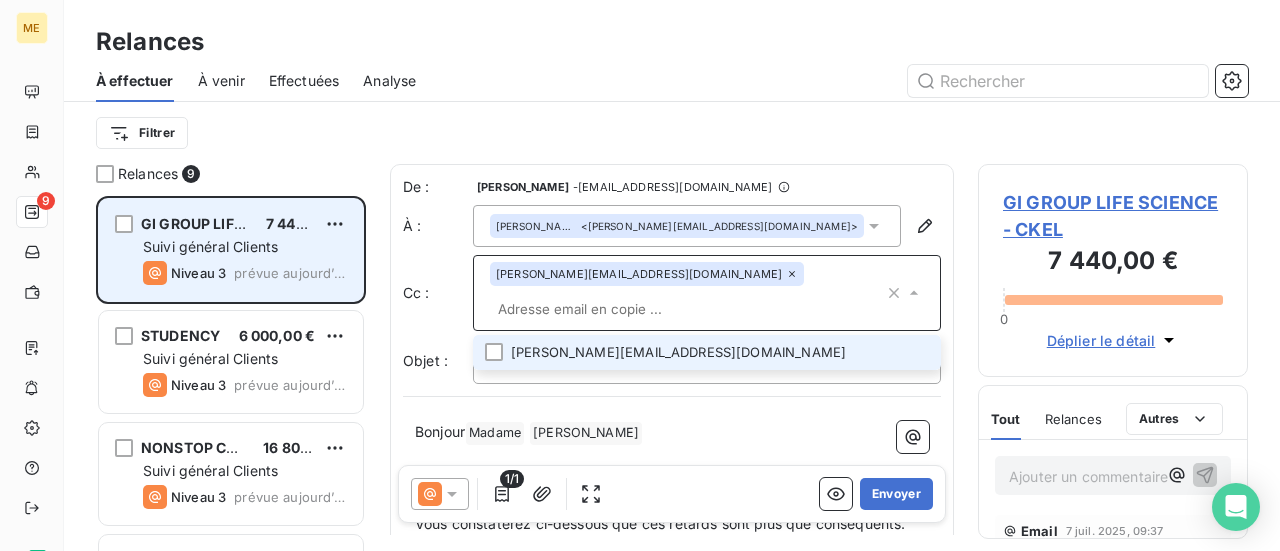 click on "Bonjour  Madame ﻿   [PERSON_NAME] ﻿ ﻿" at bounding box center (672, 433) 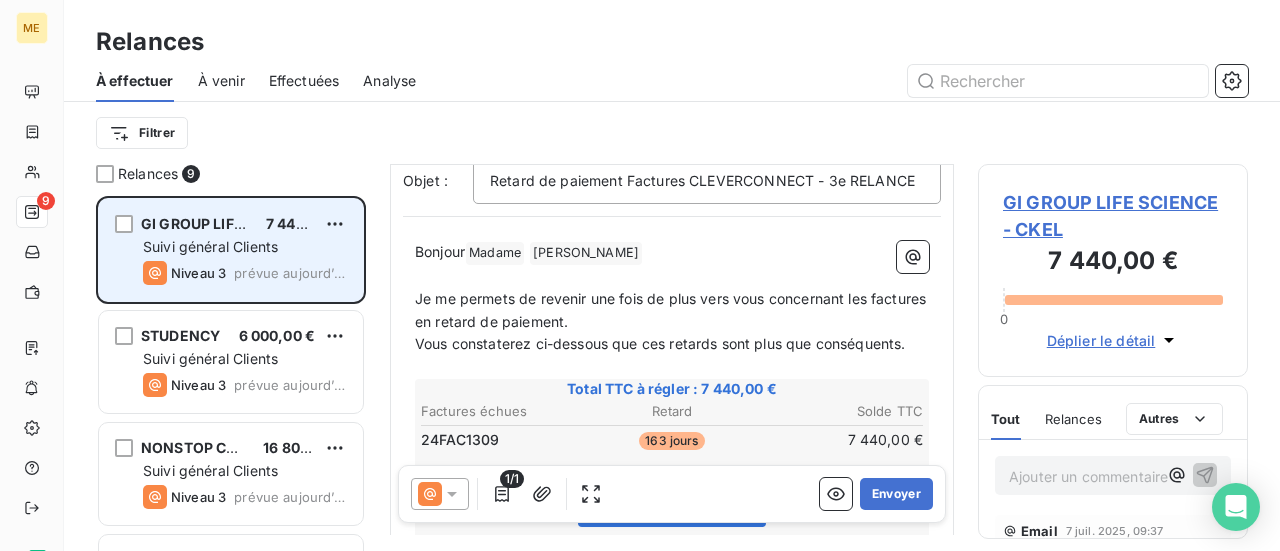scroll, scrollTop: 200, scrollLeft: 0, axis: vertical 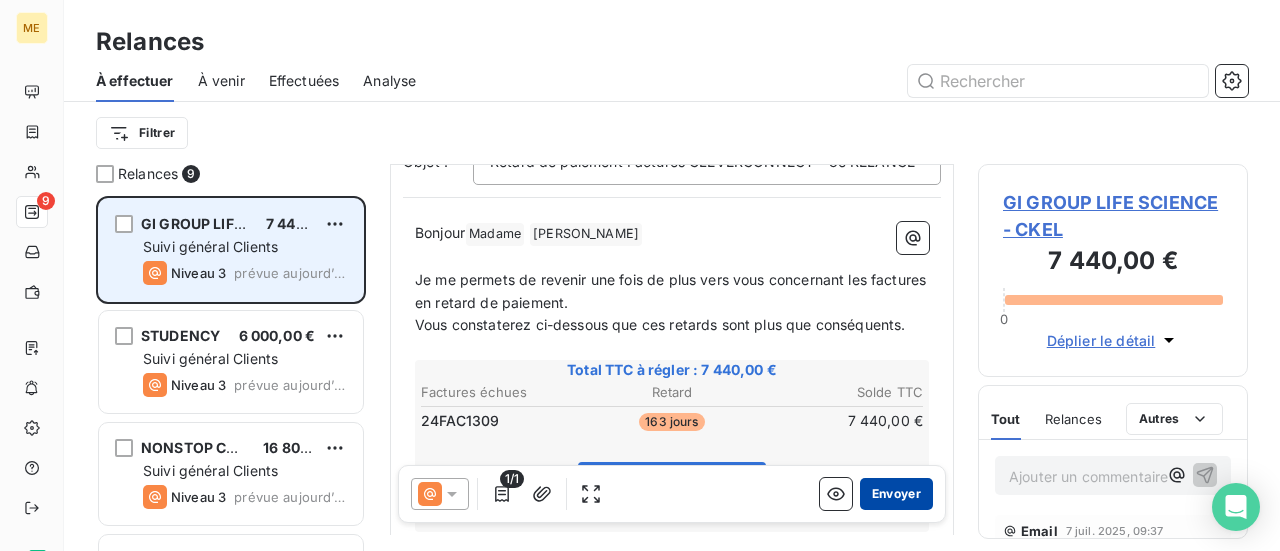 click on "Envoyer" at bounding box center [896, 494] 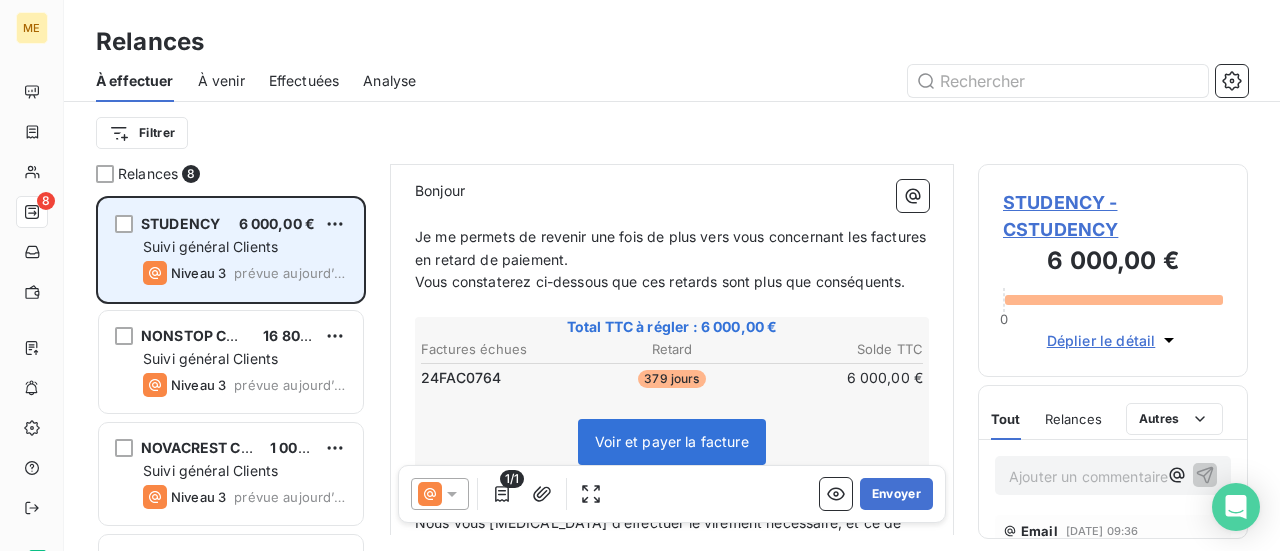 scroll, scrollTop: 302, scrollLeft: 0, axis: vertical 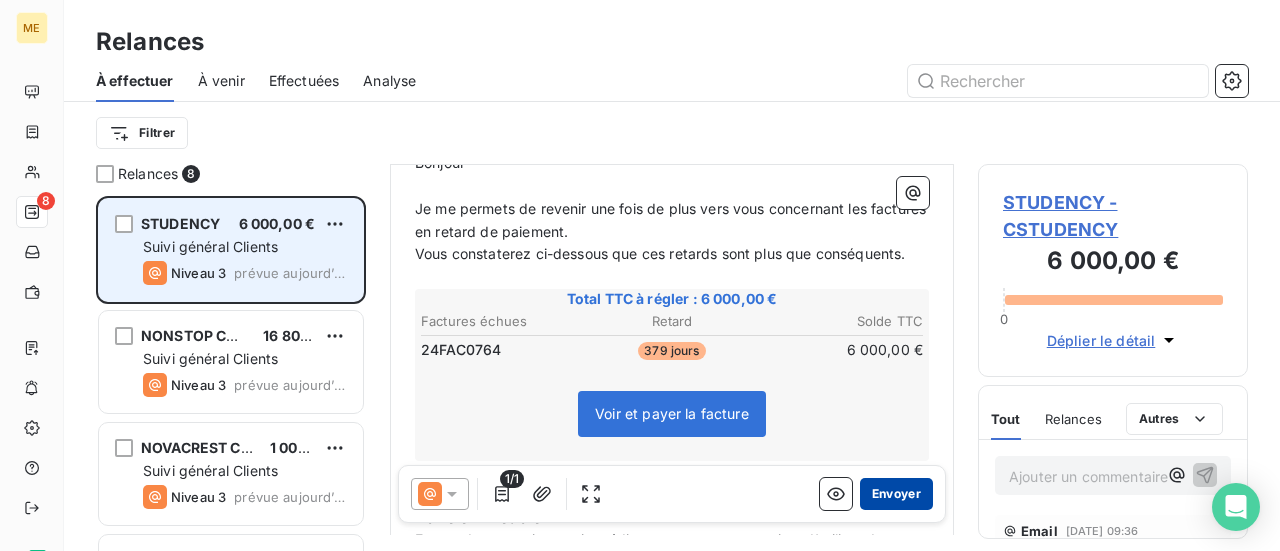 click on "Envoyer" at bounding box center [896, 494] 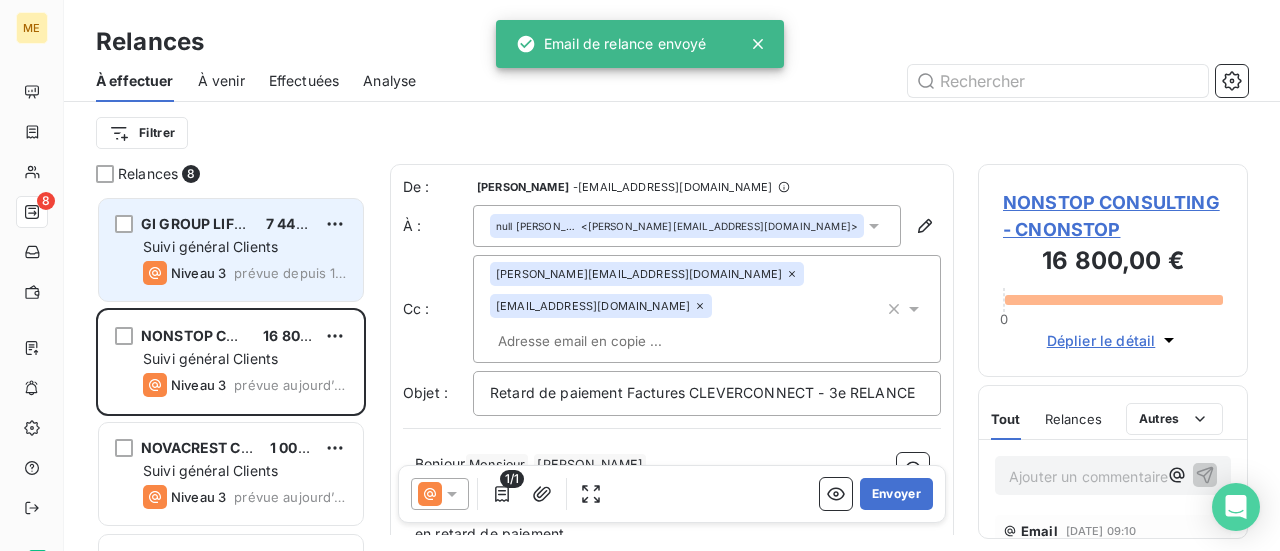 click on "Niveau 3 prévue depuis 149 jours" at bounding box center (245, 273) 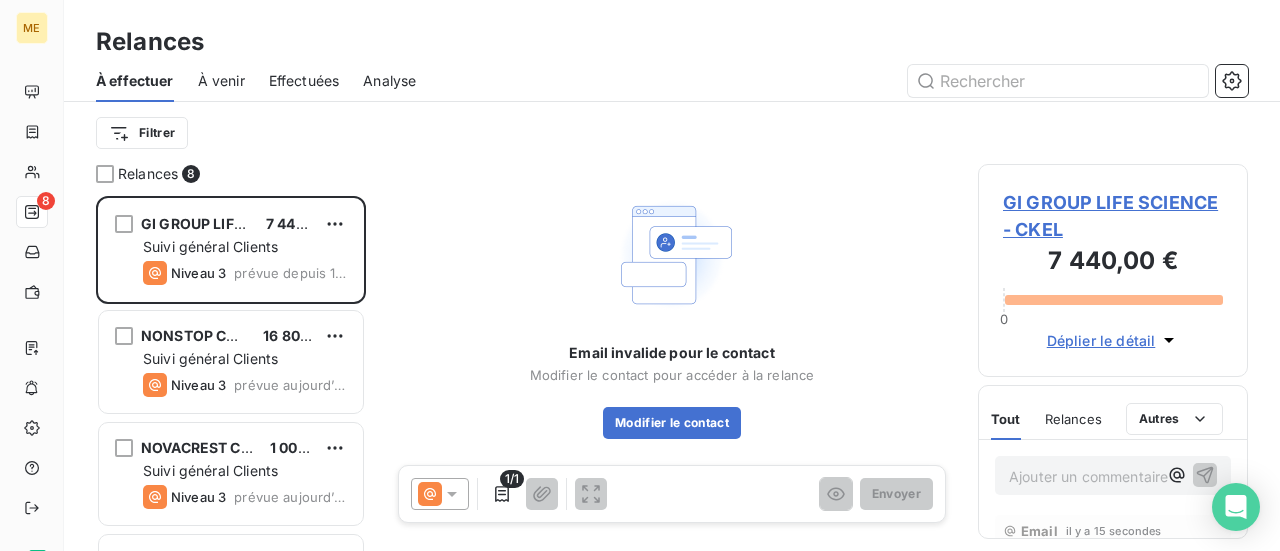 click on "GI GROUP LIFE SCIENCE - CKEL" at bounding box center [1113, 216] 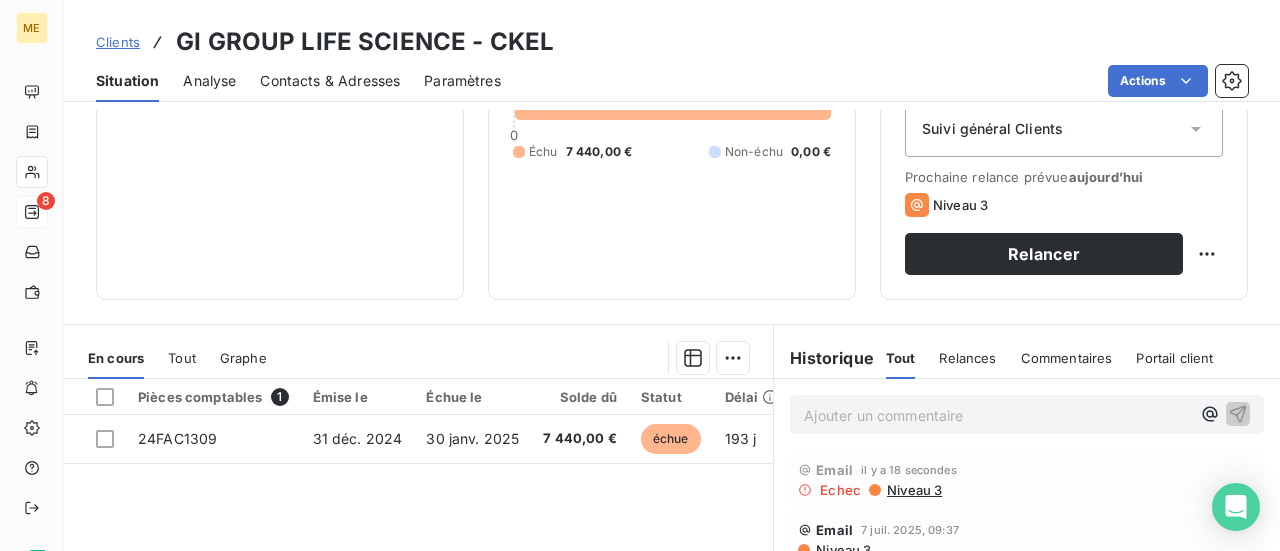 scroll, scrollTop: 400, scrollLeft: 0, axis: vertical 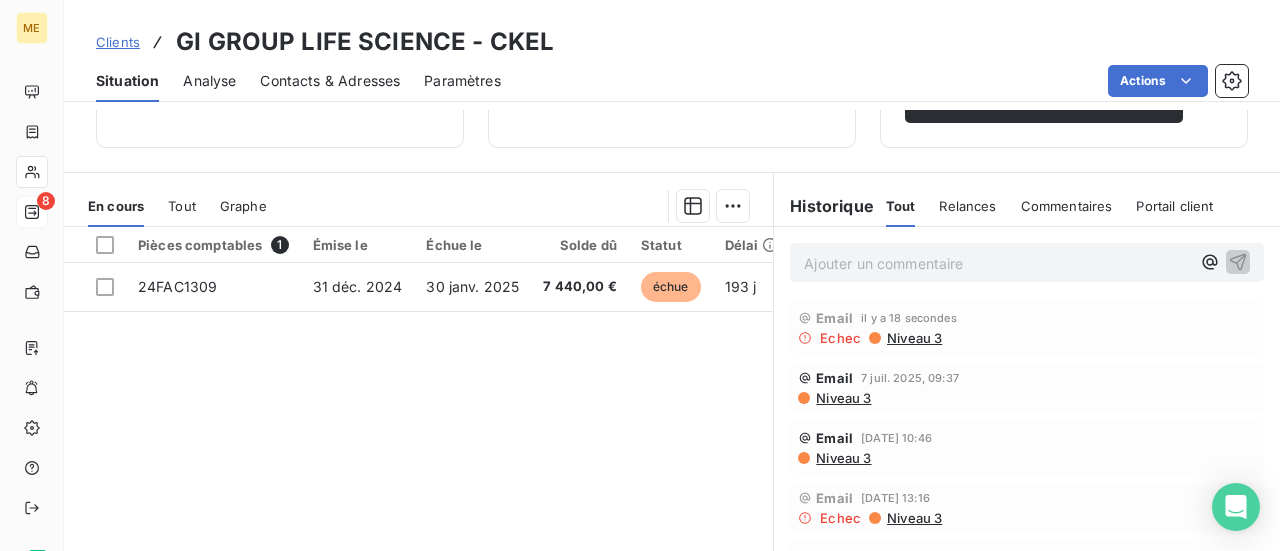 click on "Niveau 3" at bounding box center (842, 458) 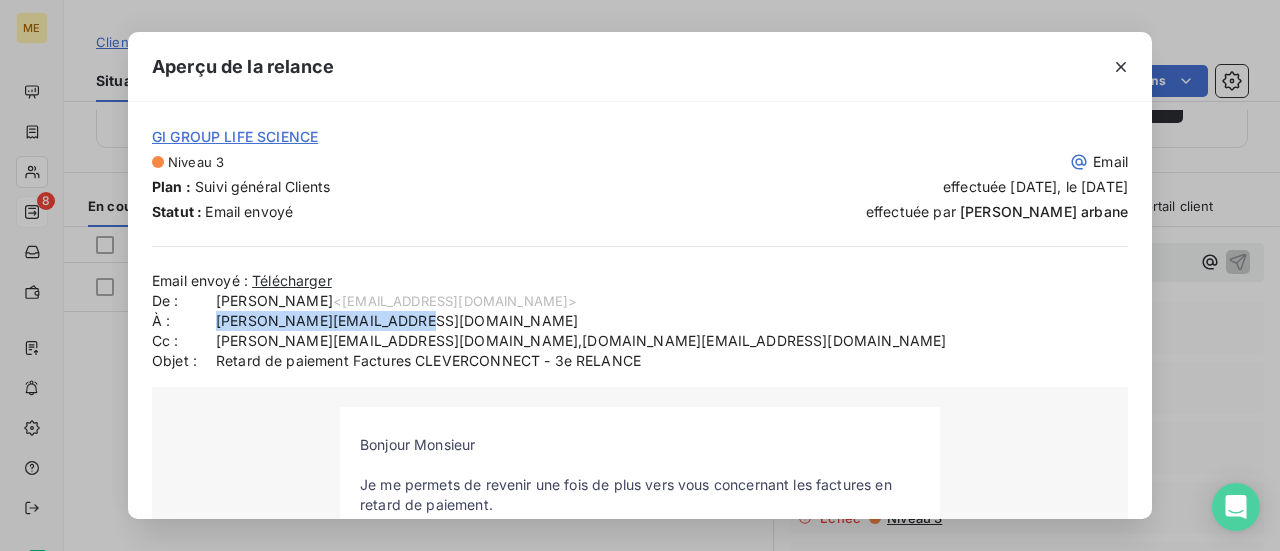 drag, startPoint x: 400, startPoint y: 321, endPoint x: 216, endPoint y: 315, distance: 184.0978 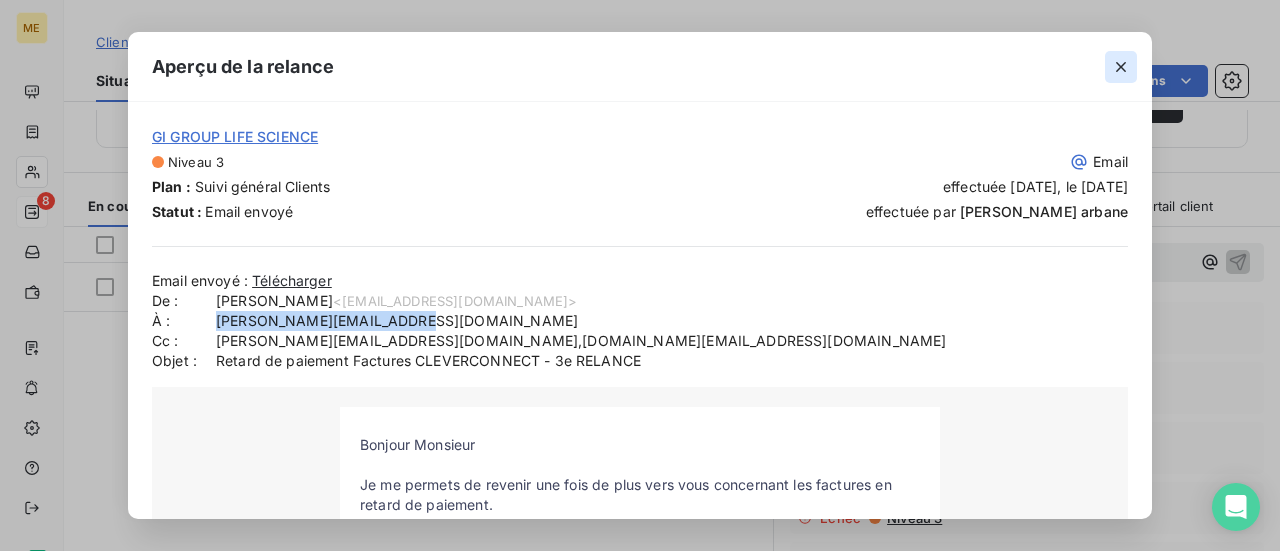 click 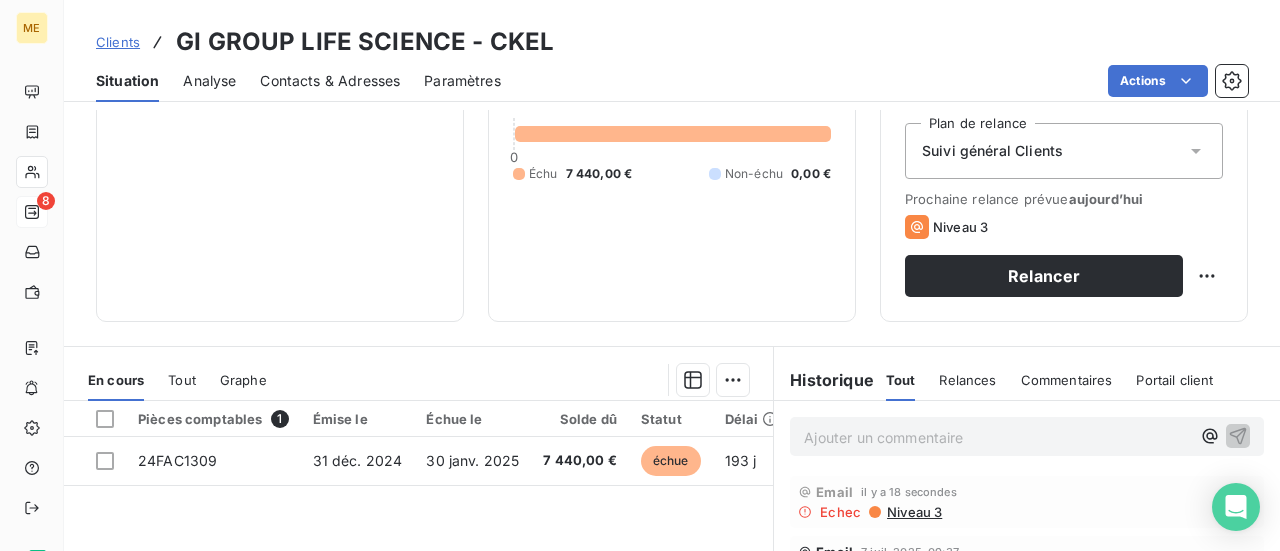 scroll, scrollTop: 0, scrollLeft: 0, axis: both 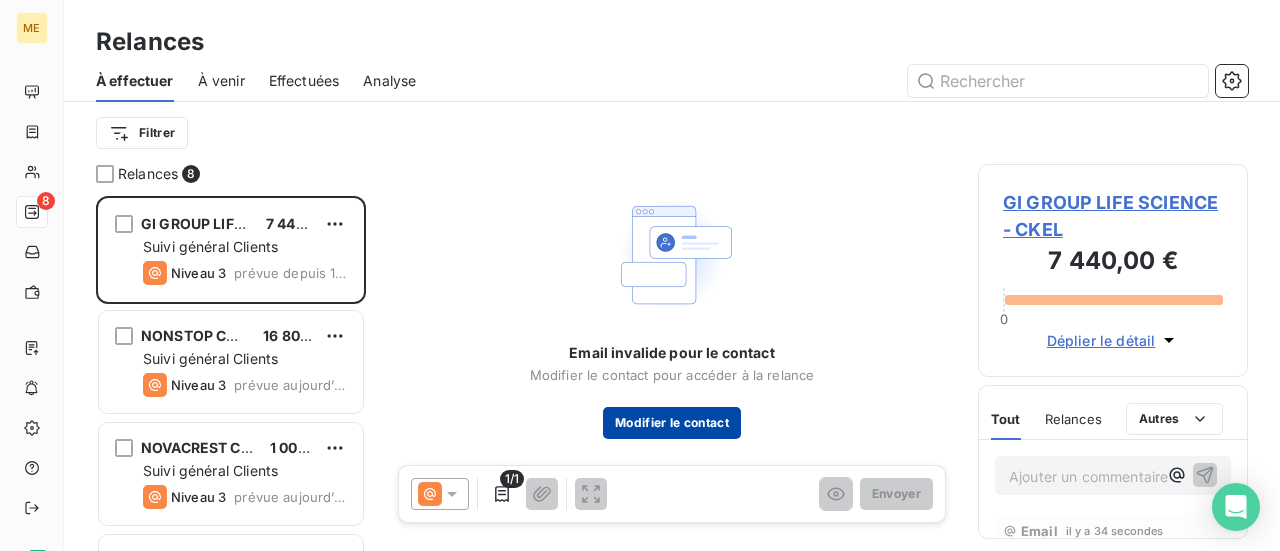 click on "Modifier le contact" at bounding box center [672, 423] 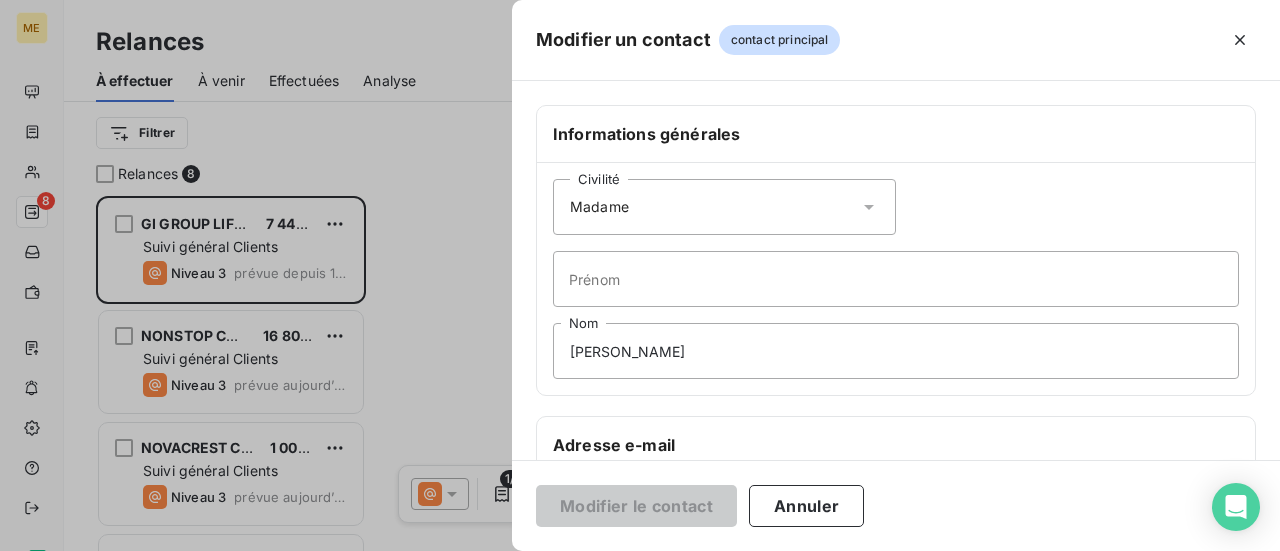 click 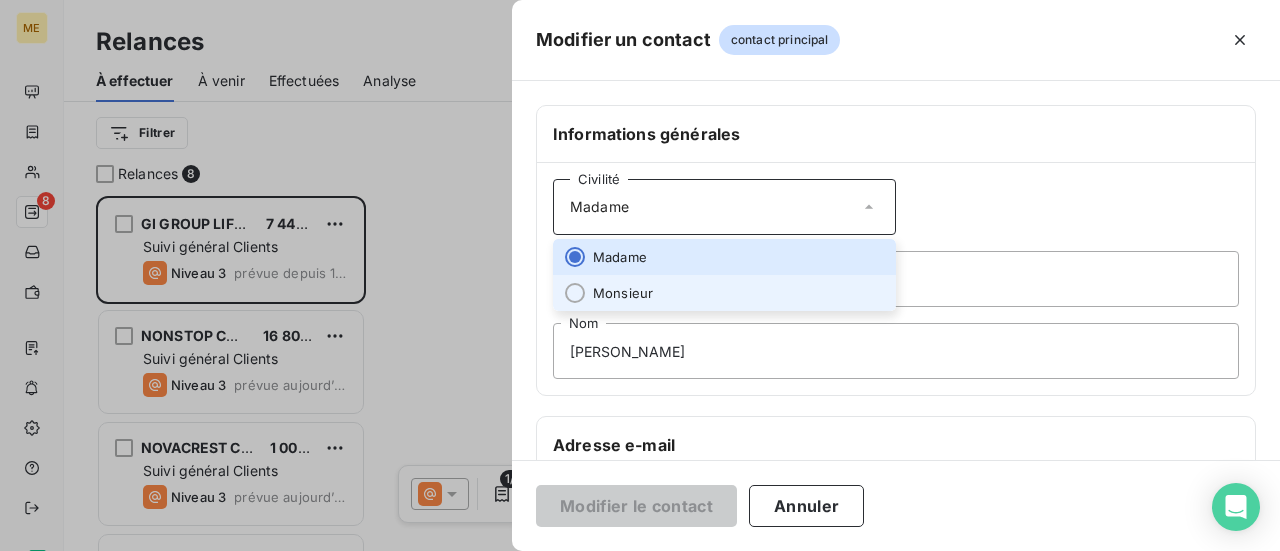 click on "Monsieur" at bounding box center (724, 293) 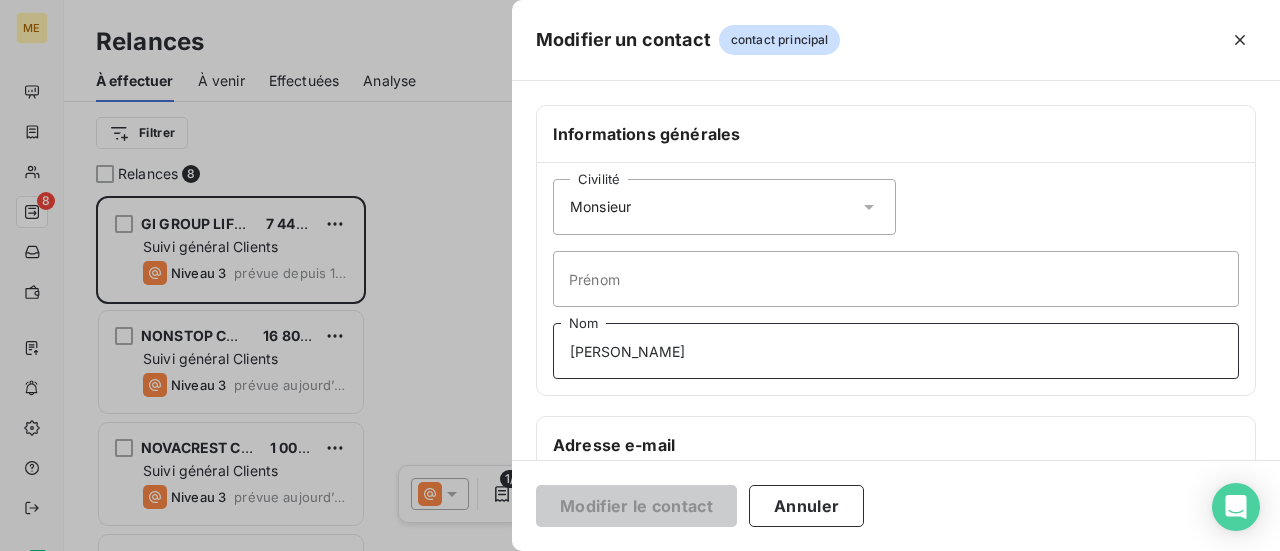 drag, startPoint x: 700, startPoint y: 349, endPoint x: 372, endPoint y: 350, distance: 328.00153 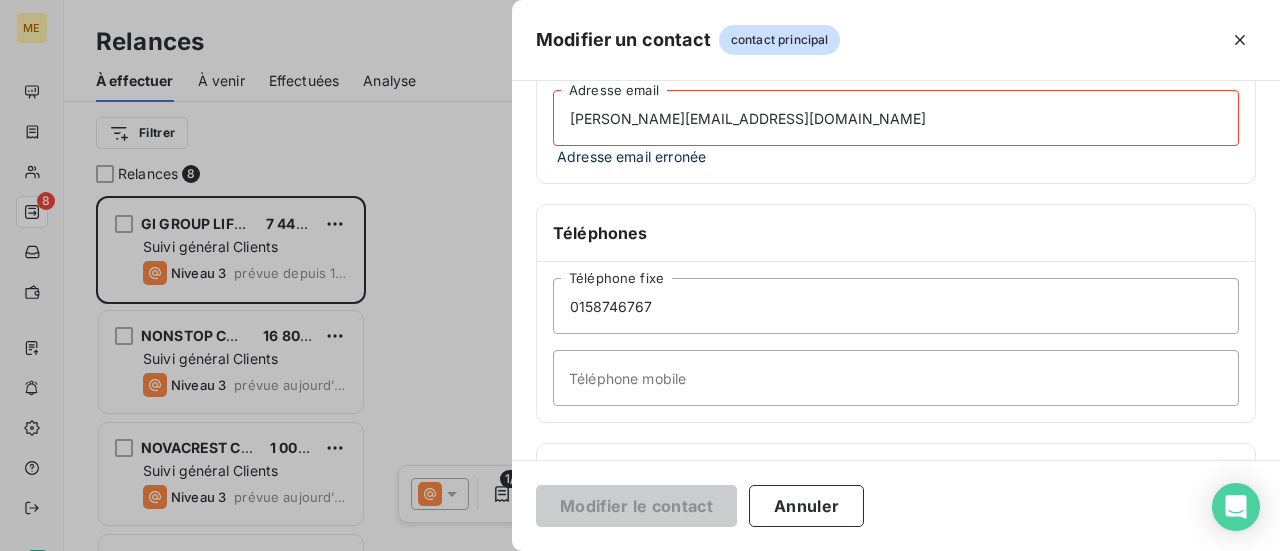scroll, scrollTop: 300, scrollLeft: 0, axis: vertical 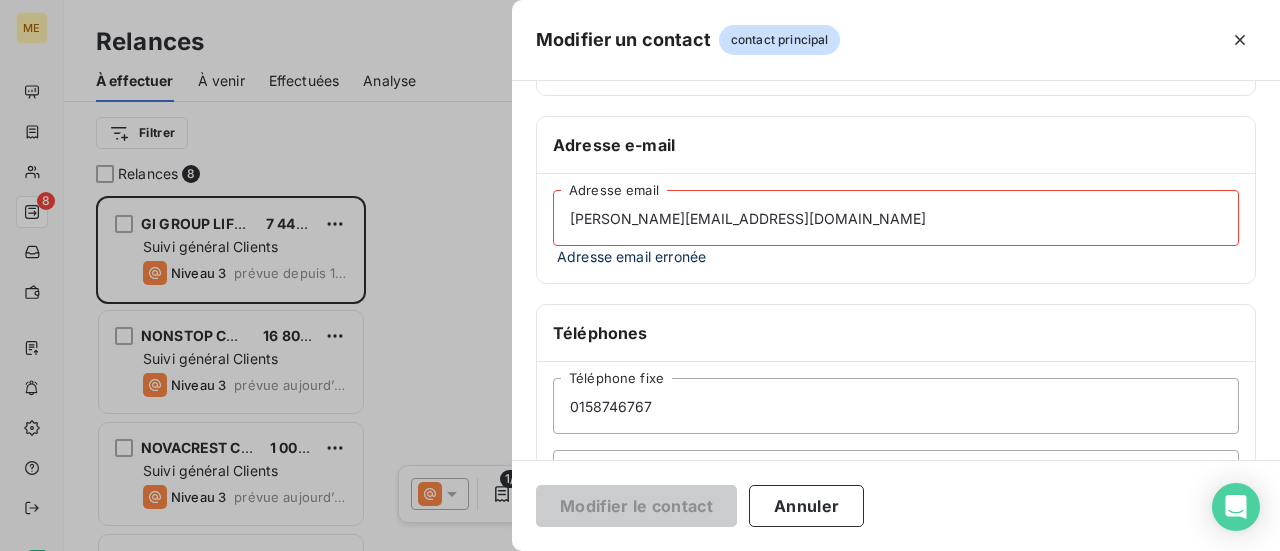 type 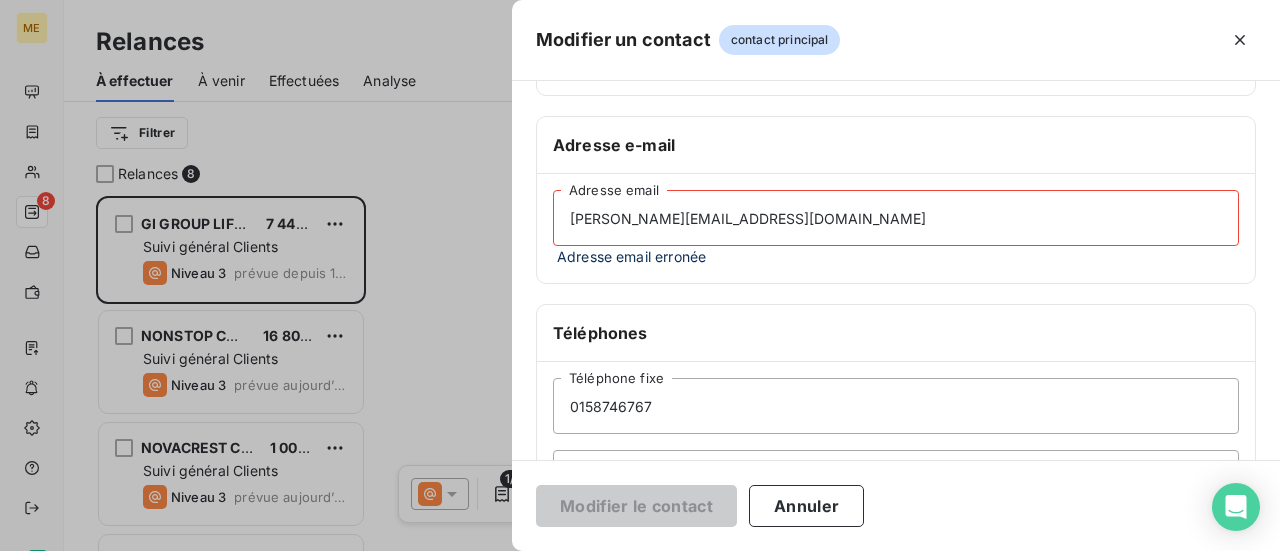 drag, startPoint x: 780, startPoint y: 219, endPoint x: 164, endPoint y: 215, distance: 616.013 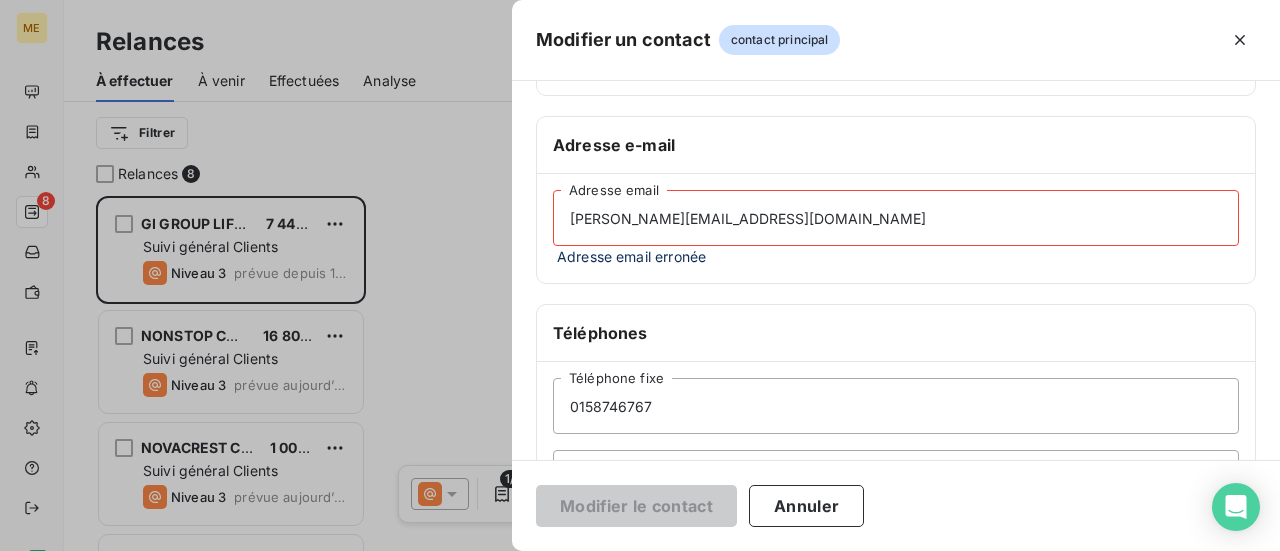paste on "[PERSON_NAME][EMAIL_ADDRESS][DOMAIN_NAME]" 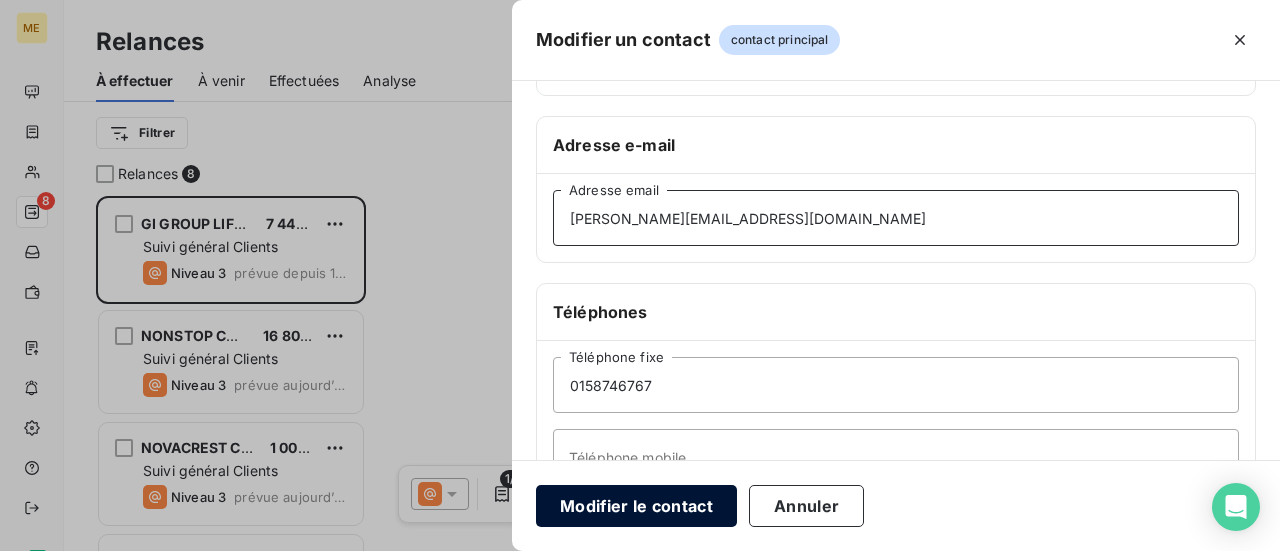 type on "[PERSON_NAME][EMAIL_ADDRESS][DOMAIN_NAME]" 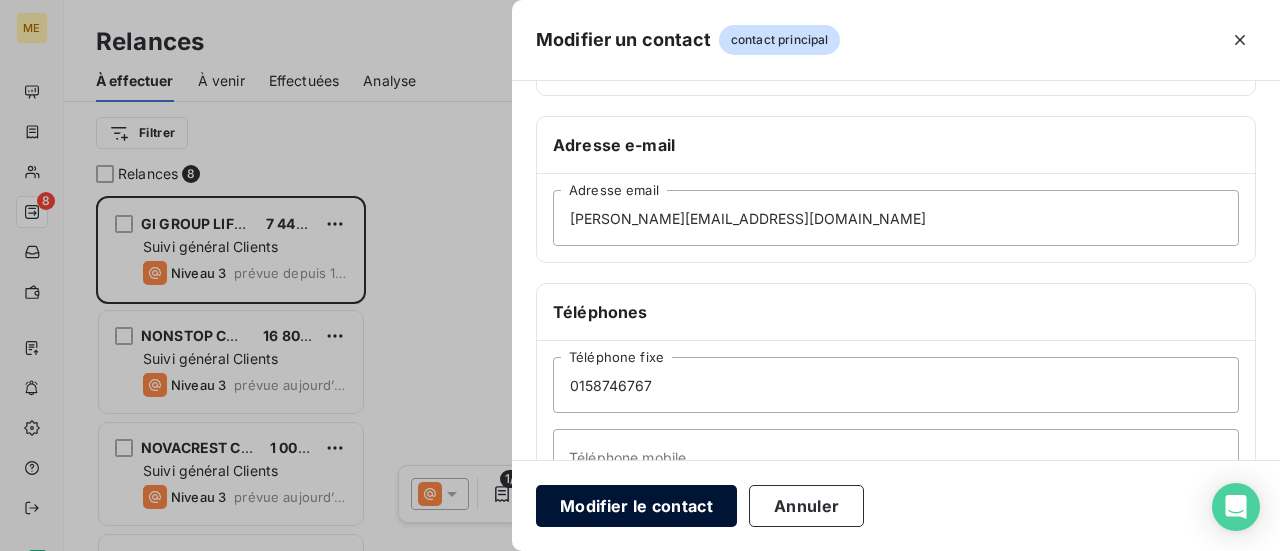 click on "Modifier le contact" at bounding box center (636, 506) 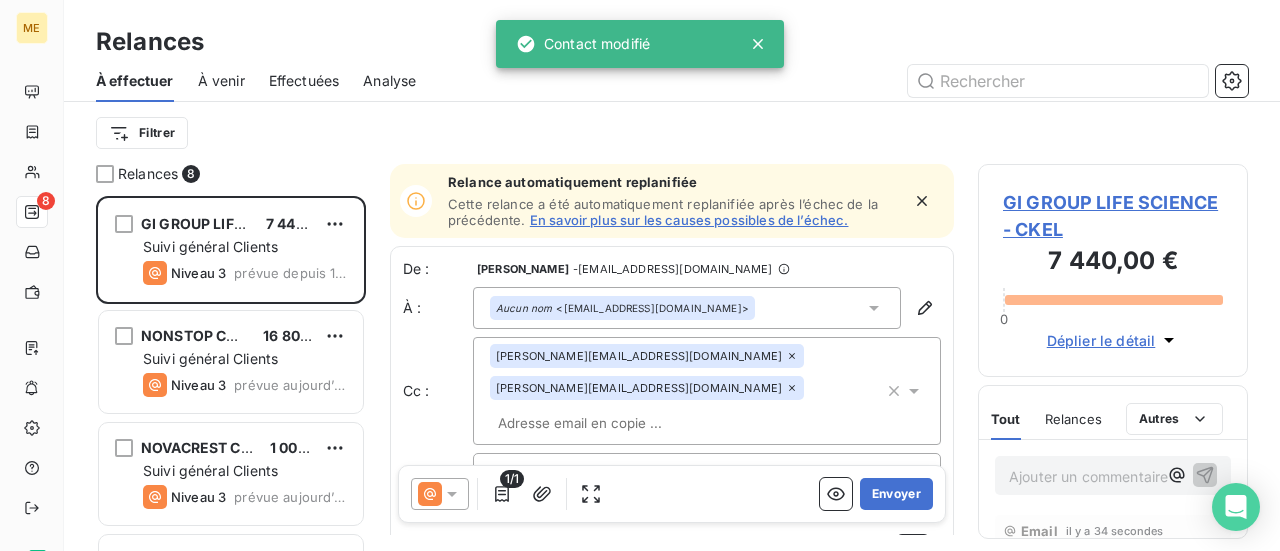 click 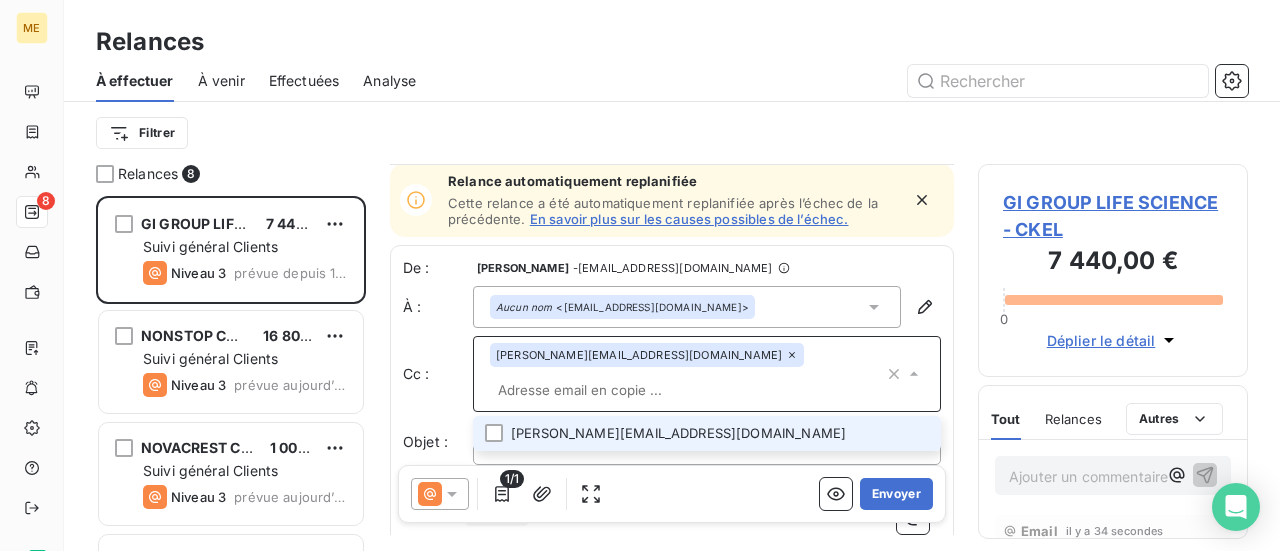 scroll, scrollTop: 102, scrollLeft: 0, axis: vertical 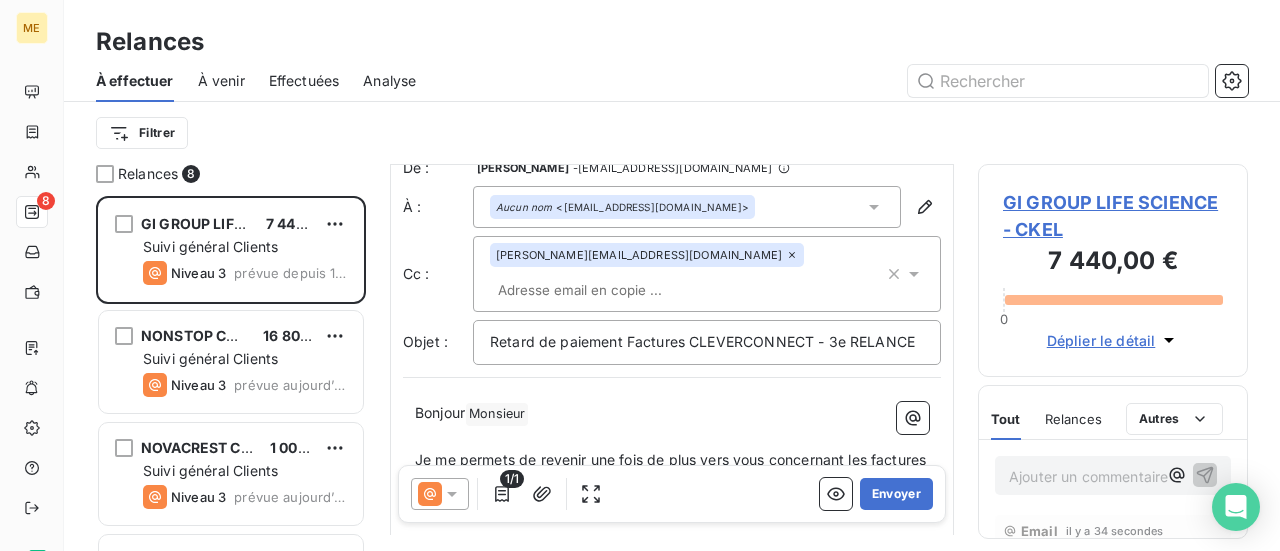 click on "Bonjour  Monsieur ﻿   ﻿ ﻿" at bounding box center (672, 414) 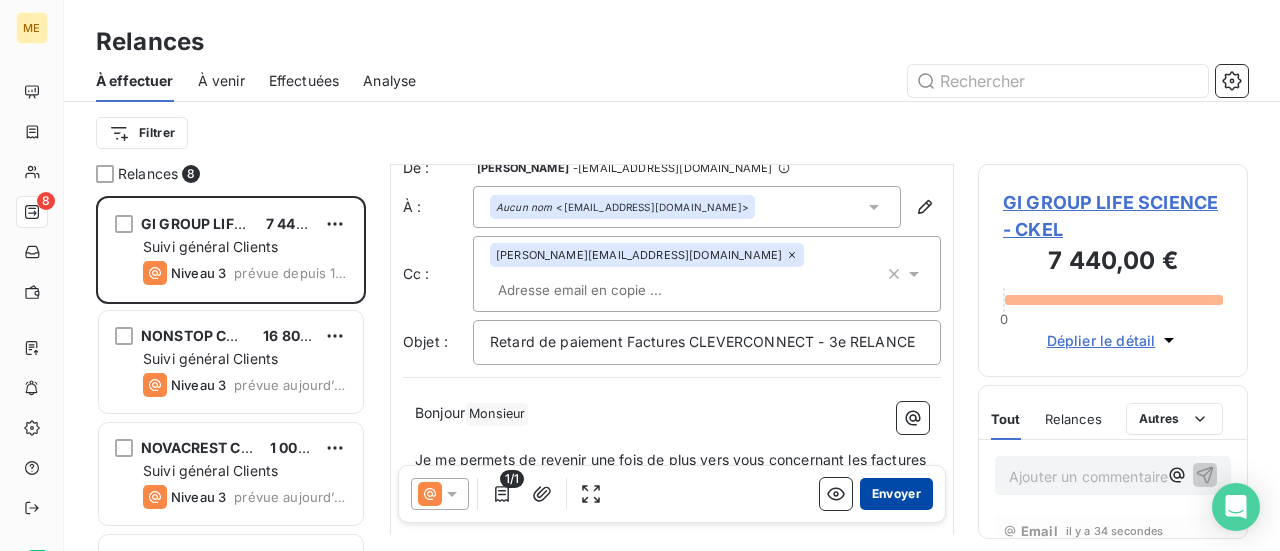 click on "Envoyer" at bounding box center (896, 494) 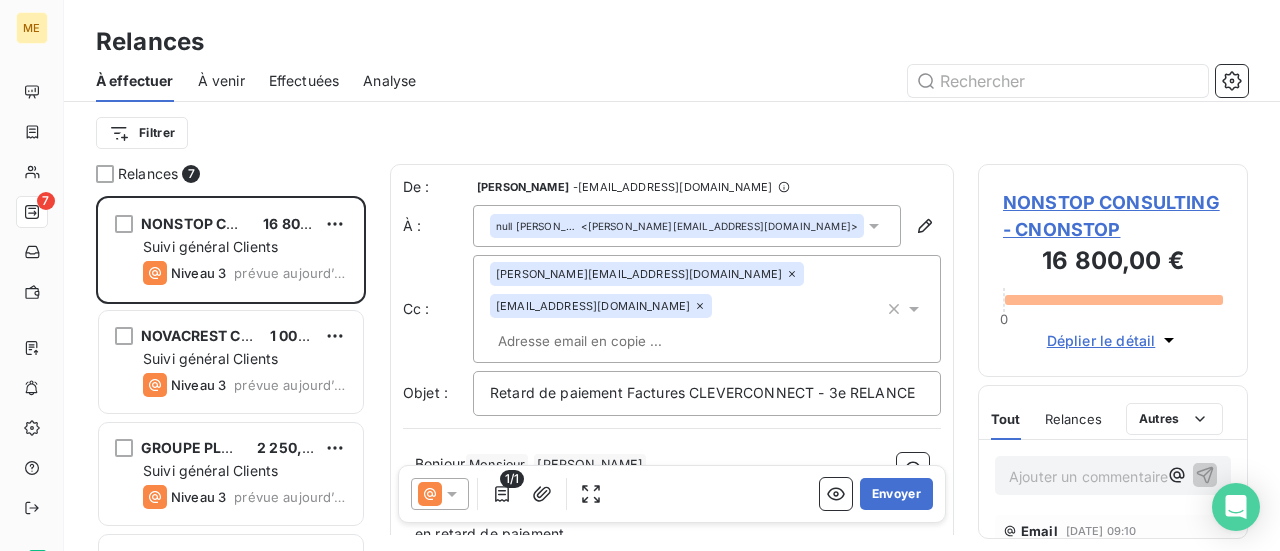 click on "Ajouter un commentaire ﻿" at bounding box center [1083, 476] 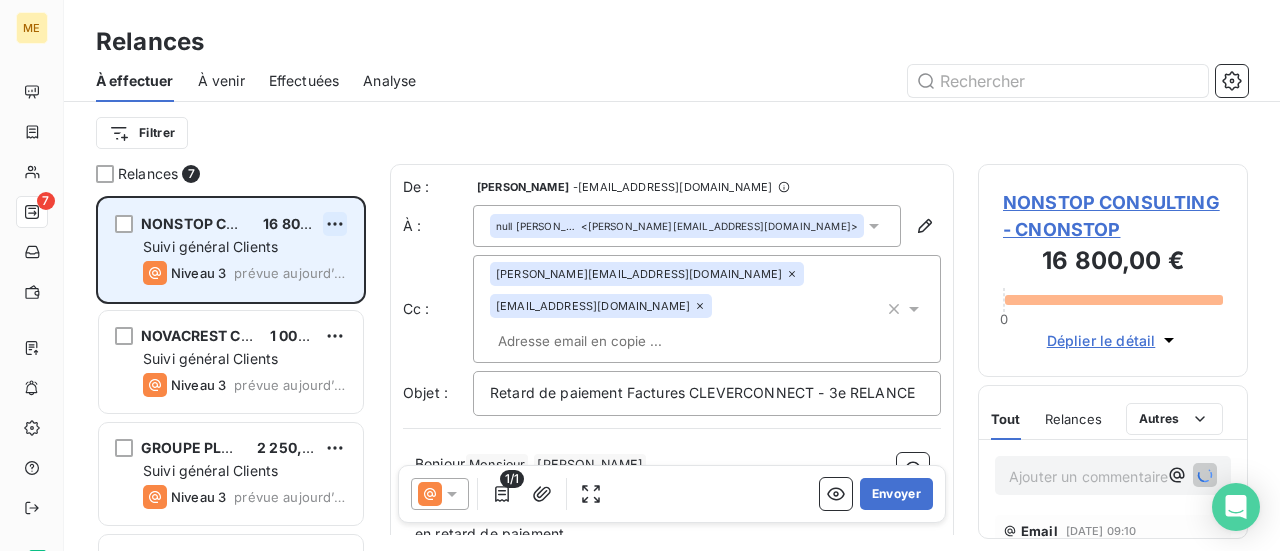 click on "ME 7 Relances À effectuer À venir Effectuées Analyse Filtrer Relances 7 NONSTOP CONSULTING 16 800,00 € Suivi général Clients Niveau 3 prévue [DATE] NOVACREST CONSULTING 1 000,00 € Suivi général Clients Niveau 3 prévue [DATE] GROUPE PLEAIDES 2 250,00 € Suivi général Clients Niveau 3 prévue [DATE] MYIMMONEEDS 600,00 € Suivi général Clients Niveau 3 prévue [DATE] FLUIDES CLIENTS 5 013,00 € Suivi général Clients Niveau 3 prévue [DATE] IRON BODYFIT 600,00 € Suivi général Clients Niveau 3 prévue [DATE] MERCURIA 923,00 € Suivi général Clients Niveau 3 prévue [DATE] De : [PERSON_NAME] -  [EMAIL_ADDRESS][DOMAIN_NAME] À : null [PERSON_NAME]   <[PERSON_NAME][EMAIL_ADDRESS][DOMAIN_NAME]> Cc : [DOMAIN_NAME][EMAIL_ADDRESS][DOMAIN_NAME] [DOMAIN_NAME][EMAIL_ADDRESS][DOMAIN_NAME] Objet : Retard de paiement Factures CLEVERCONNECT - 3e RELANCE Bonjour  Monsieur ﻿   [PERSON_NAME] ﻿ ﻿ ﻿ ﻿ Total TTC à régler :   16 800,00 €" at bounding box center (640, 275) 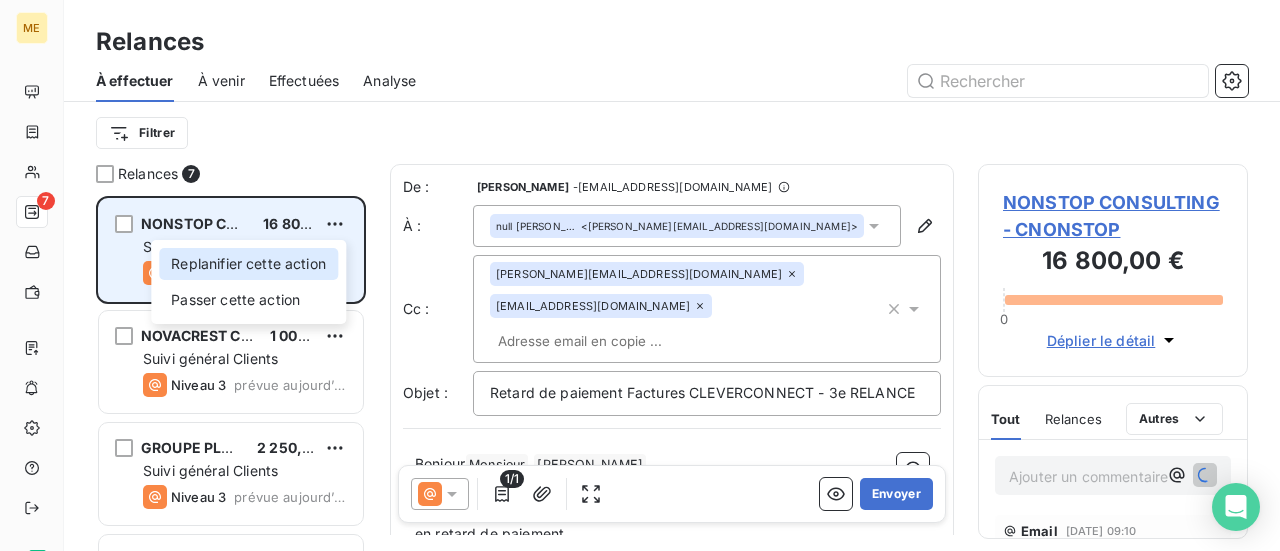 click on "Replanifier cette action" at bounding box center (248, 264) 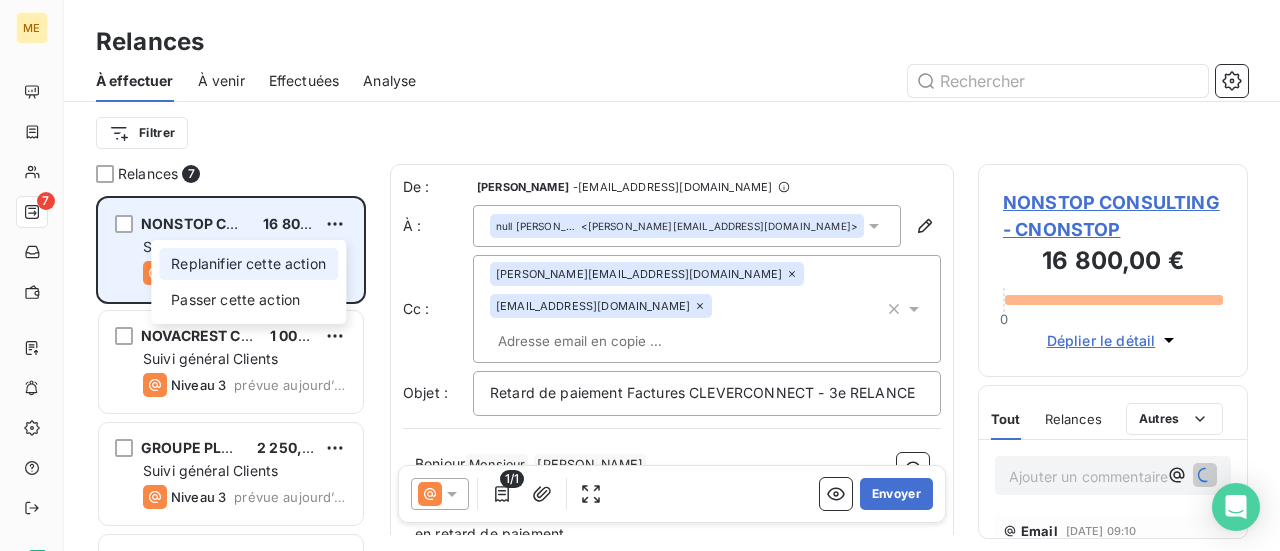 select on "6" 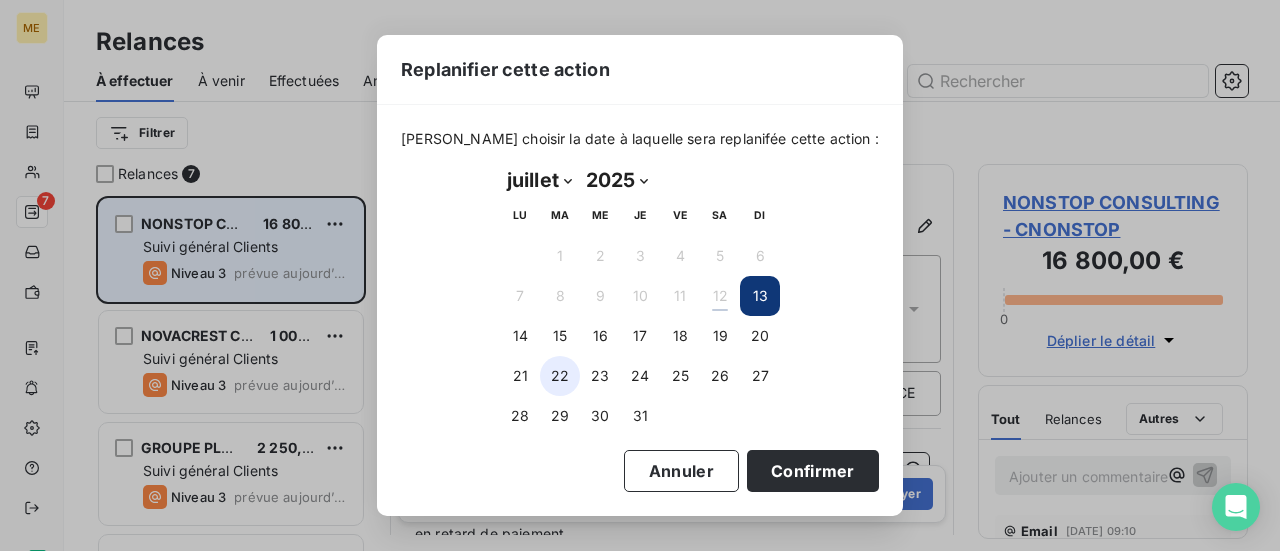 click on "22" at bounding box center [560, 376] 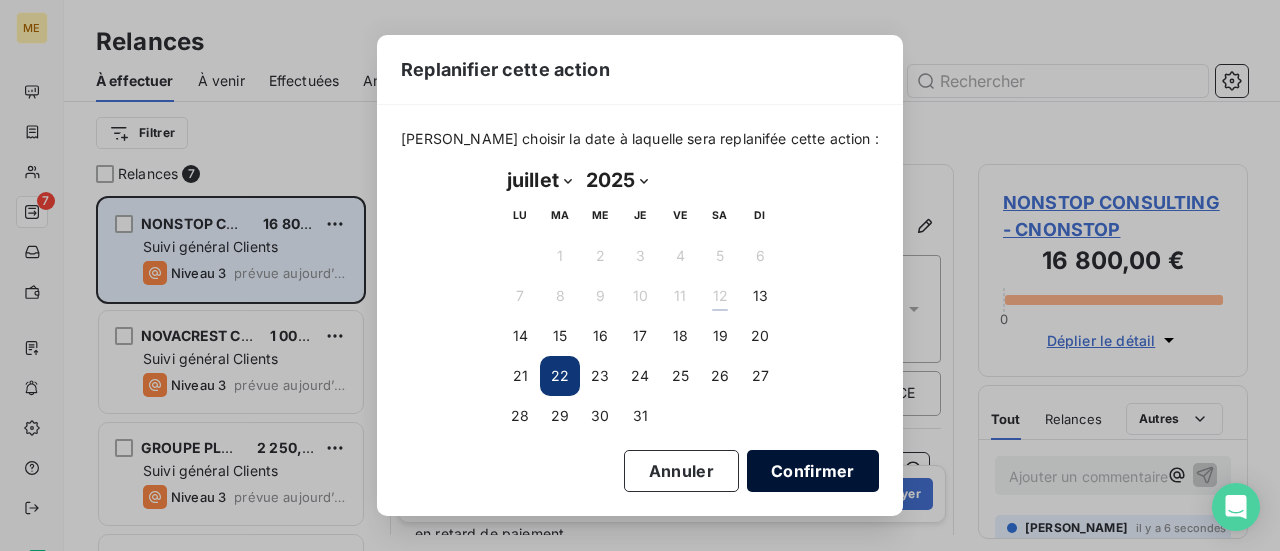 click on "Confirmer" at bounding box center (813, 471) 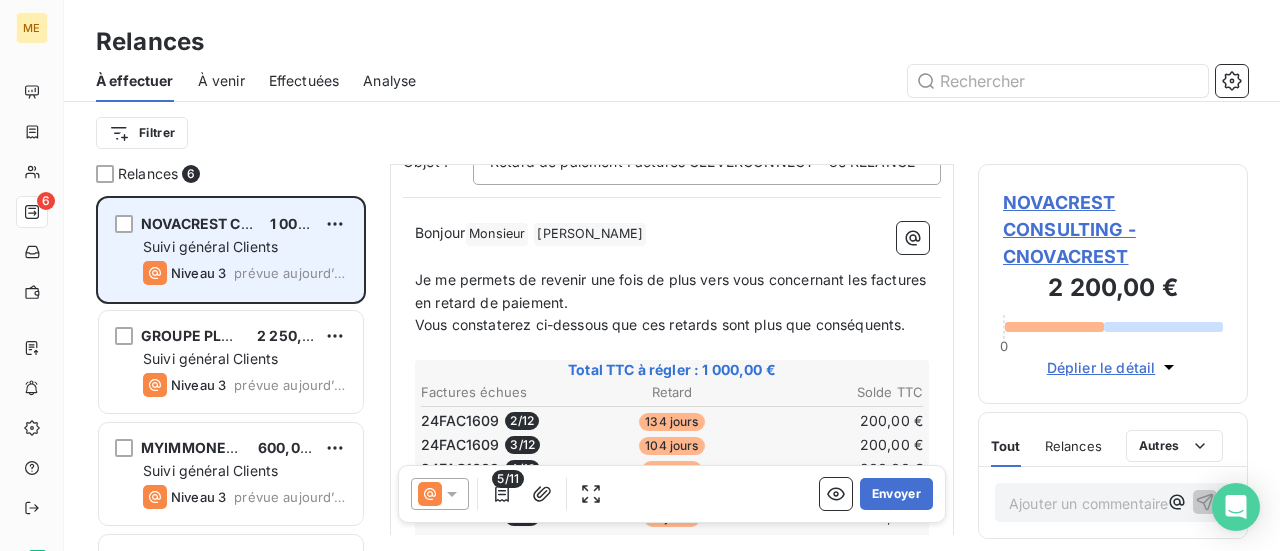 scroll, scrollTop: 300, scrollLeft: 0, axis: vertical 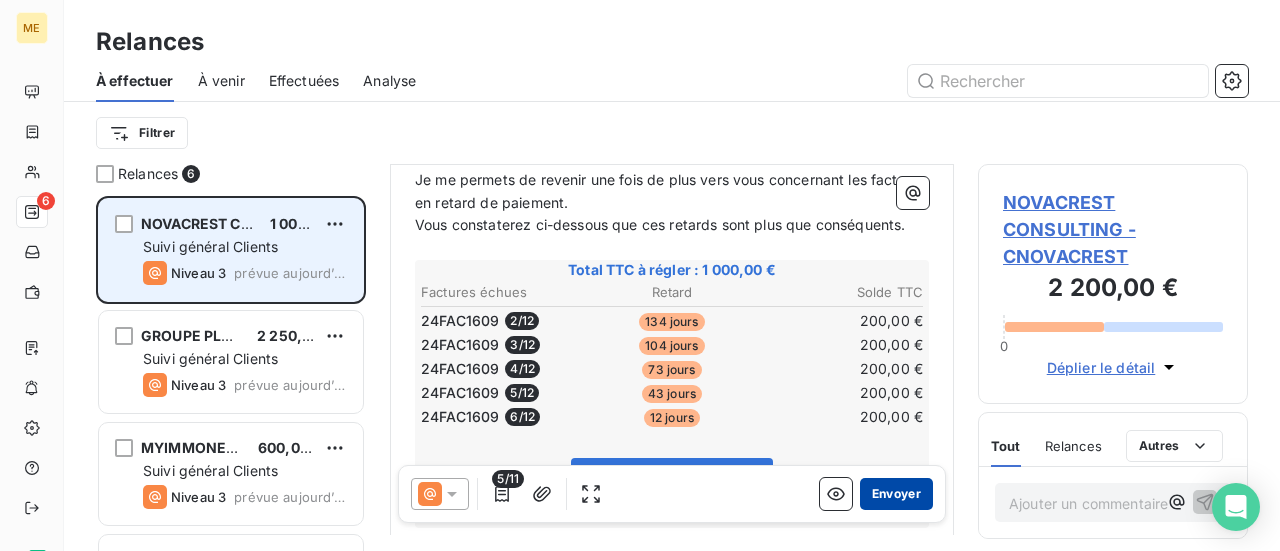 click on "Envoyer" at bounding box center (896, 494) 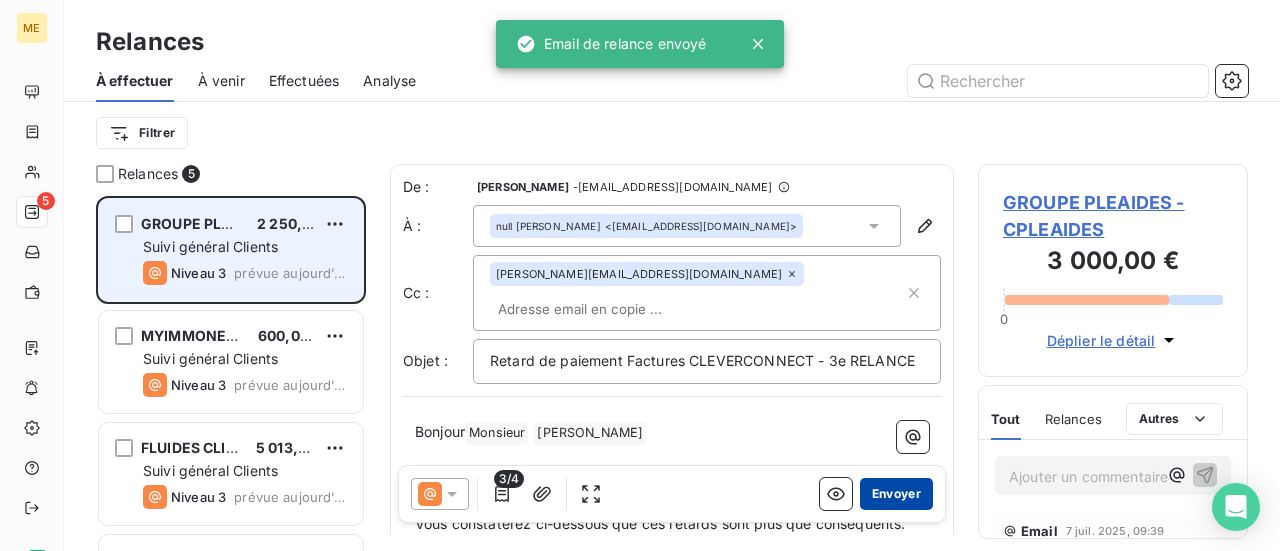click on "Envoyer" at bounding box center (896, 494) 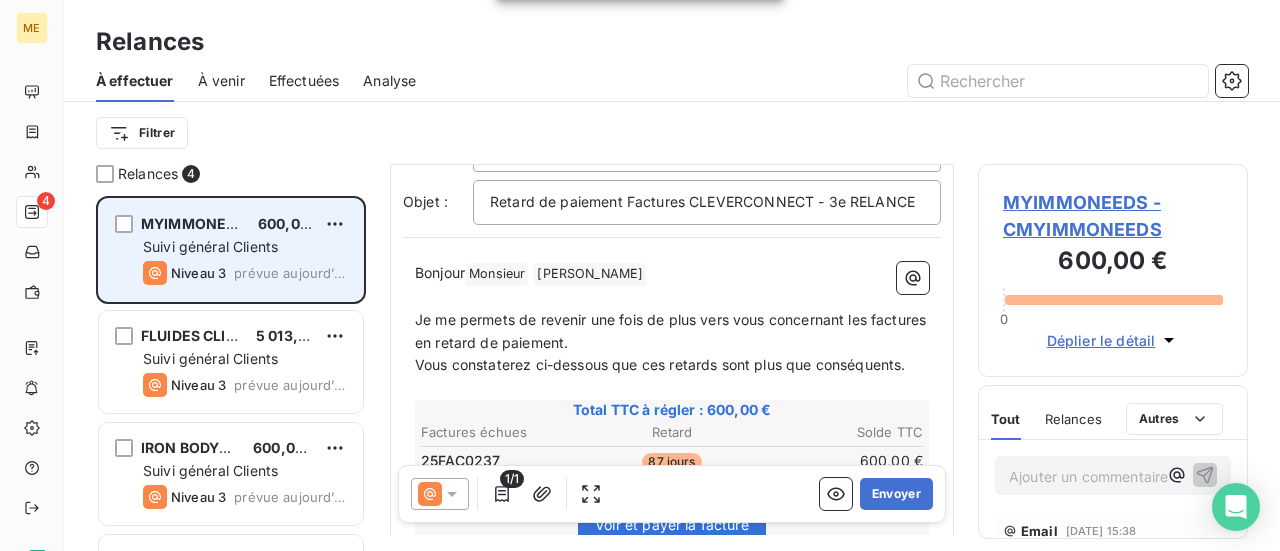 scroll, scrollTop: 300, scrollLeft: 0, axis: vertical 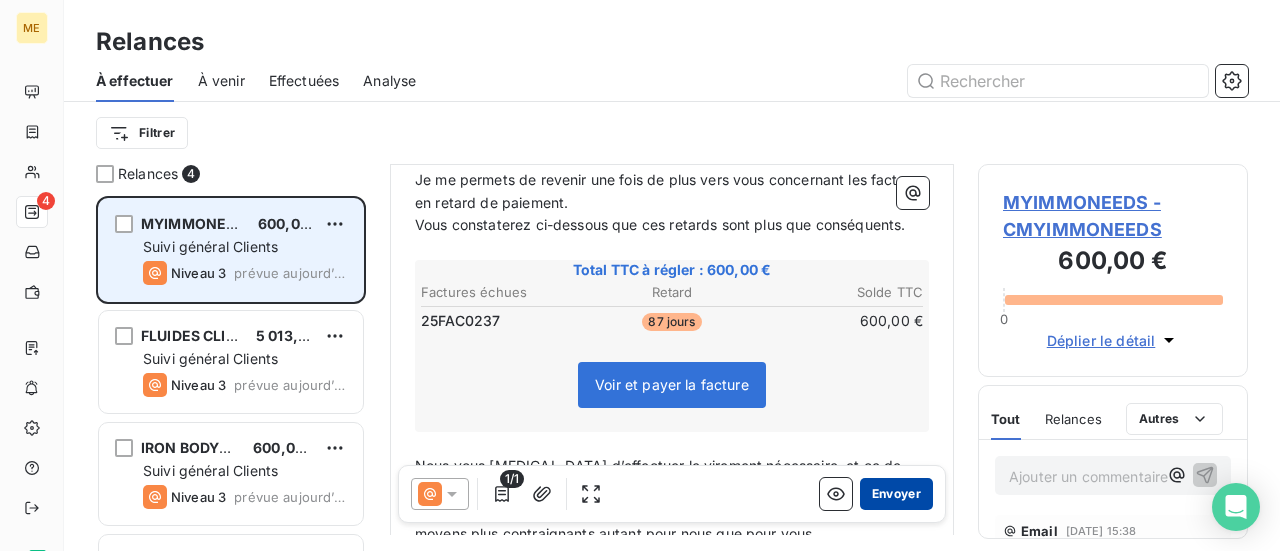click on "Envoyer" at bounding box center (896, 494) 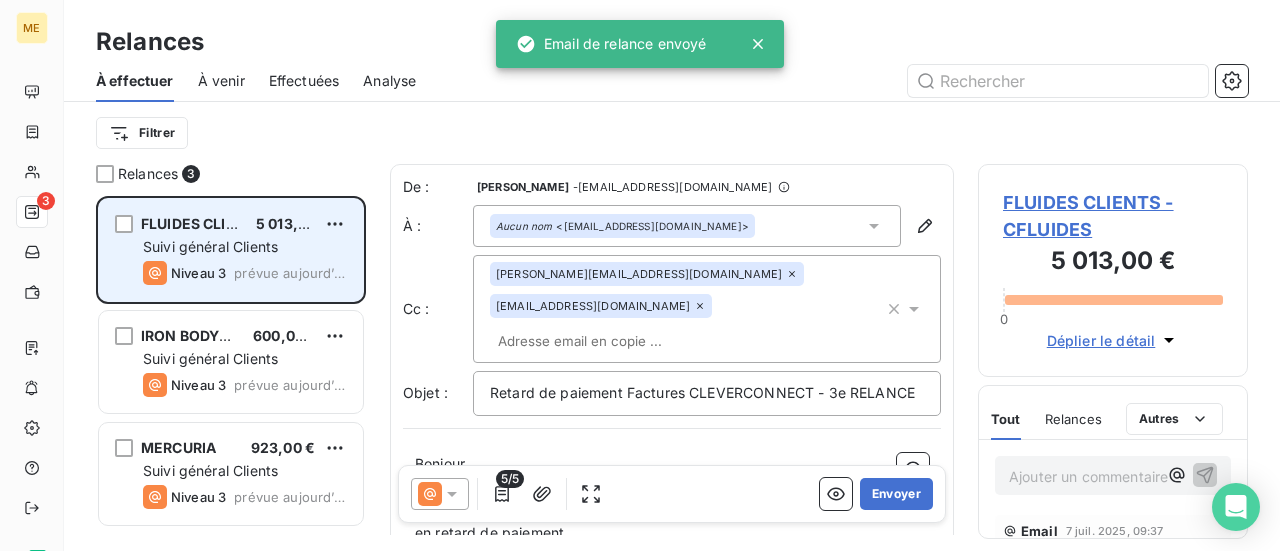 click on "[EMAIL_ADDRESS][DOMAIN_NAME]" at bounding box center [601, 306] 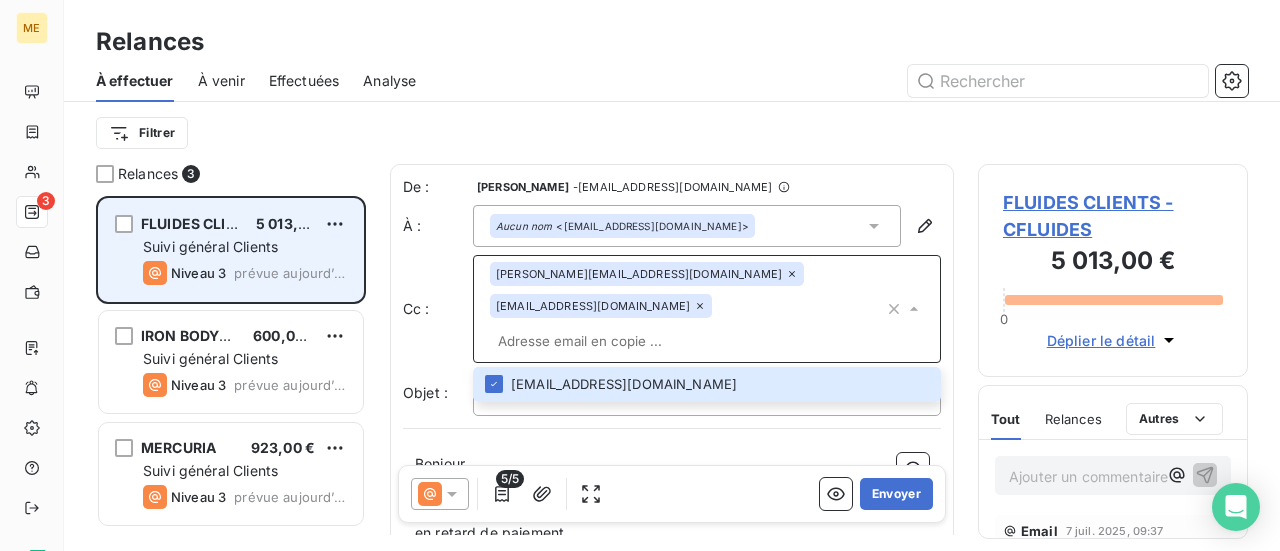 click 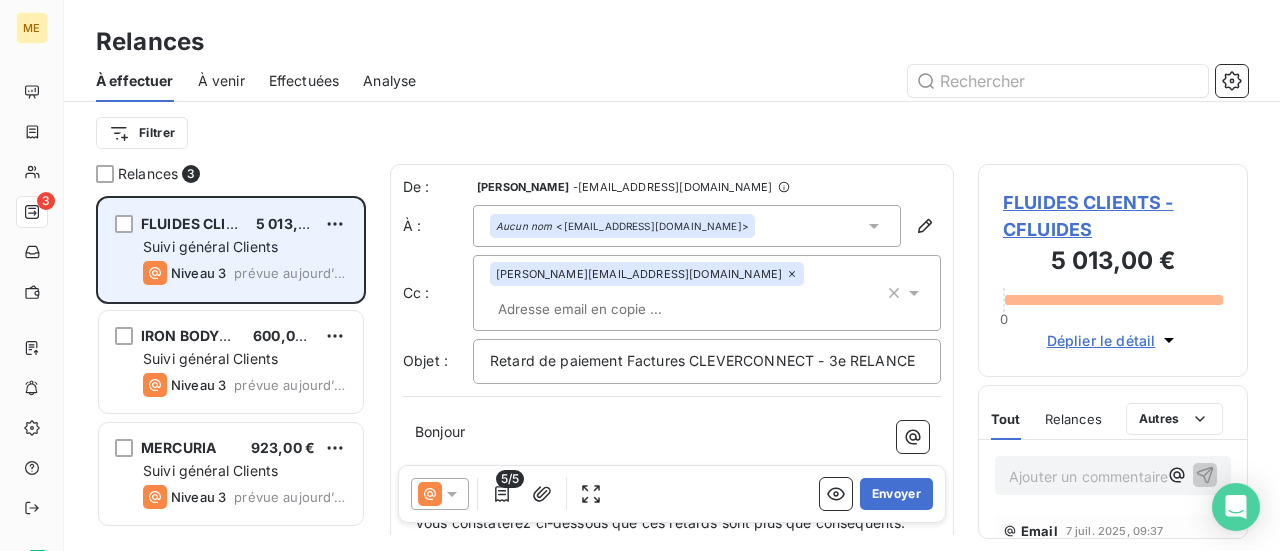 click on "Bonjour  ﻿   ﻿ ﻿" at bounding box center [672, 432] 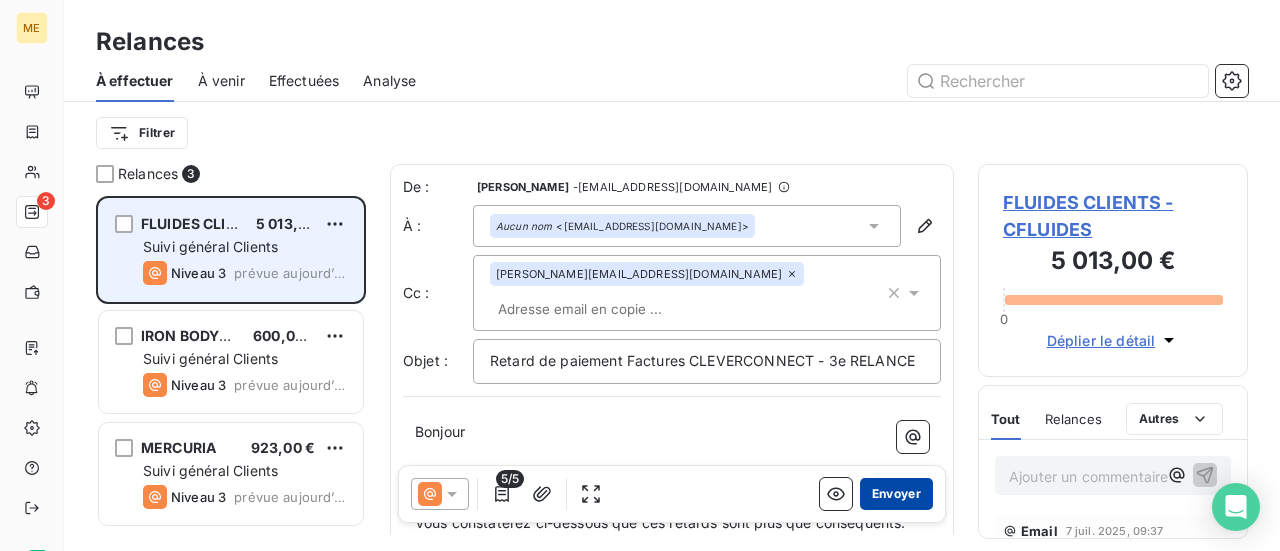 click on "Envoyer" at bounding box center [896, 494] 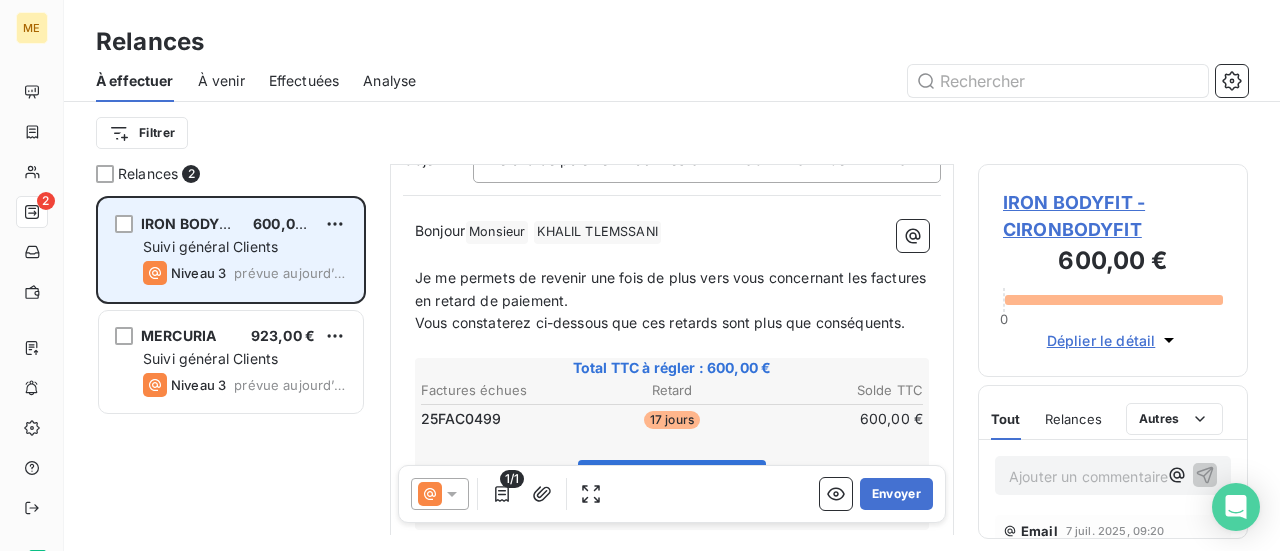 scroll, scrollTop: 302, scrollLeft: 0, axis: vertical 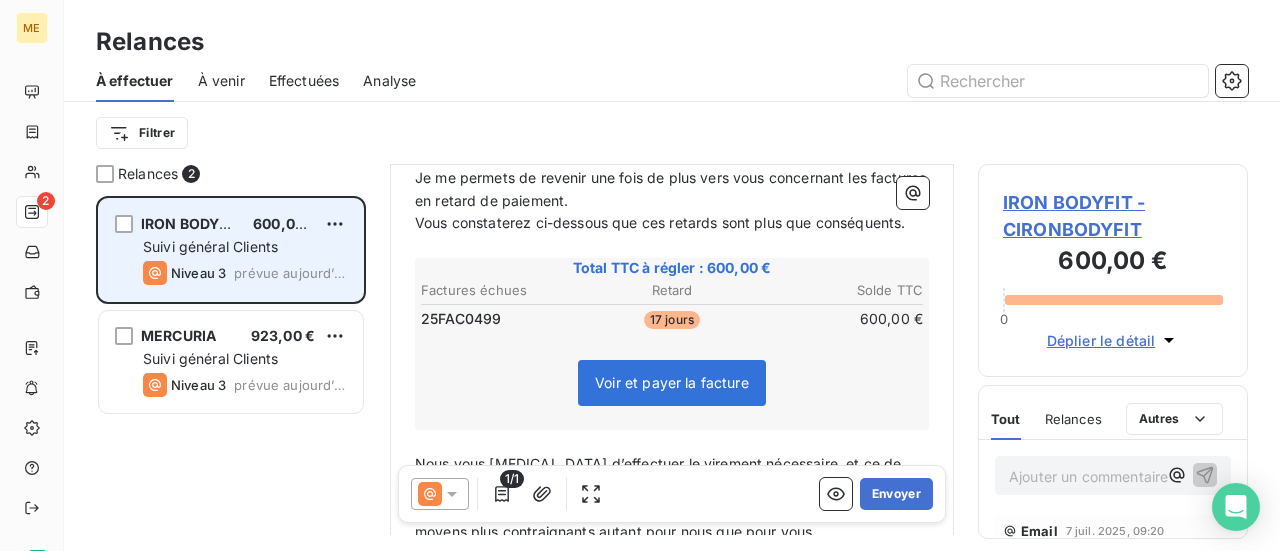 click 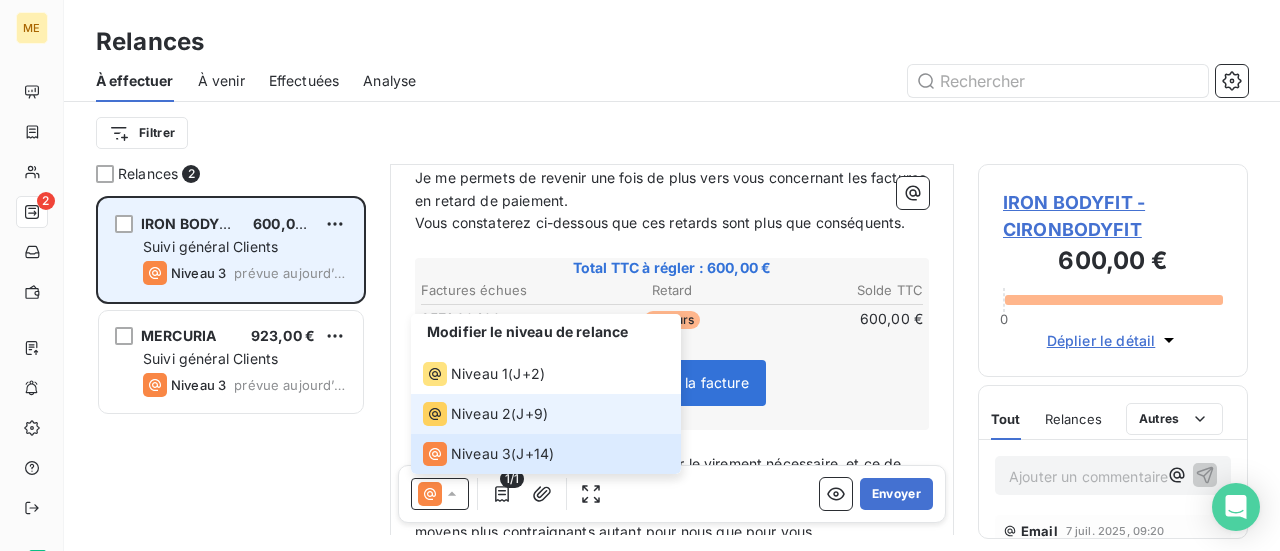 click on "J+9 )" at bounding box center [532, 414] 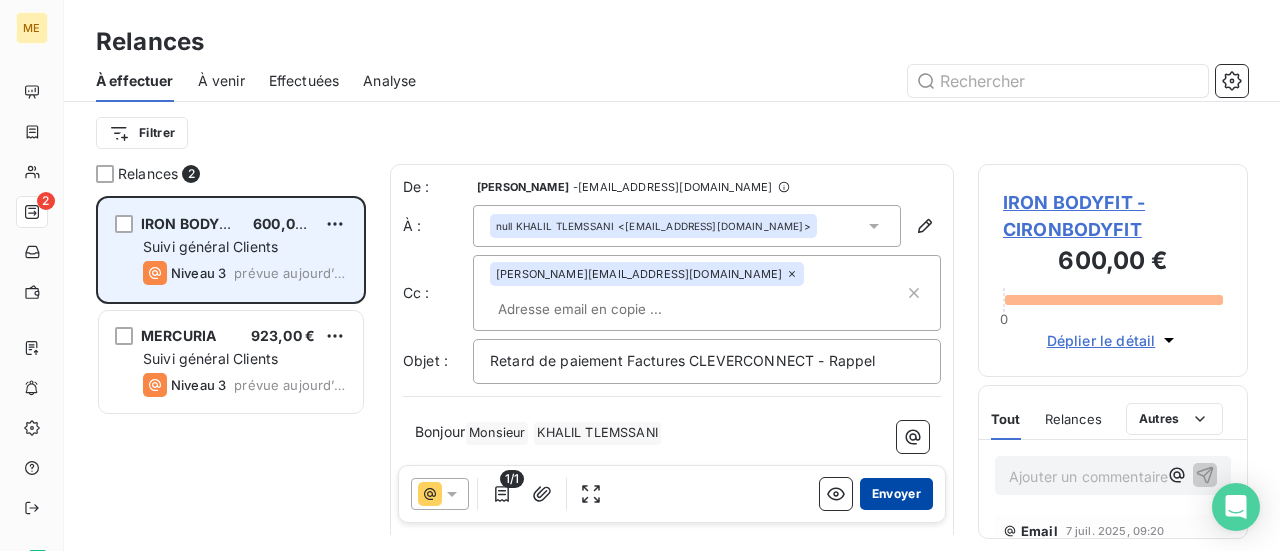 click on "Envoyer" at bounding box center [896, 494] 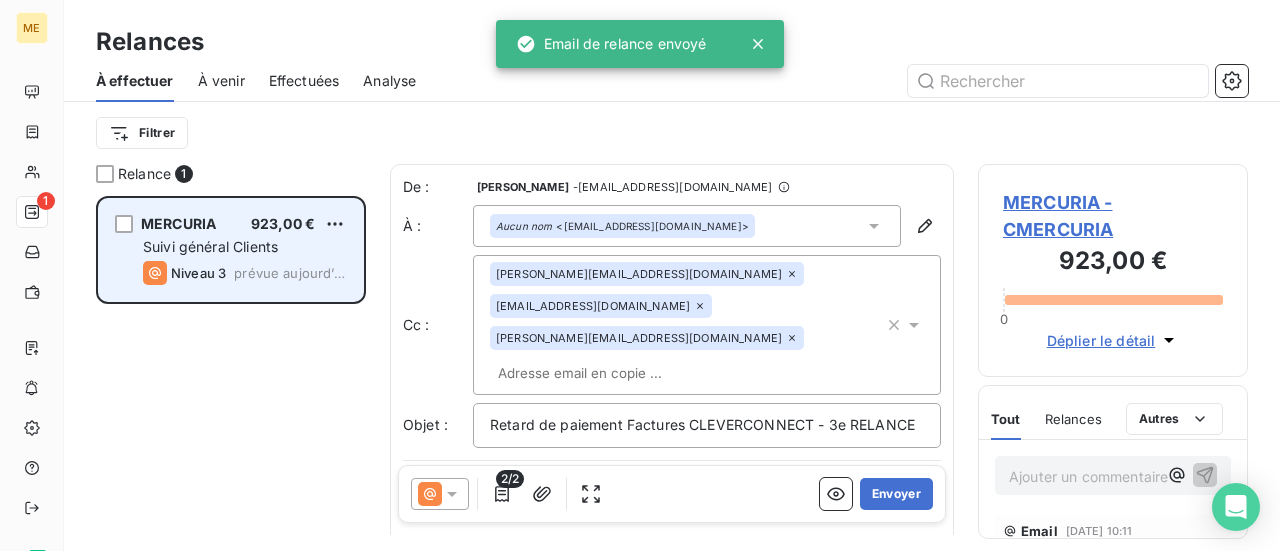 click 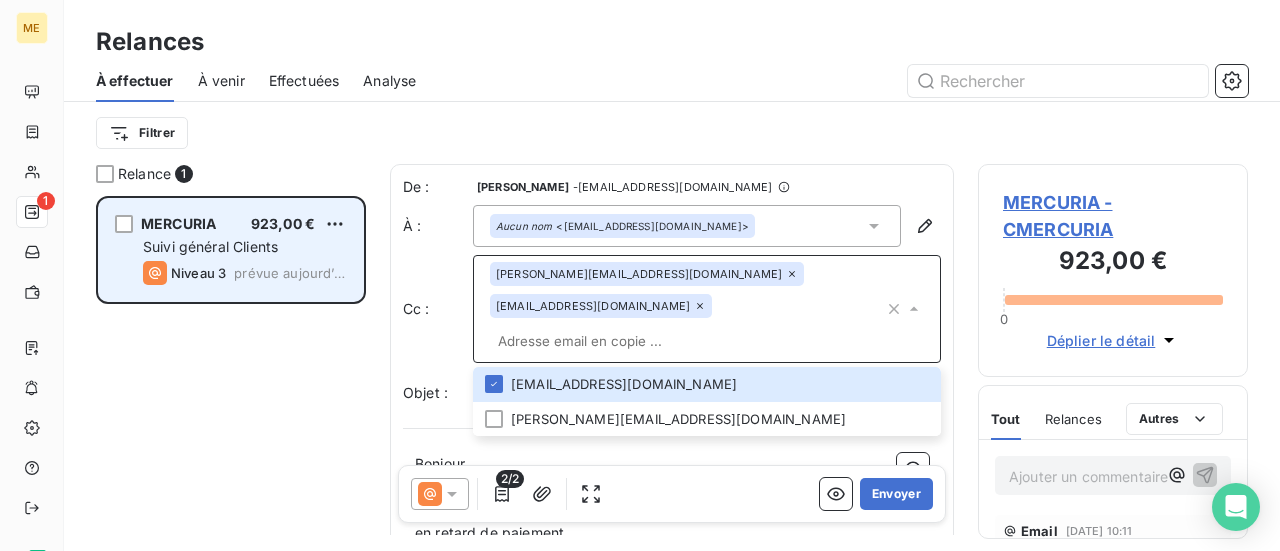 click on "Bonjour  ﻿   ﻿ ﻿" at bounding box center (672, 464) 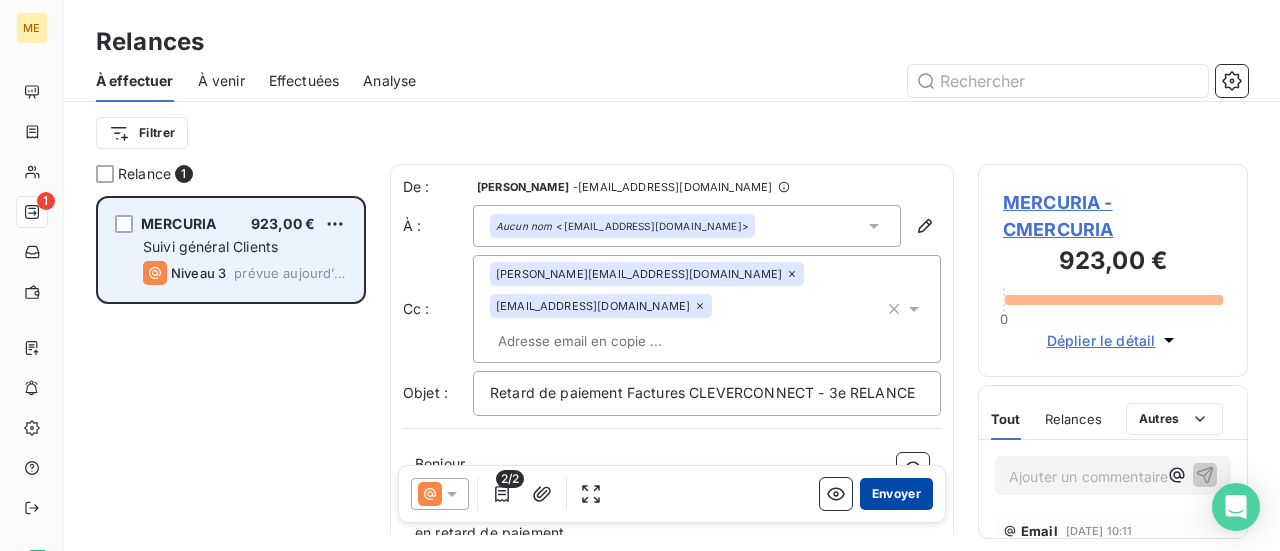 click on "Envoyer" at bounding box center [896, 494] 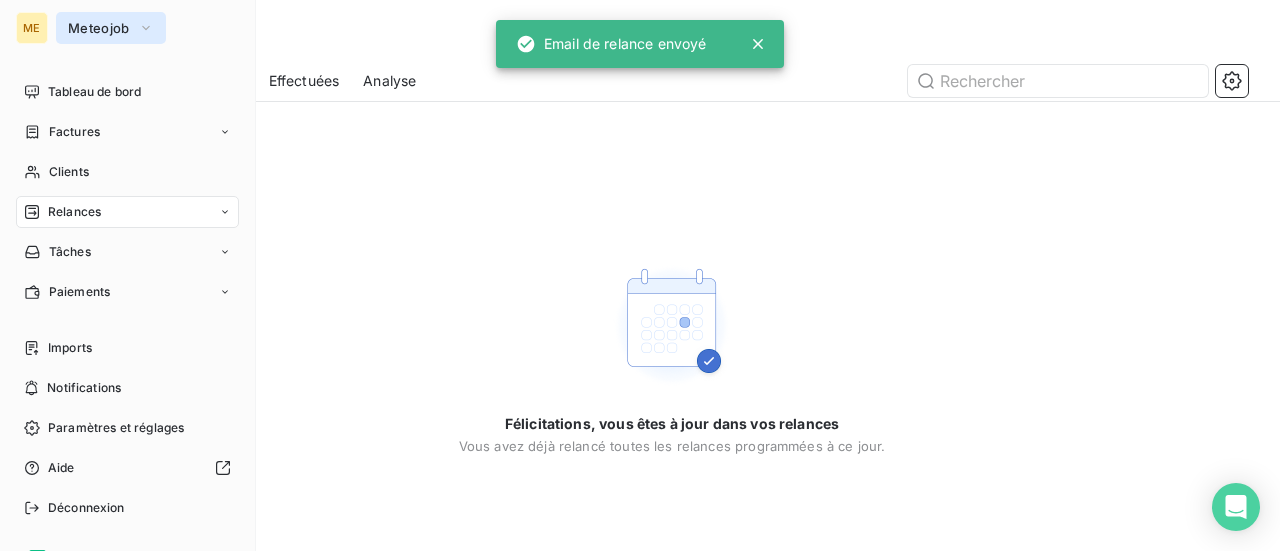 click on "Meteojob" at bounding box center (99, 28) 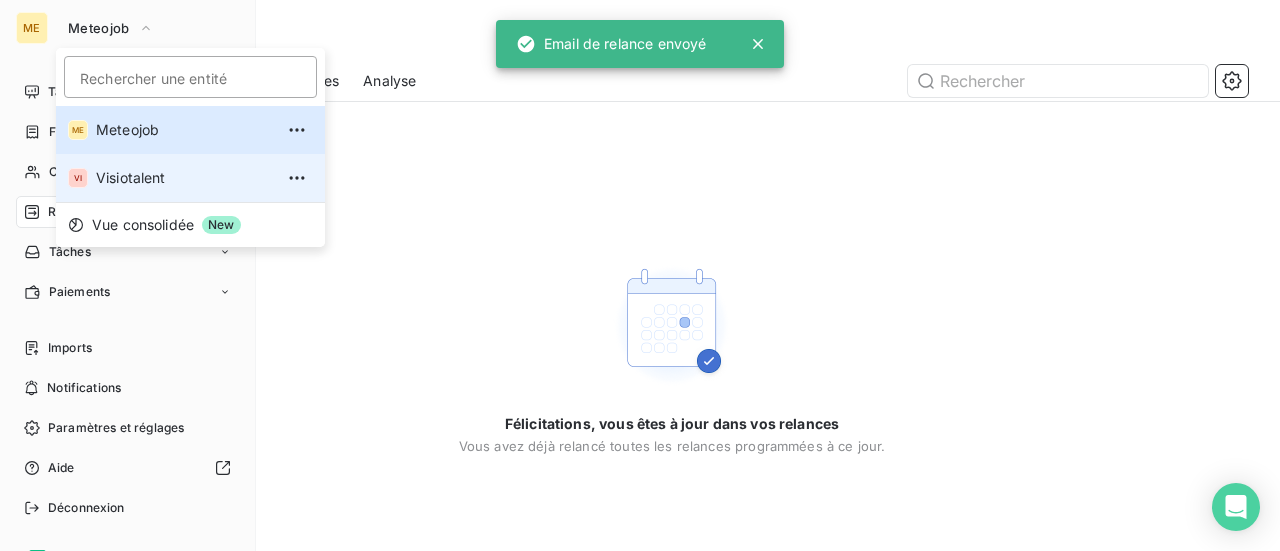 click on "Visiotalent" at bounding box center (184, 178) 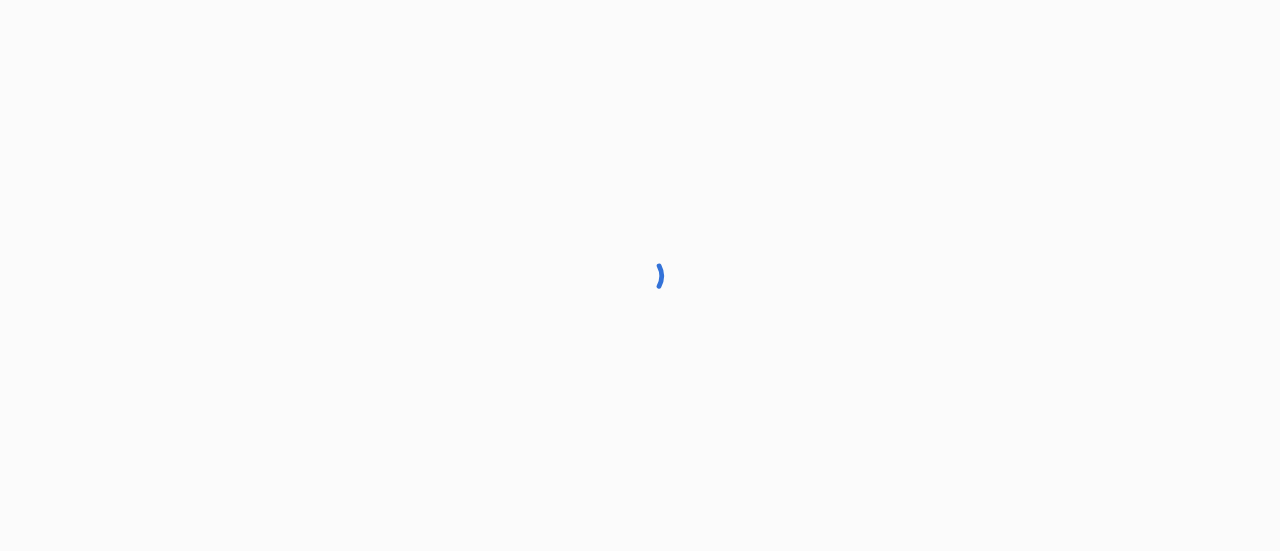 scroll, scrollTop: 0, scrollLeft: 0, axis: both 